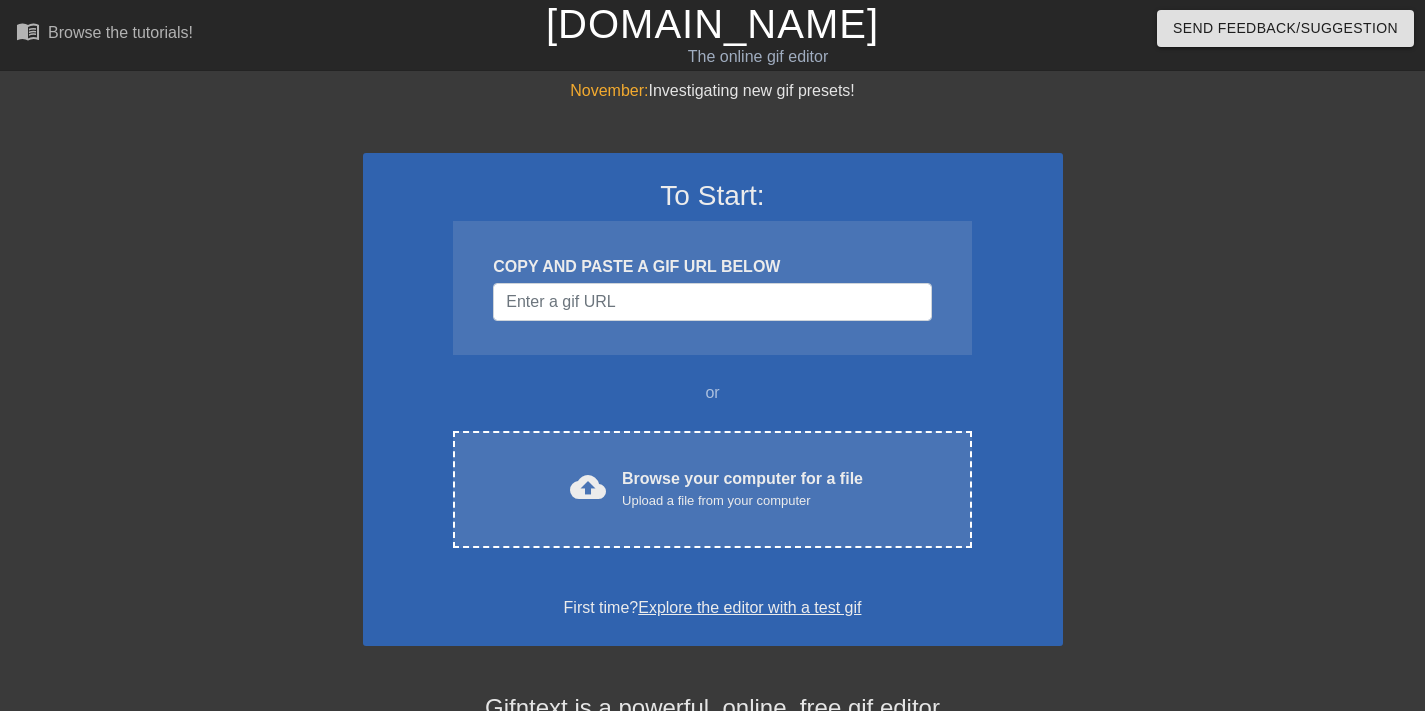 scroll, scrollTop: 0, scrollLeft: 0, axis: both 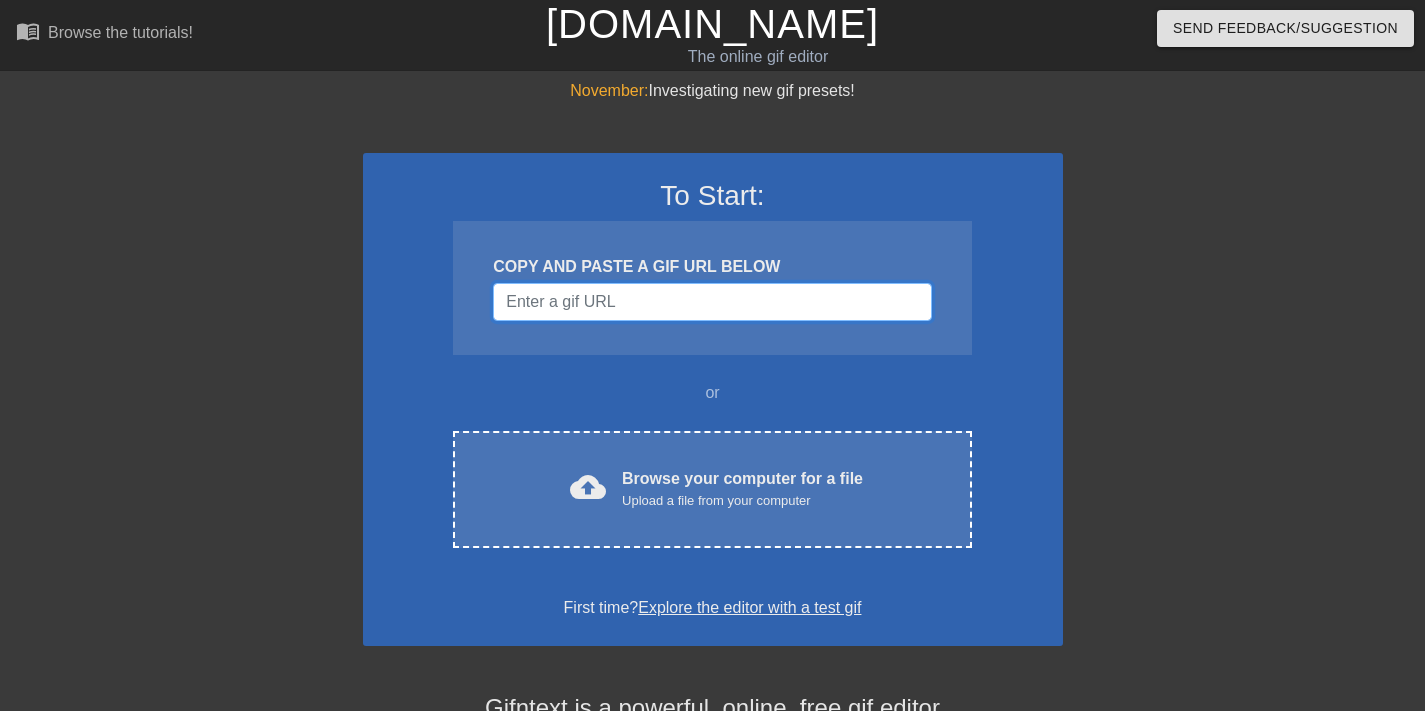 click at bounding box center (712, 302) 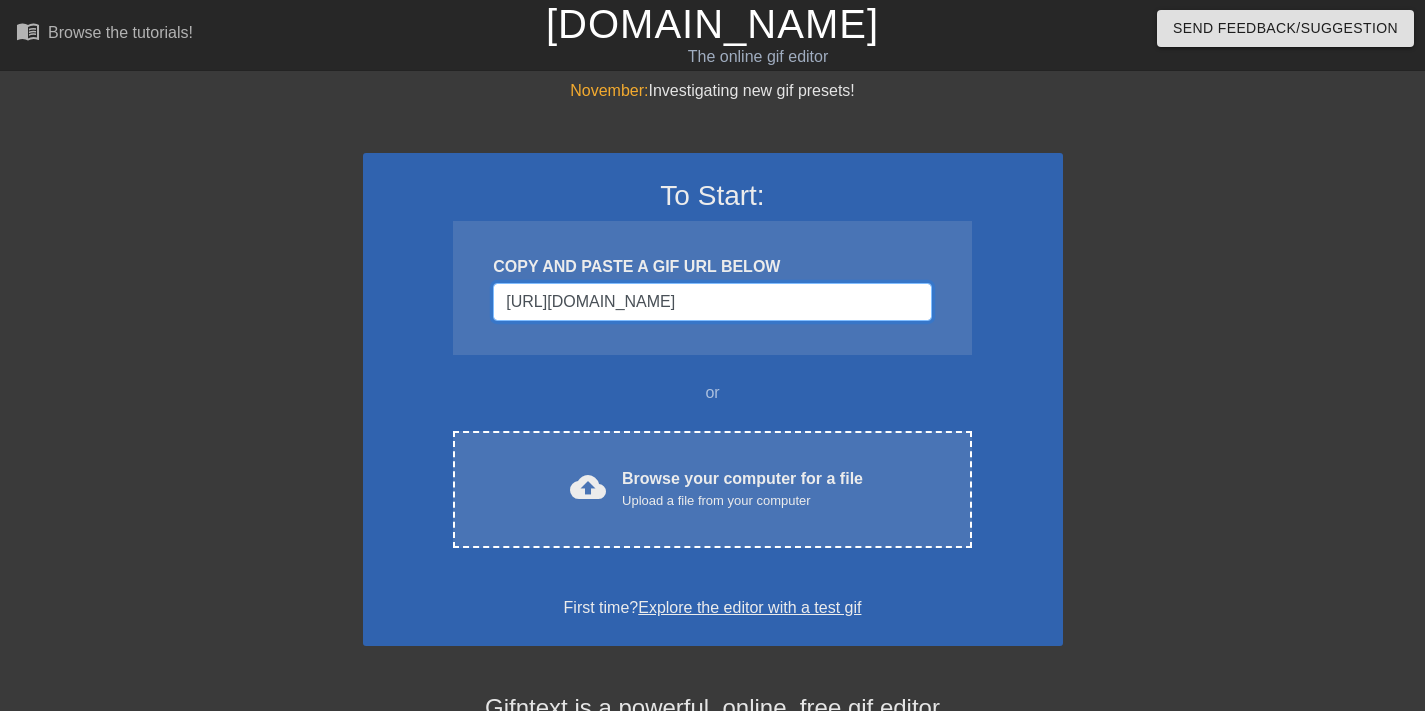 scroll, scrollTop: 0, scrollLeft: 643, axis: horizontal 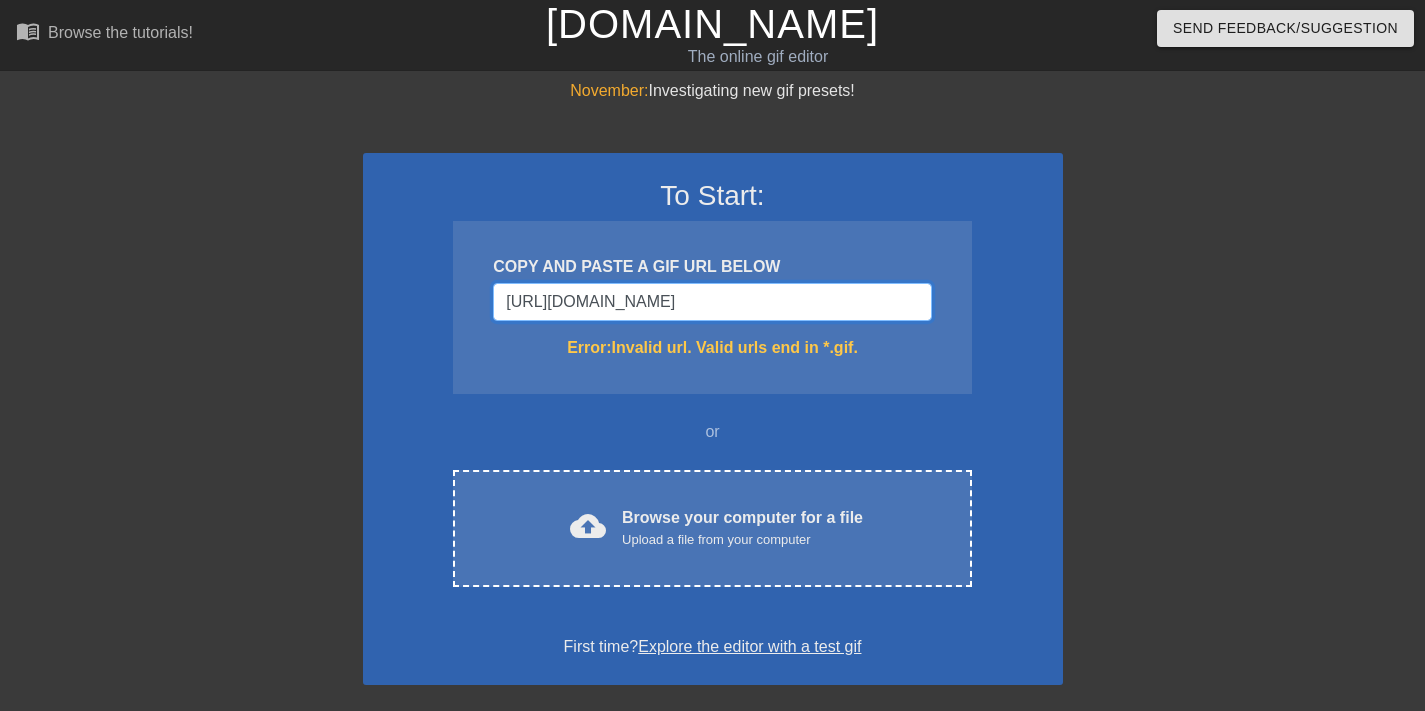 type on "[URL][DOMAIN_NAME]" 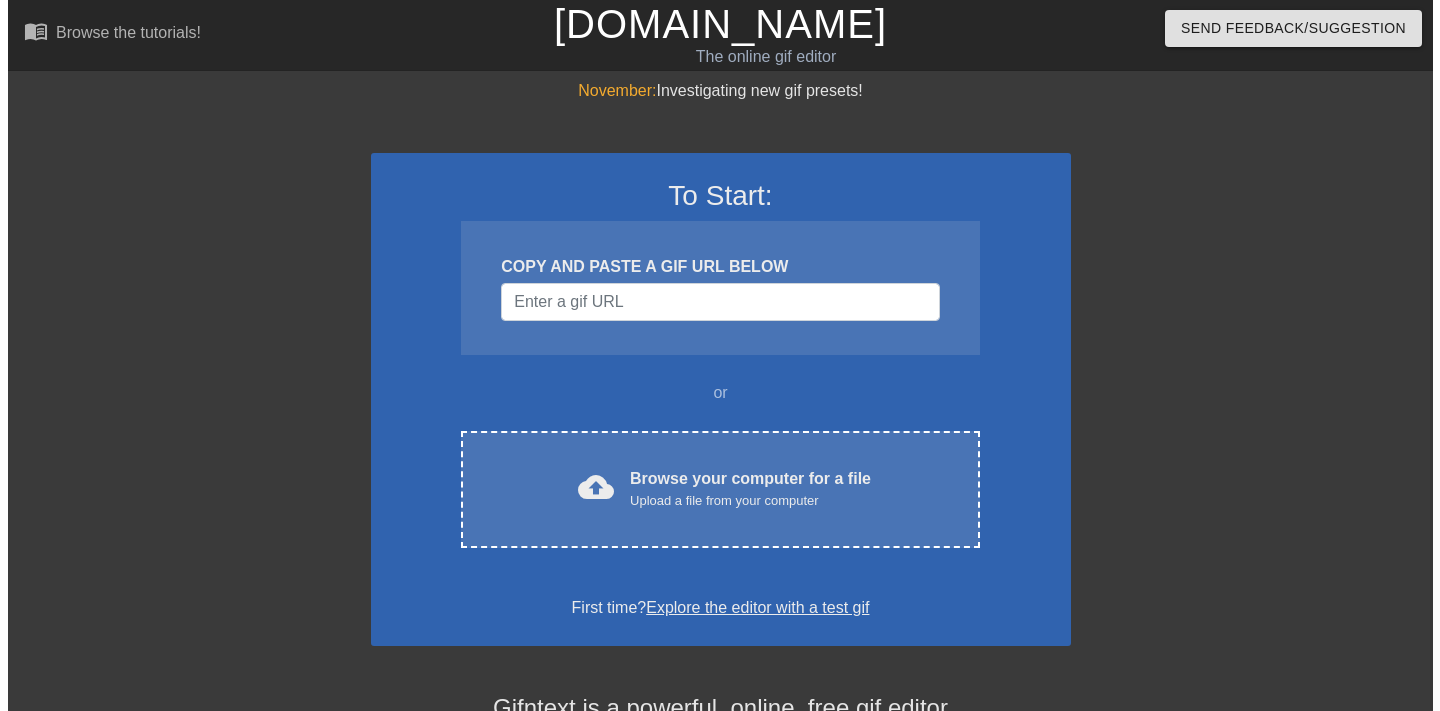 scroll, scrollTop: 0, scrollLeft: 0, axis: both 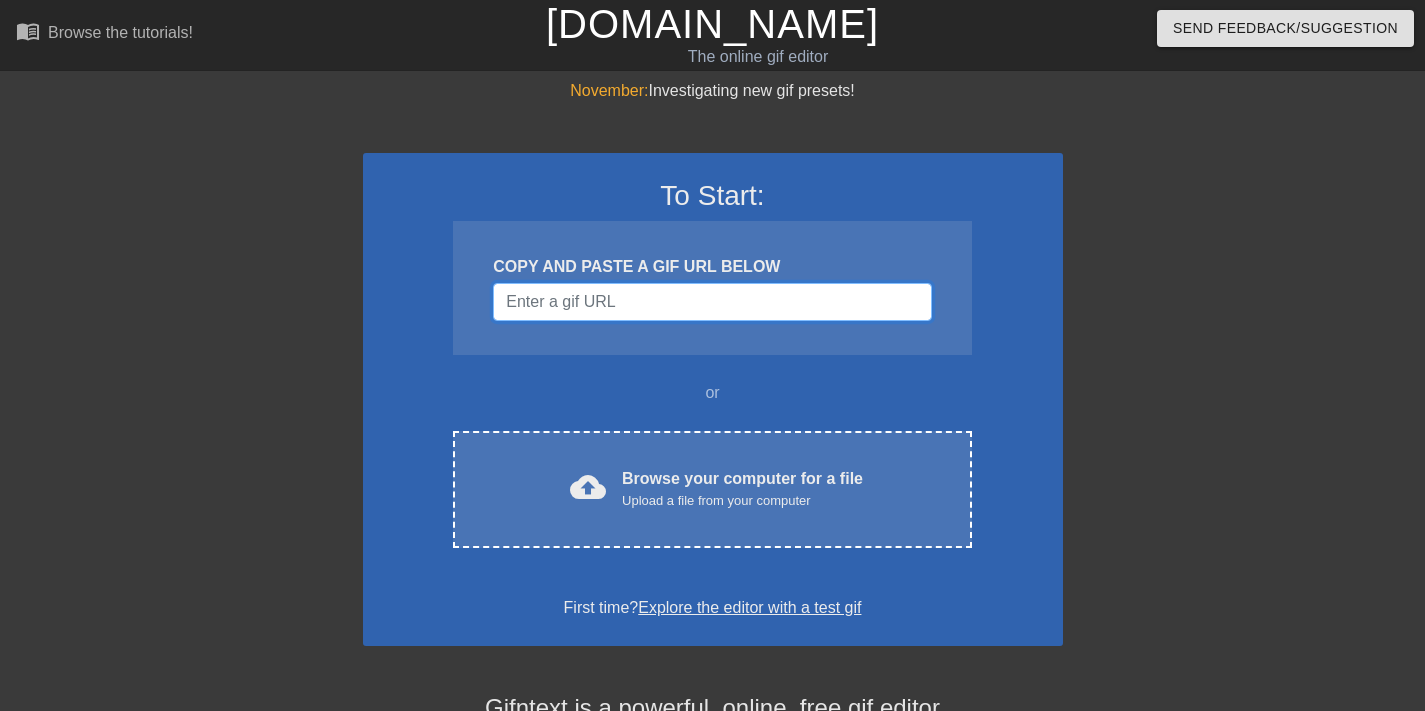 click at bounding box center (712, 302) 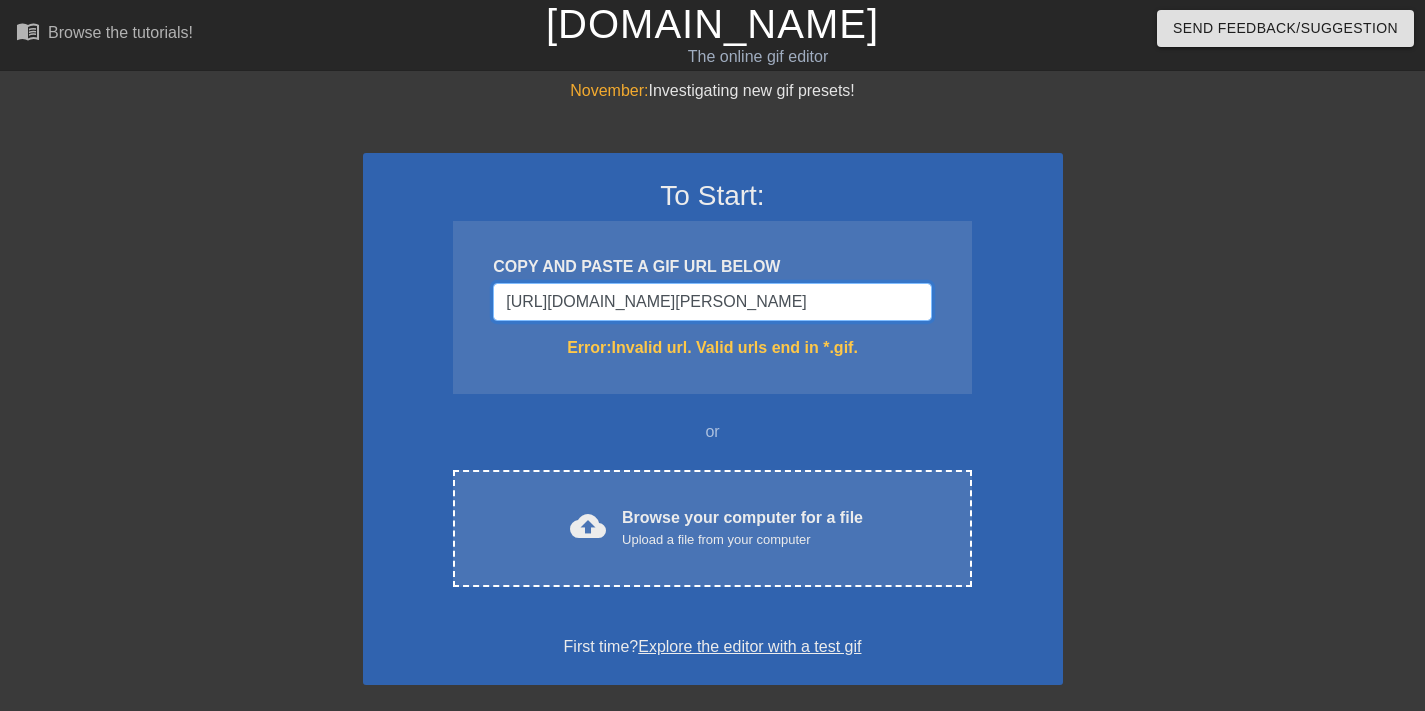 type on "https://www.gif-vif.com/gifs/coldplay-concert-scandal.gi" 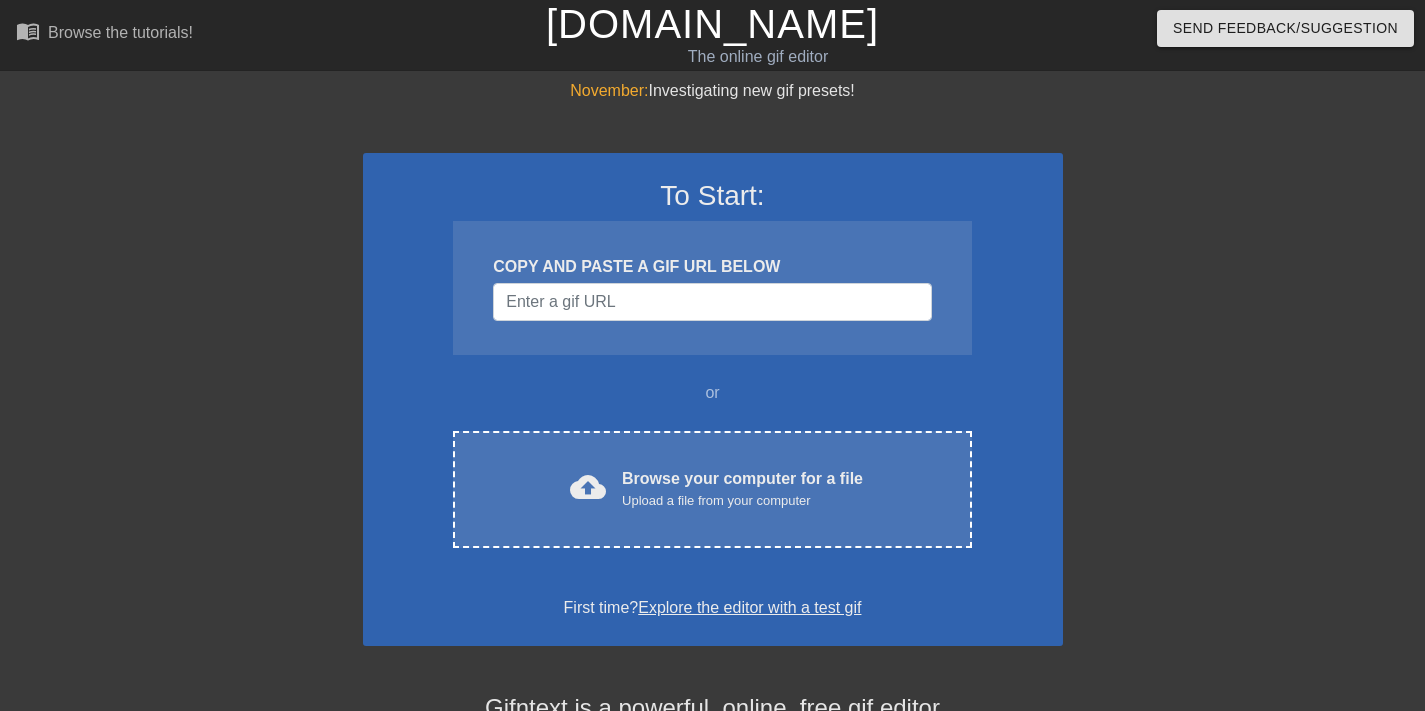 scroll, scrollTop: 0, scrollLeft: 0, axis: both 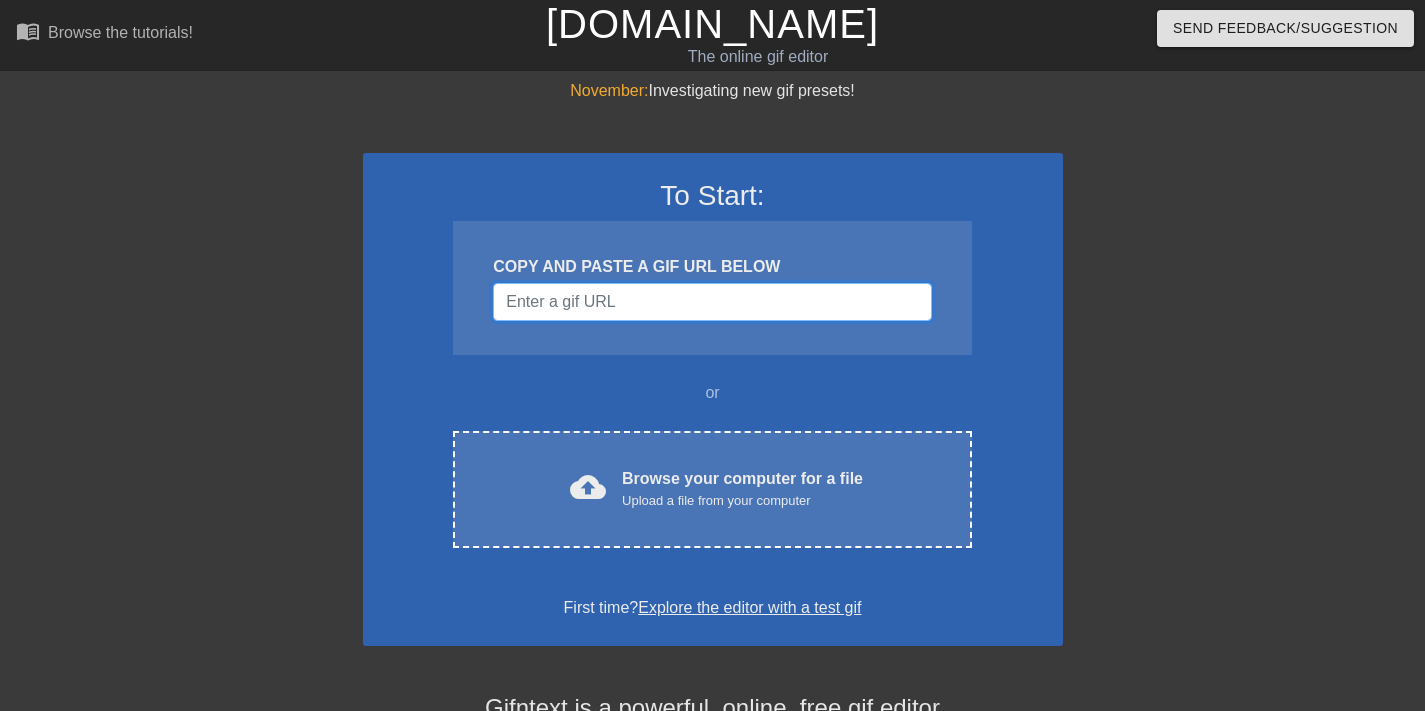 click at bounding box center (712, 302) 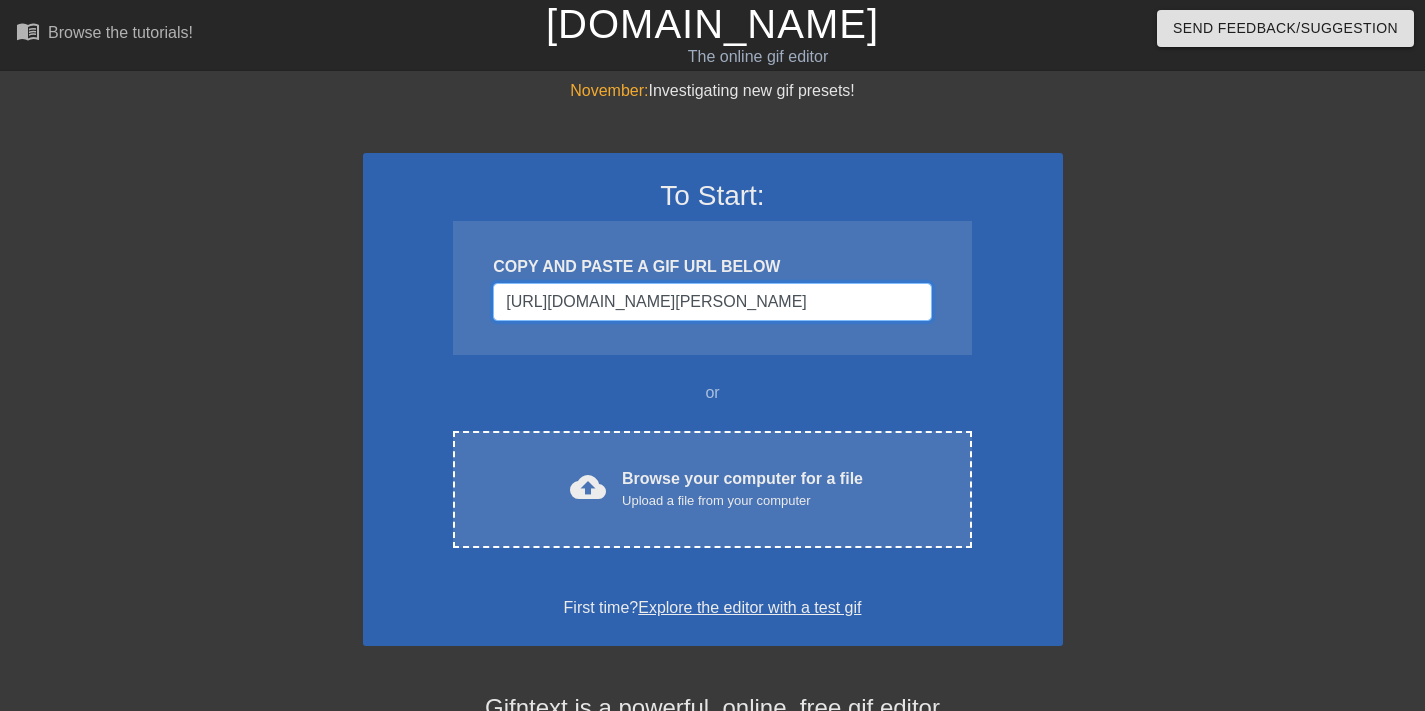 scroll, scrollTop: 0, scrollLeft: 81, axis: horizontal 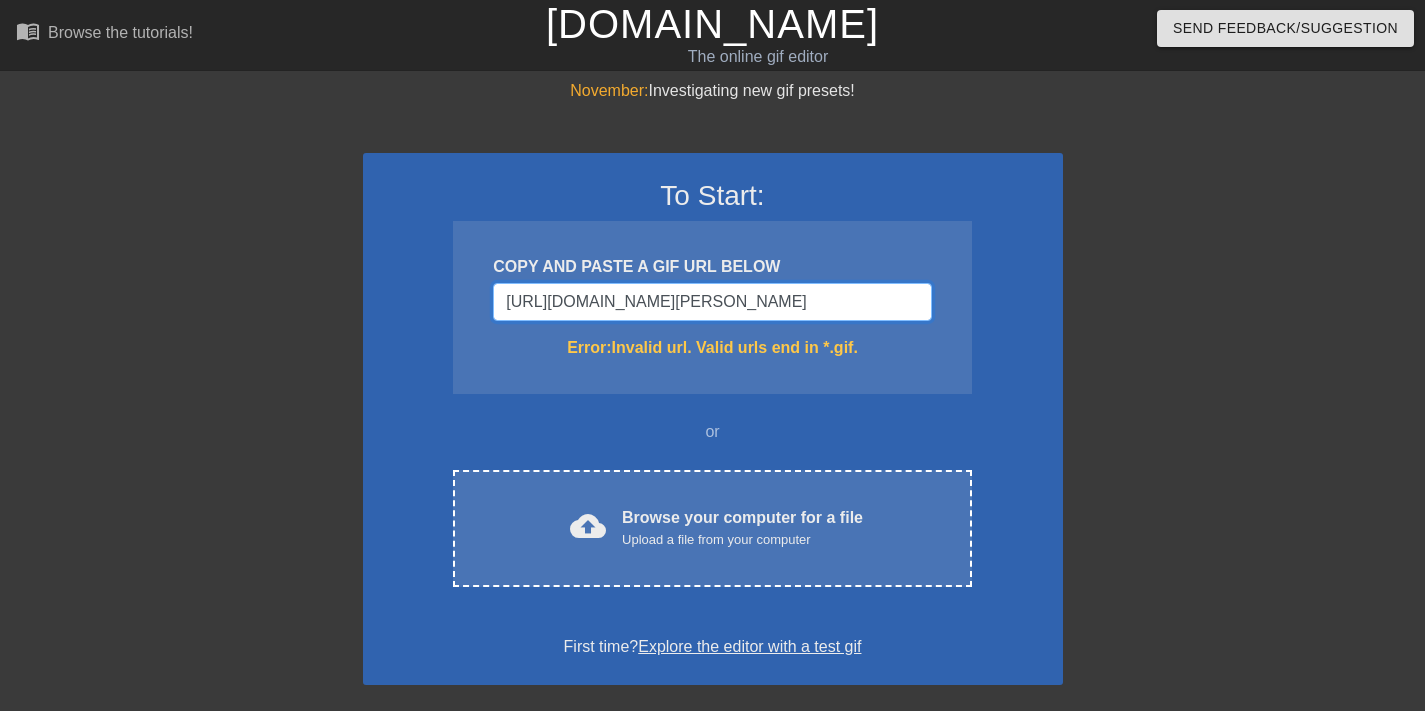 type on "[URL][DOMAIN_NAME][PERSON_NAME][DOMAIN_NAME]" 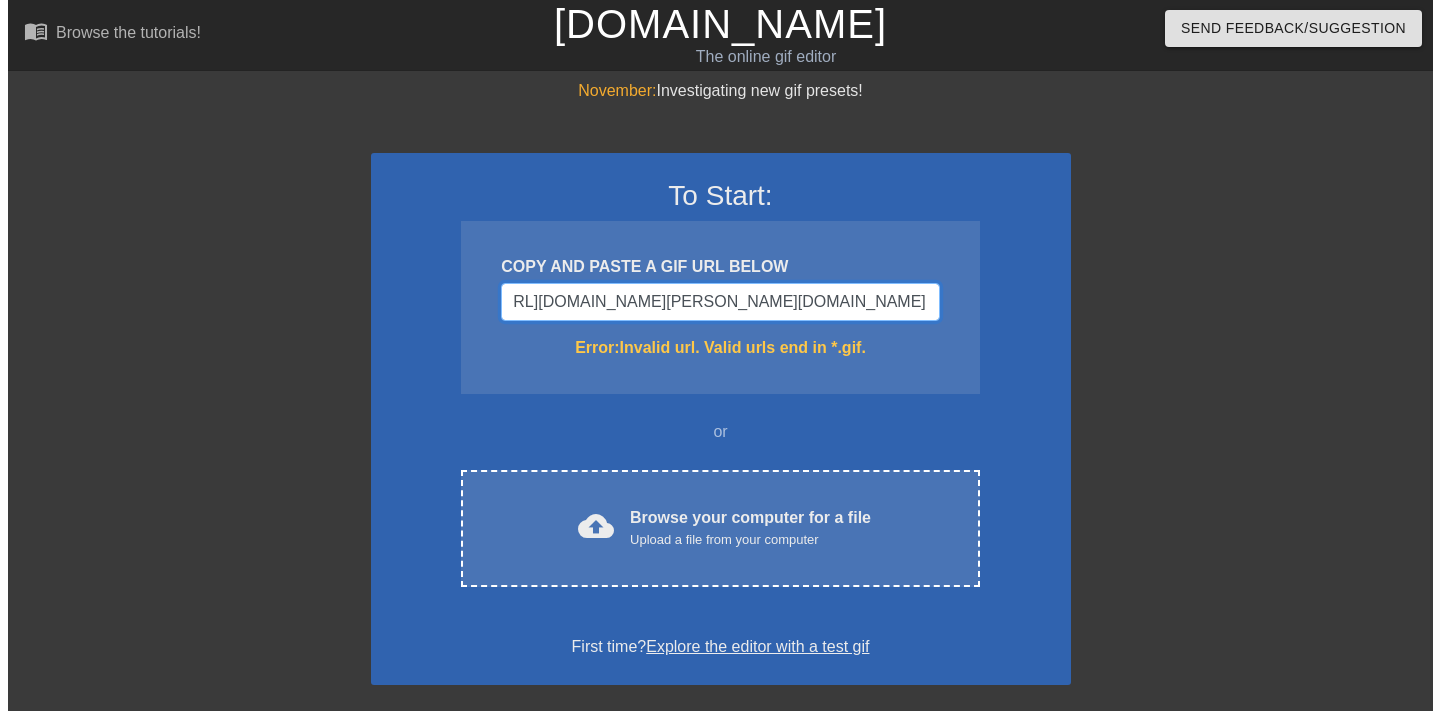 scroll, scrollTop: 0, scrollLeft: 56, axis: horizontal 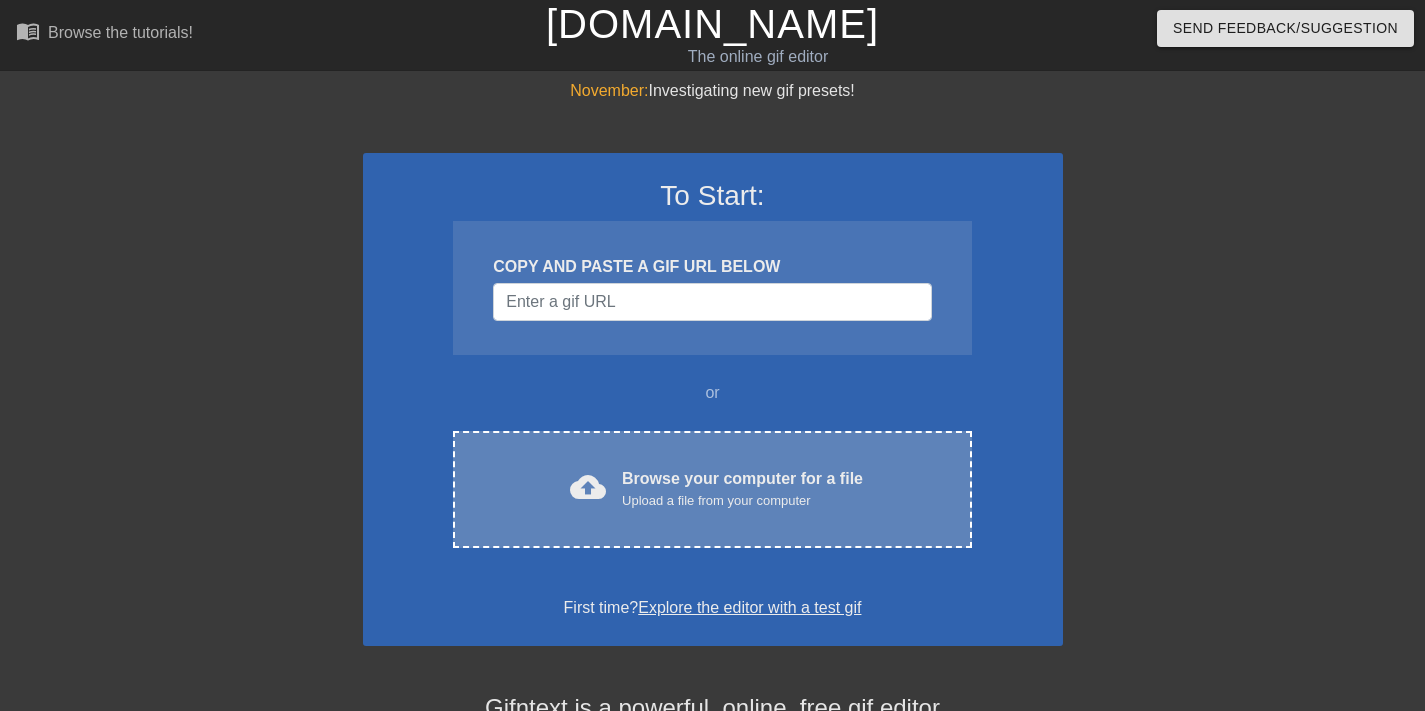 click on "cloud_upload Browse your computer for a file Upload a file from your computer Choose files" at bounding box center (712, 489) 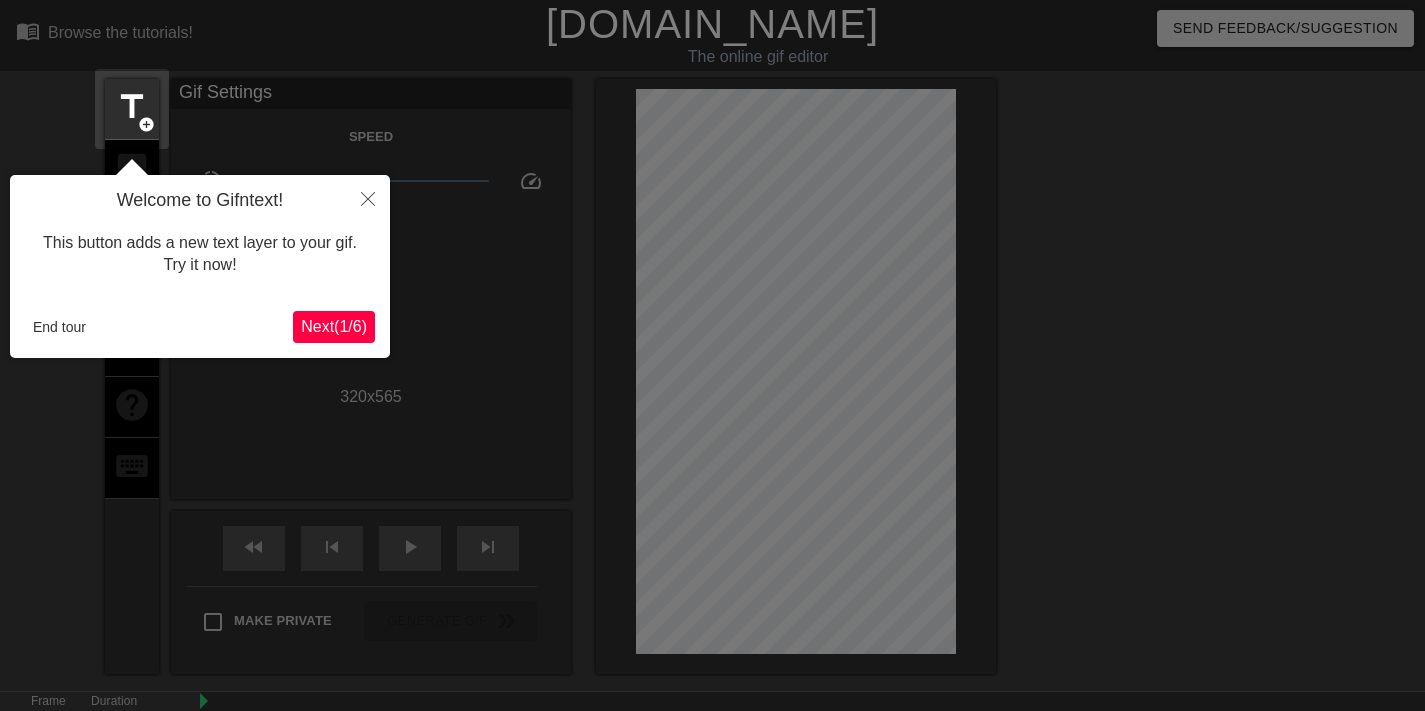 scroll, scrollTop: 49, scrollLeft: 0, axis: vertical 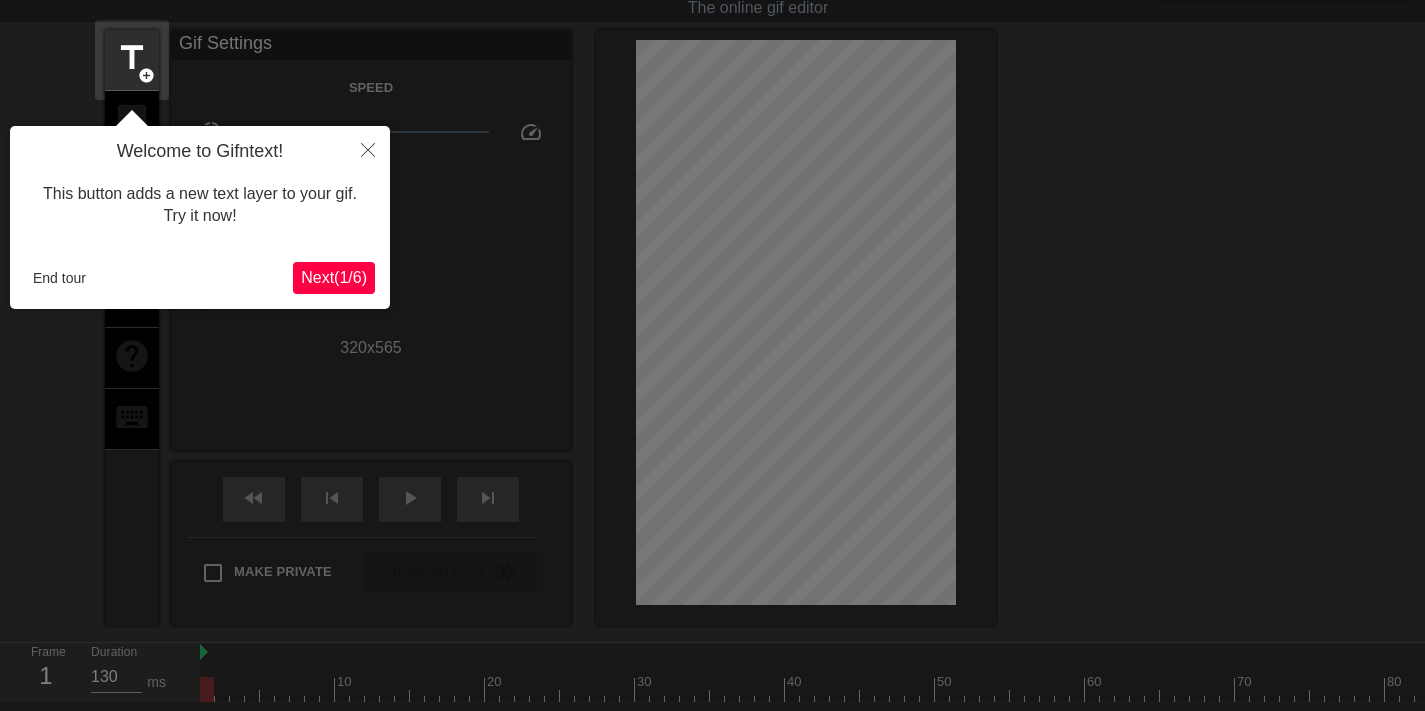 click on "Welcome to Gifntext! This button adds a new text layer to your gif. Try it now! End tour Next  ( 1 / 6 )" at bounding box center (200, 217) 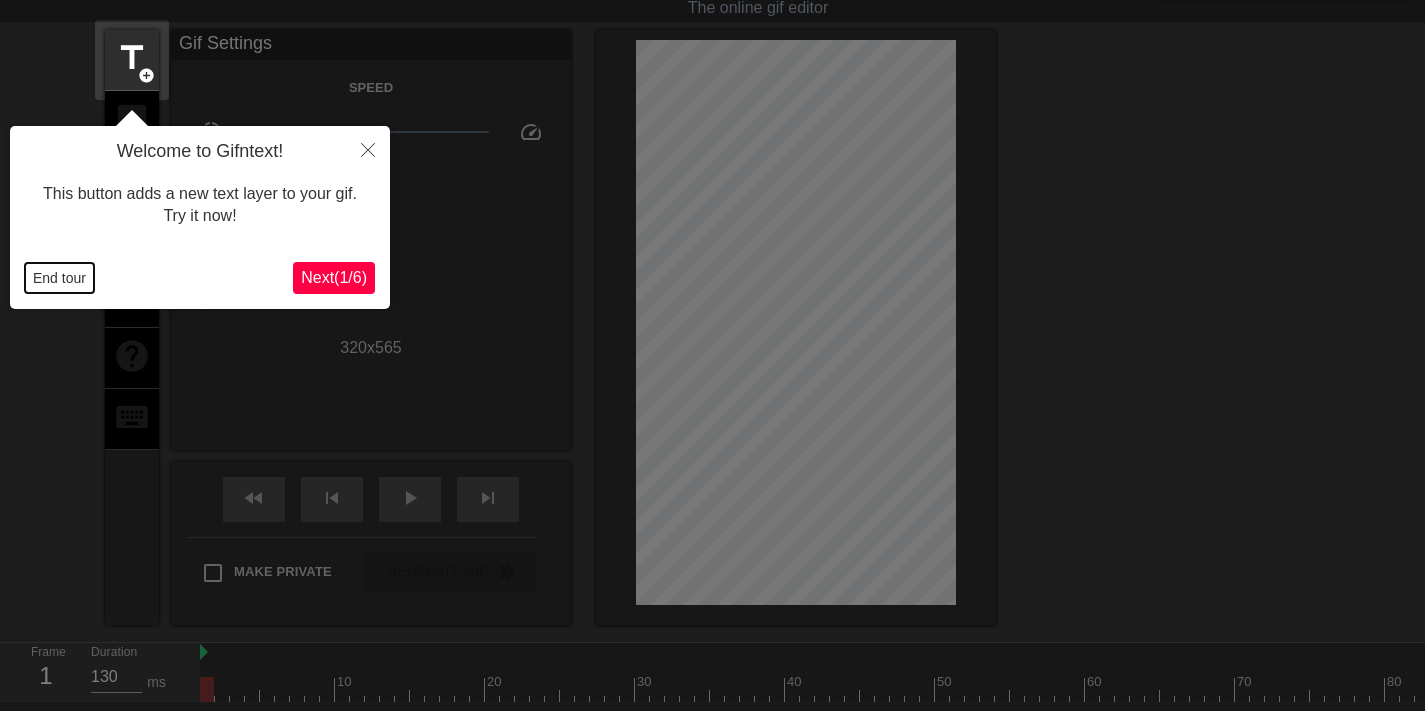 click on "End tour" at bounding box center (59, 278) 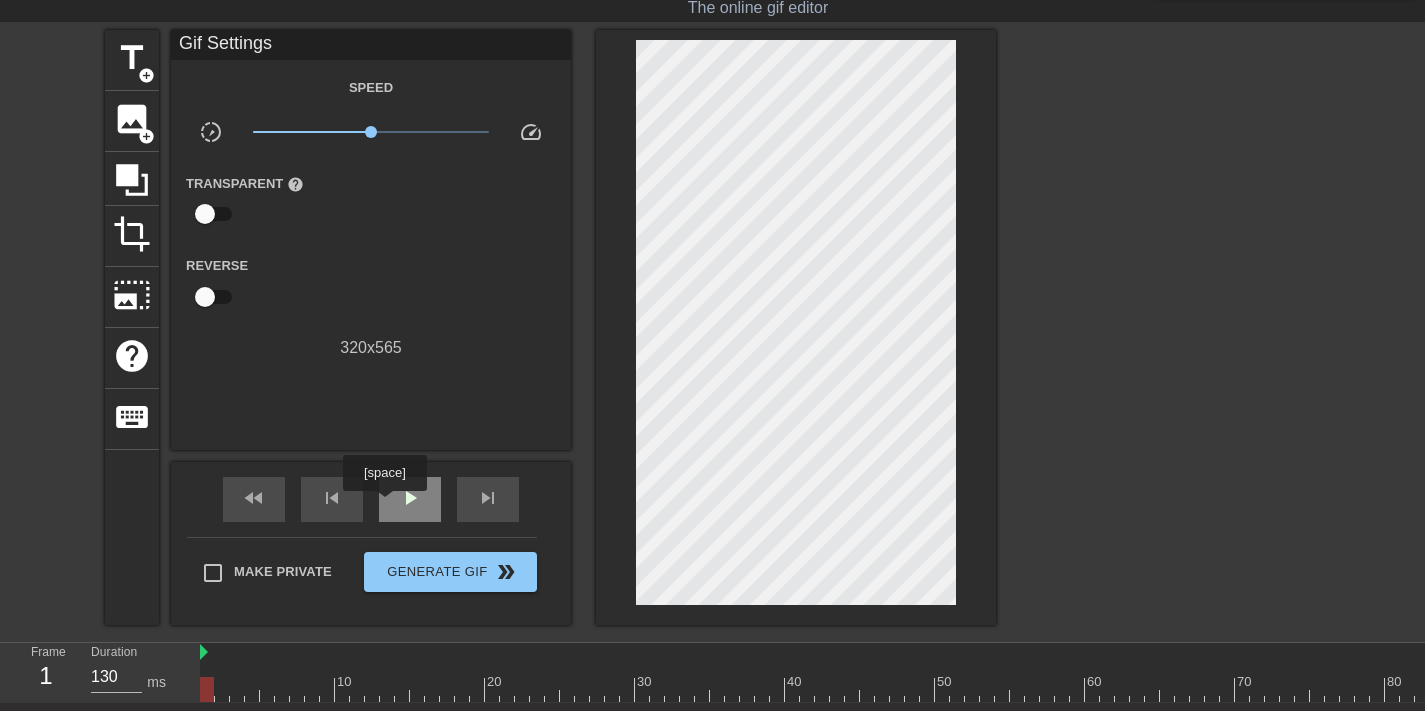 click on "play_arrow" at bounding box center [410, 499] 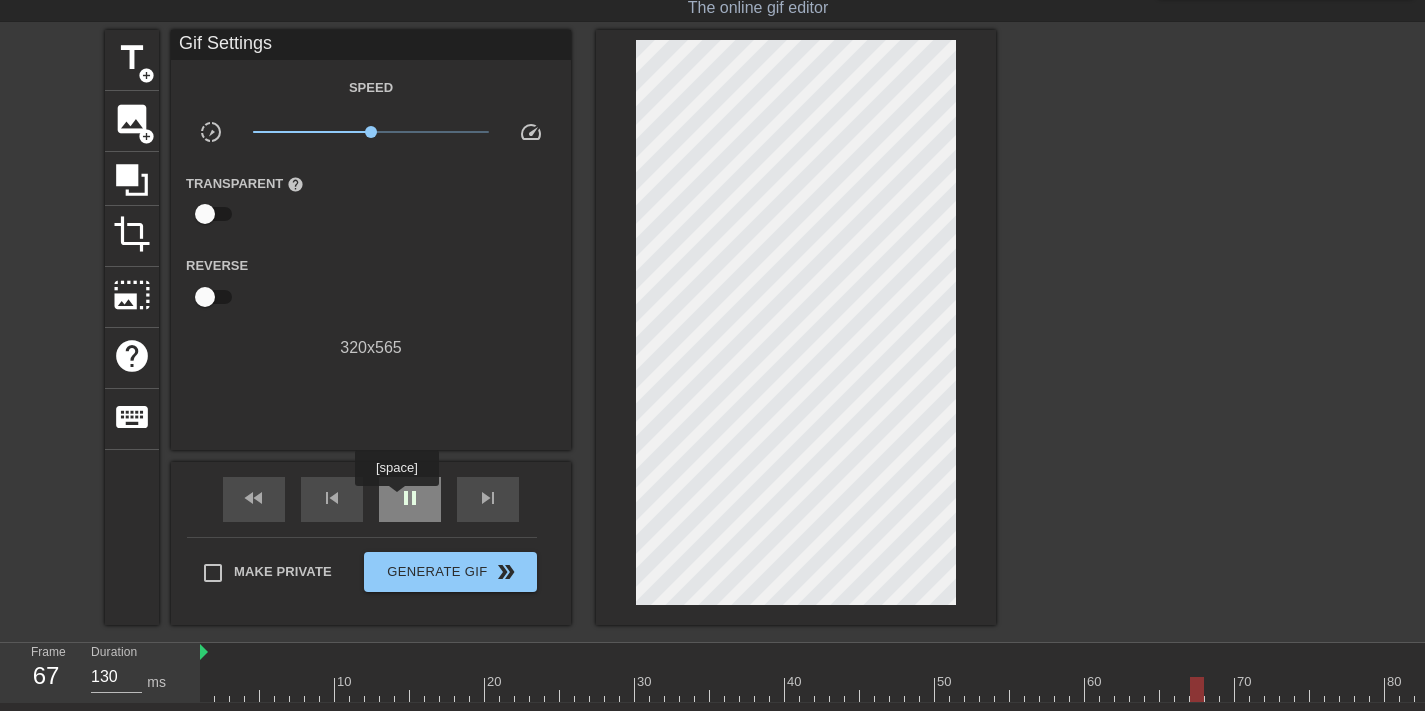 click on "pause" at bounding box center [410, 498] 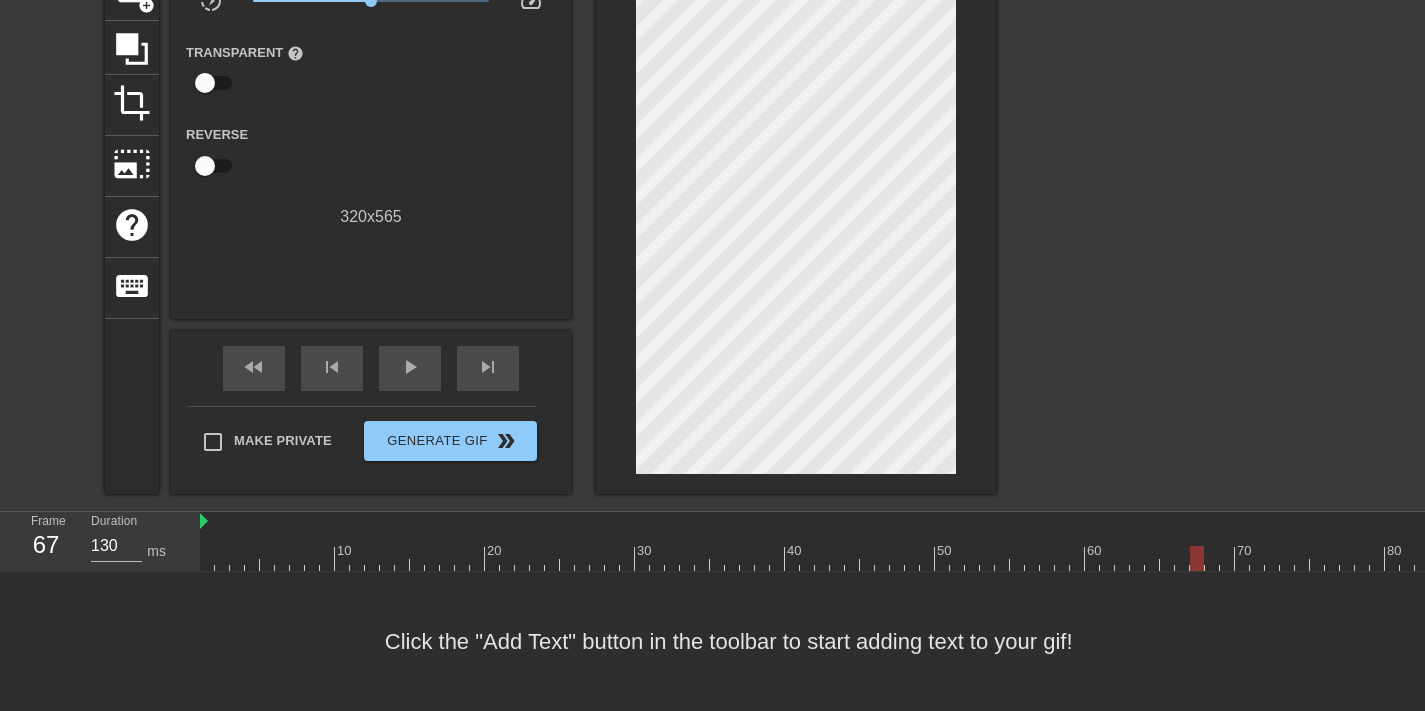scroll, scrollTop: 195, scrollLeft: 0, axis: vertical 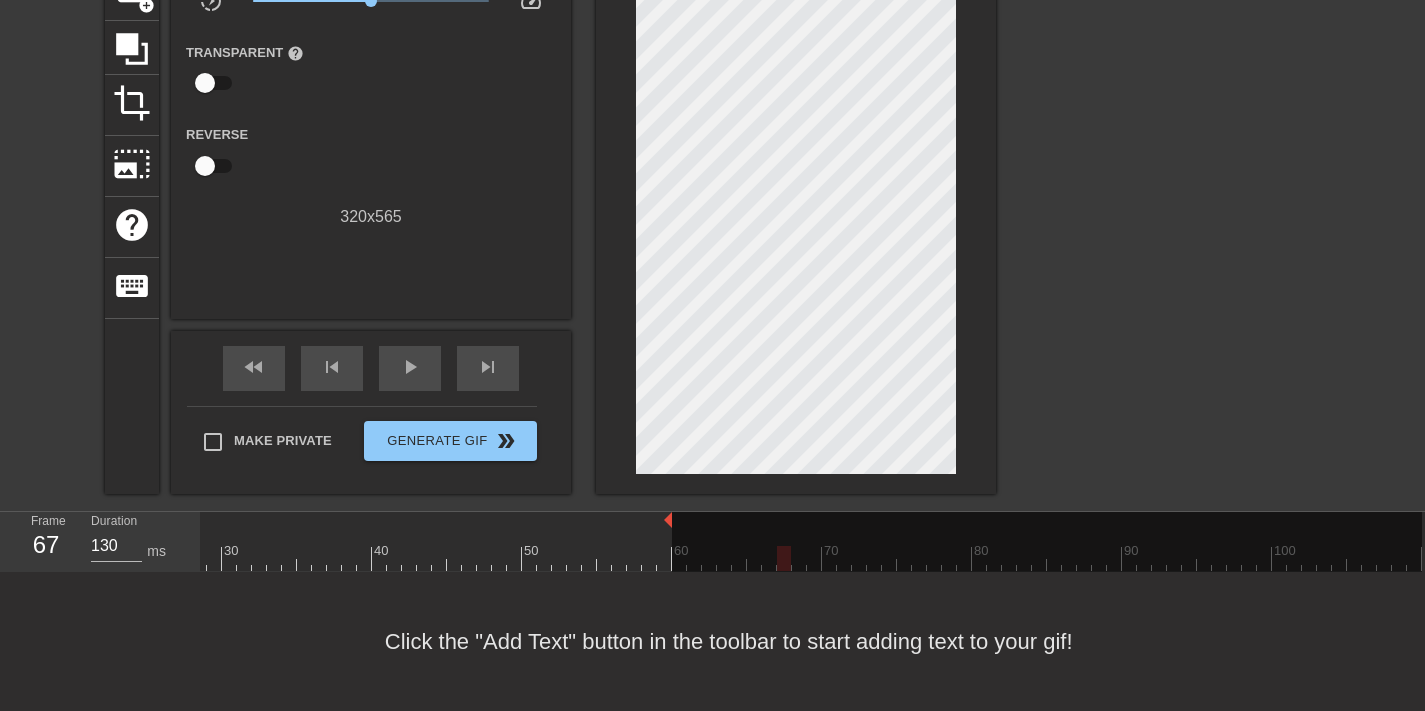 drag, startPoint x: 1414, startPoint y: 513, endPoint x: 659, endPoint y: 518, distance: 755.01654 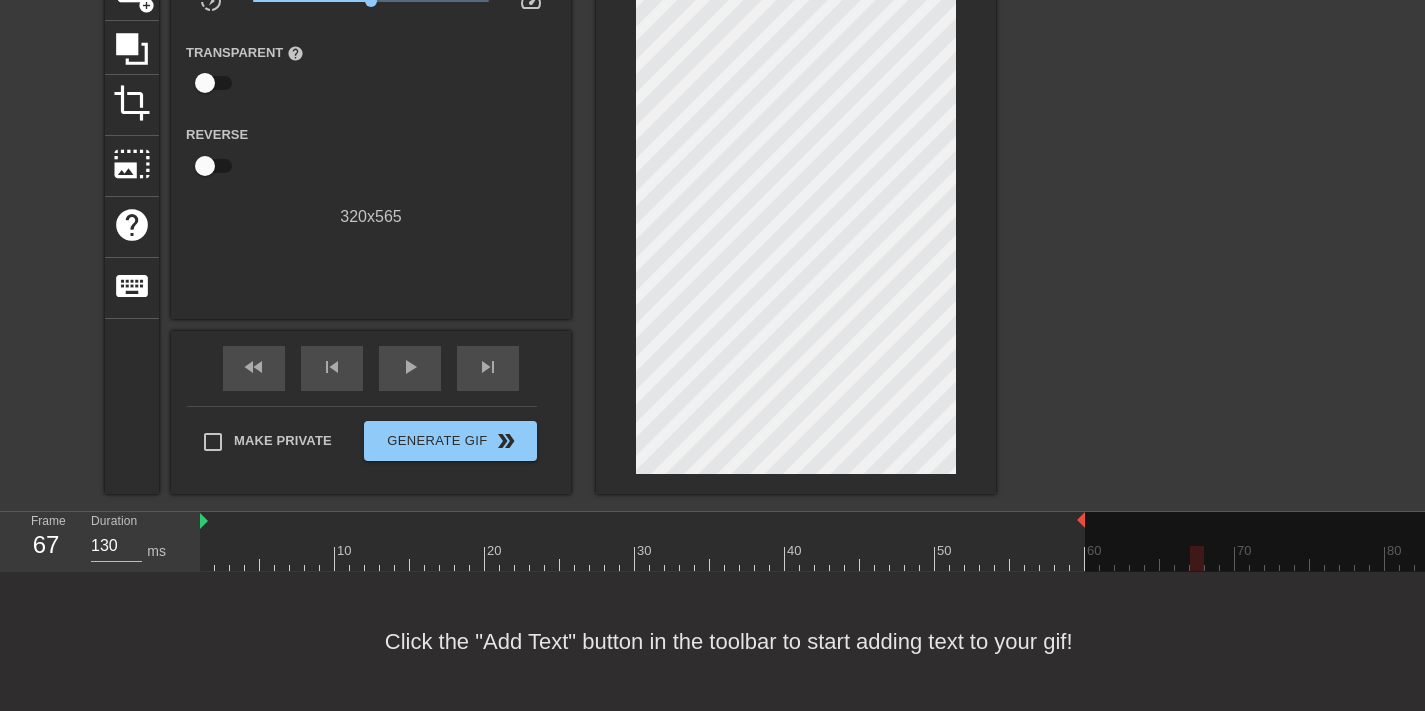 click on "fast_rewind skip_previous play_arrow skip_next" at bounding box center [371, 368] 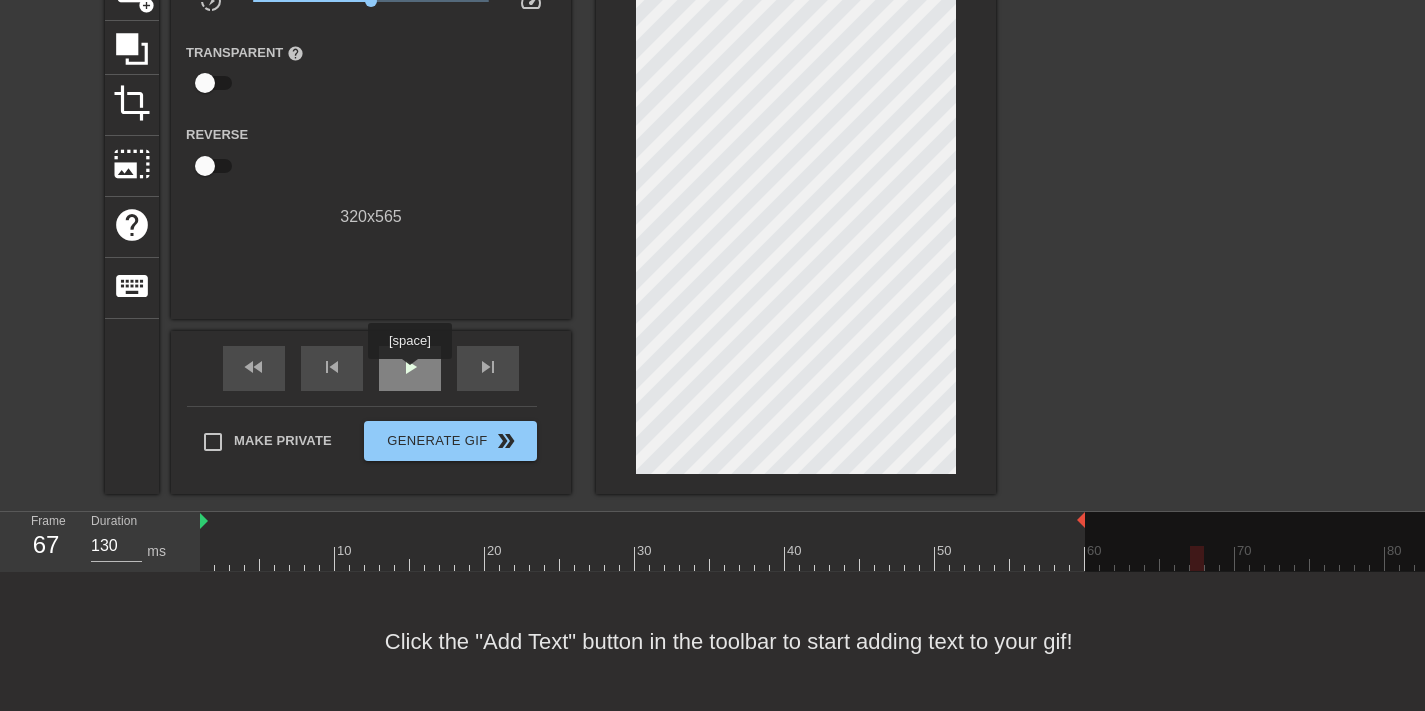 click on "play_arrow" at bounding box center (410, 367) 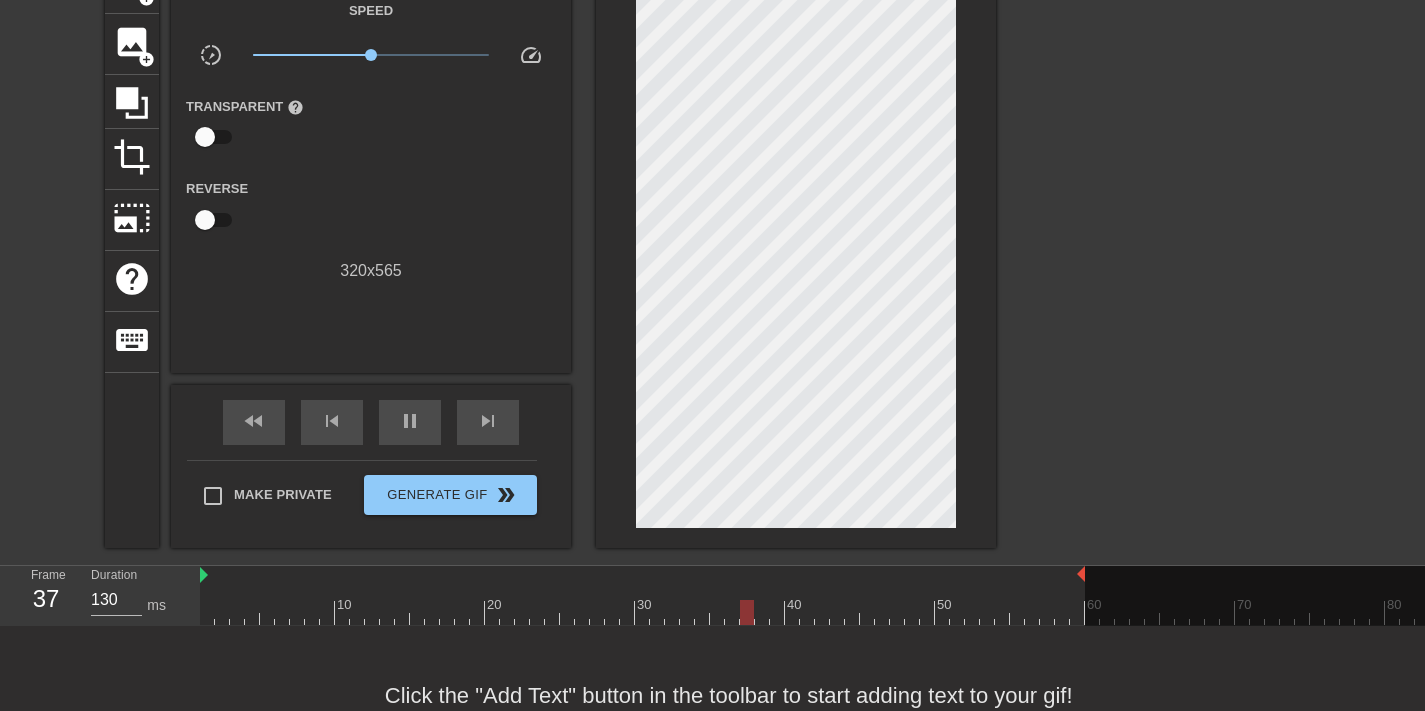 scroll, scrollTop: 125, scrollLeft: 0, axis: vertical 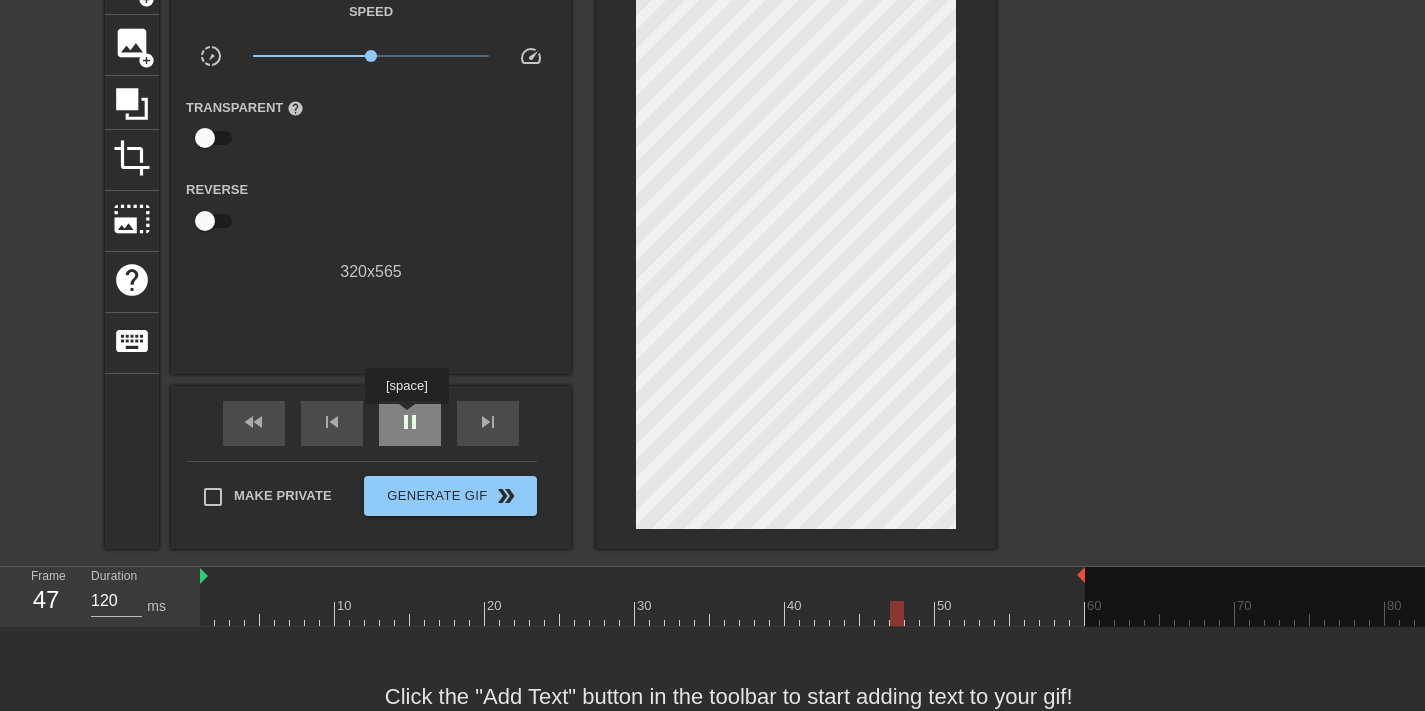 click on "pause" at bounding box center [410, 422] 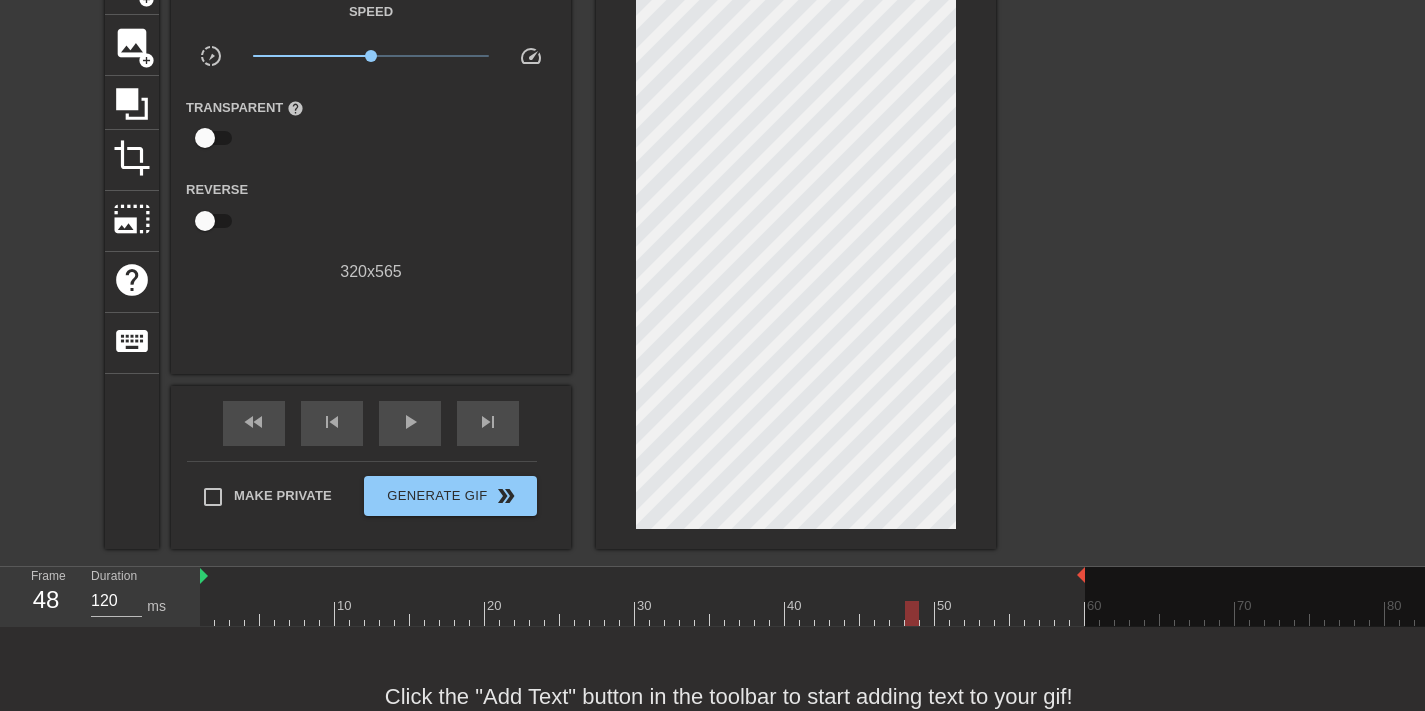 click at bounding box center [1170, 254] 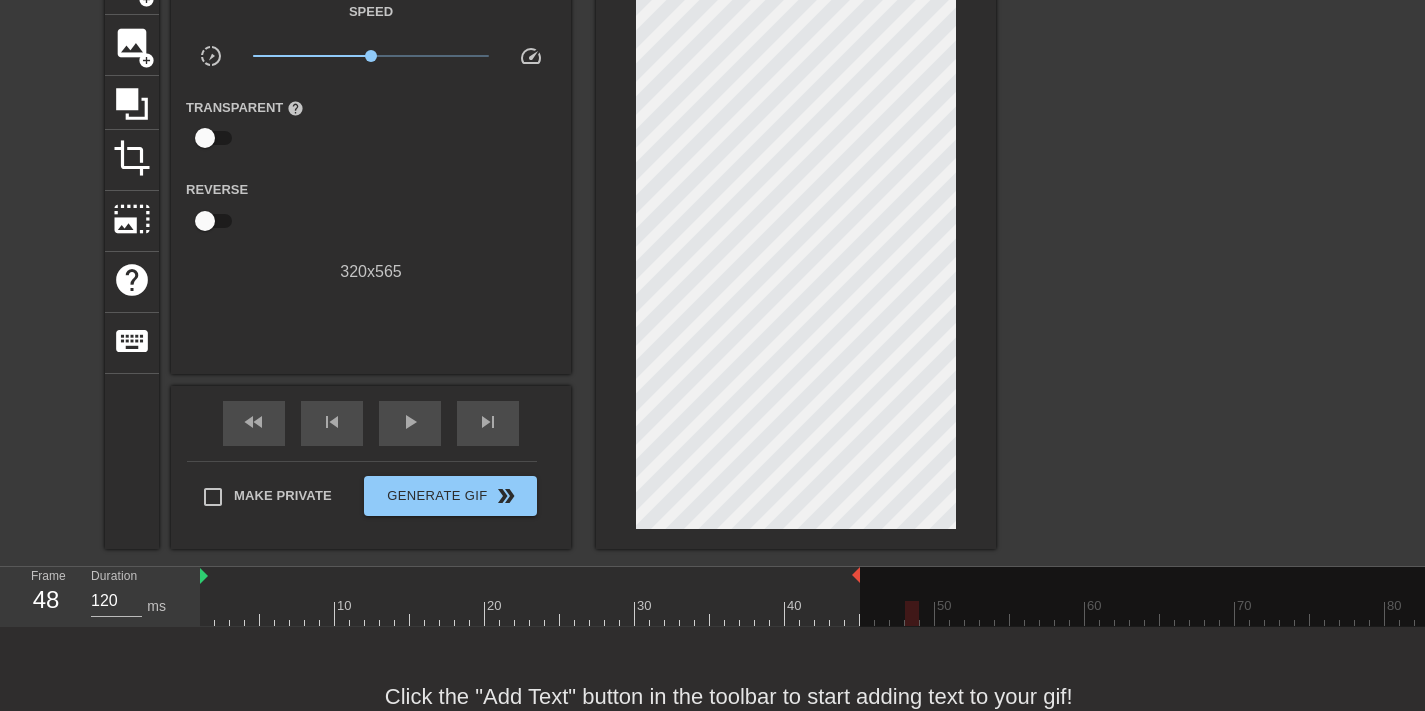 drag, startPoint x: 1082, startPoint y: 573, endPoint x: 852, endPoint y: 583, distance: 230.21729 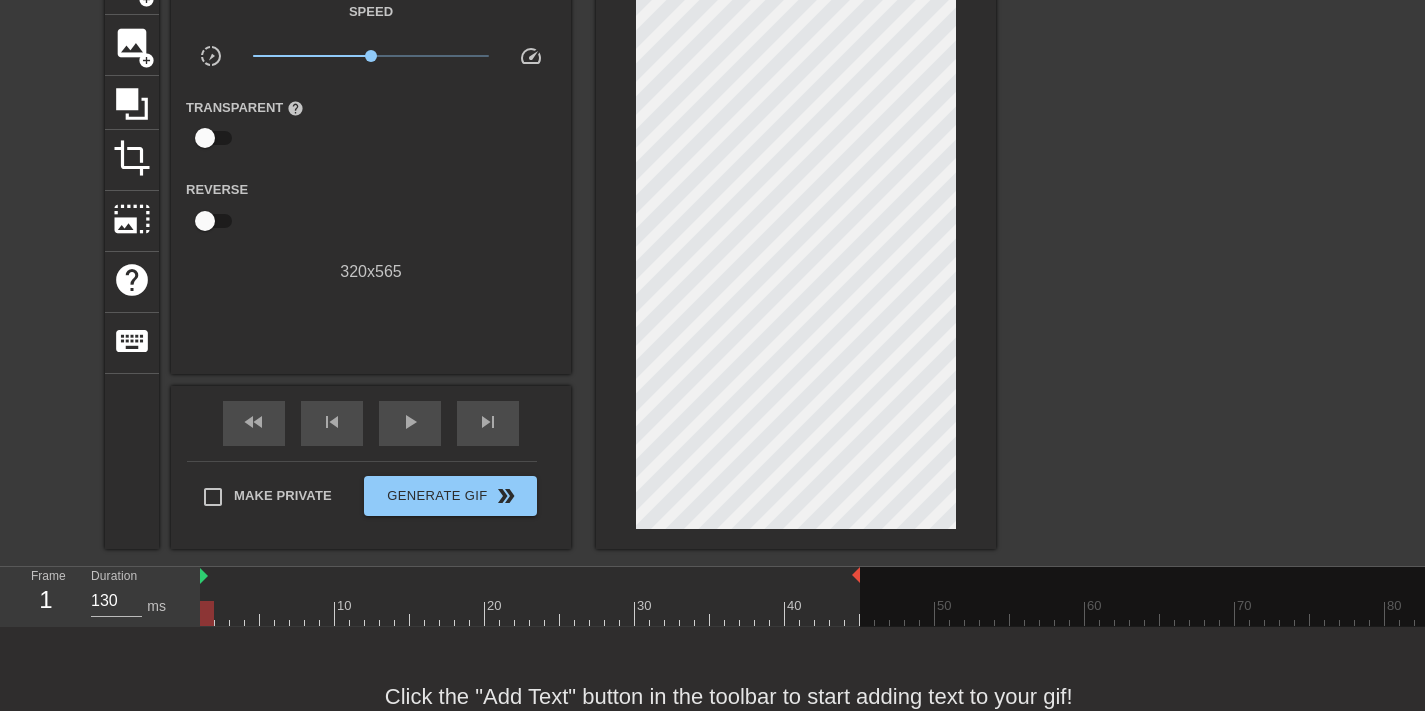 drag, startPoint x: 657, startPoint y: 590, endPoint x: 52, endPoint y: 588, distance: 605.0033 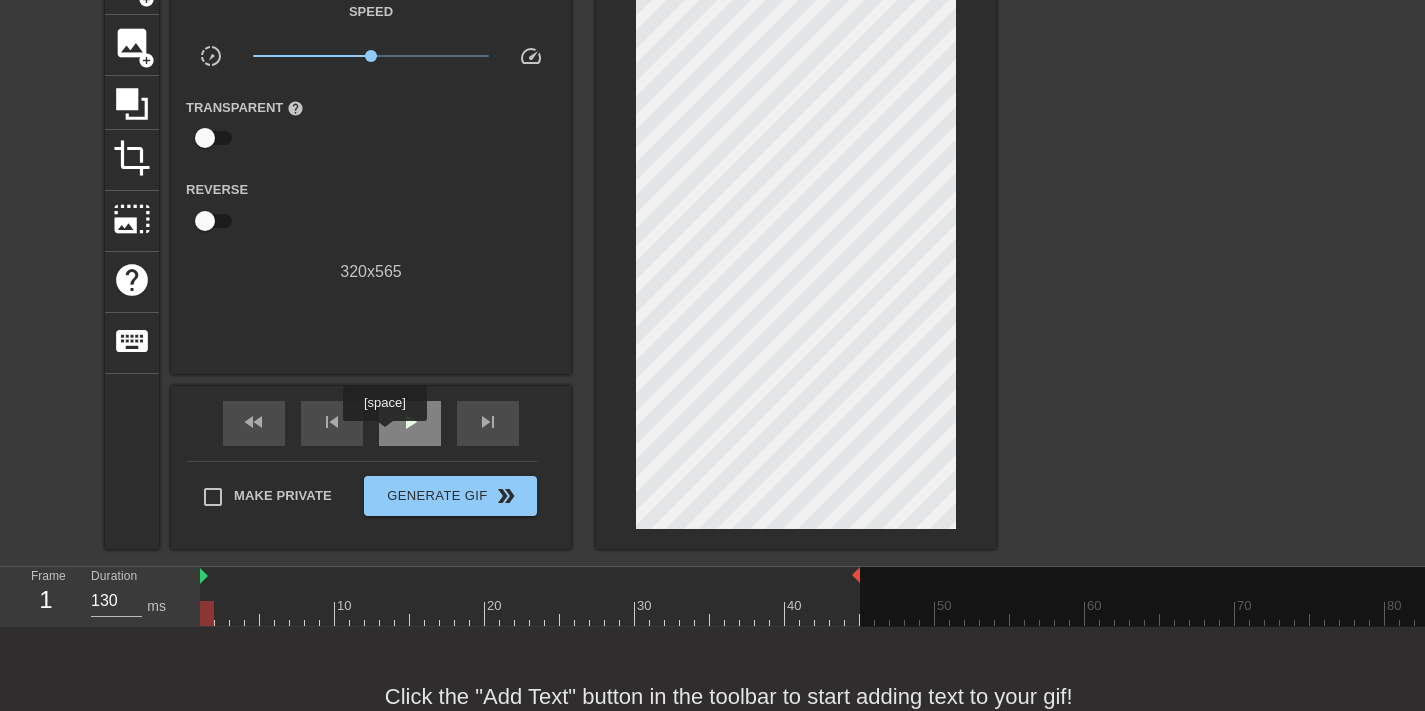 click on "play_arrow" at bounding box center (410, 423) 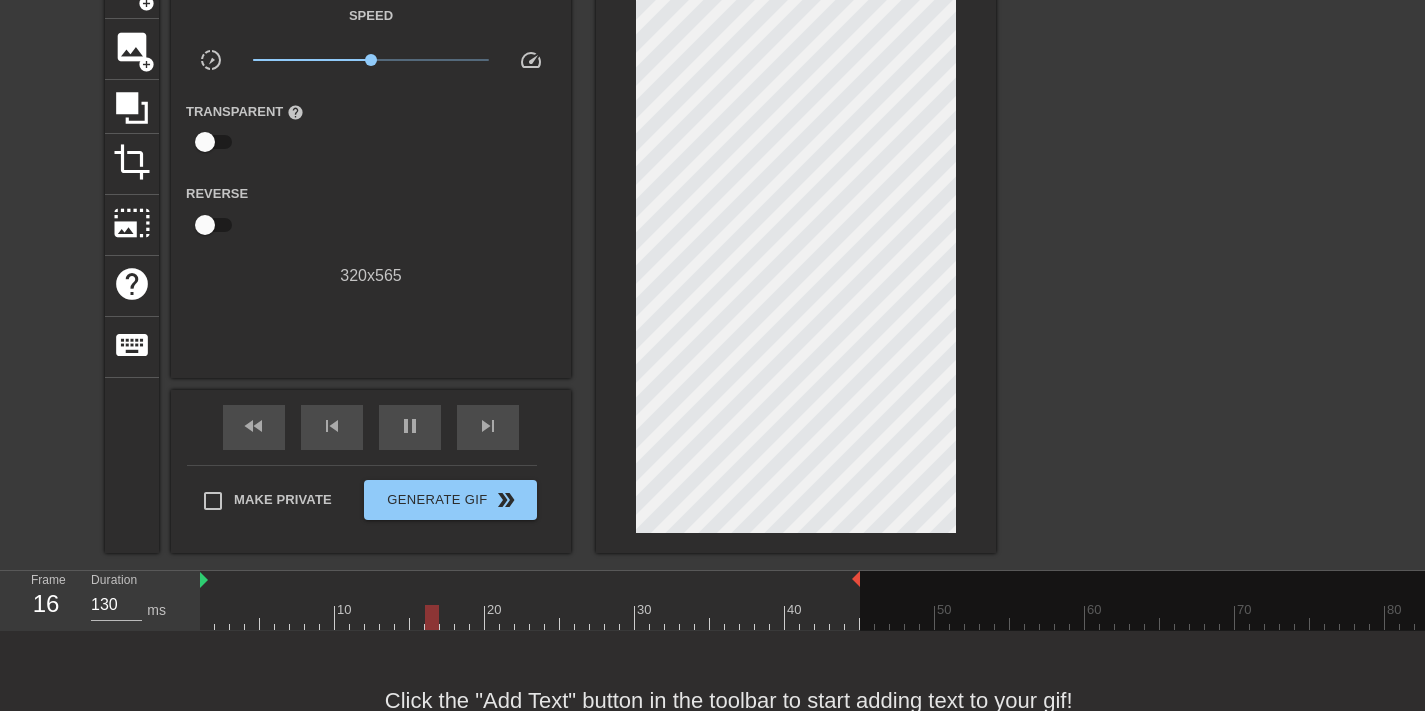 scroll, scrollTop: 89, scrollLeft: 0, axis: vertical 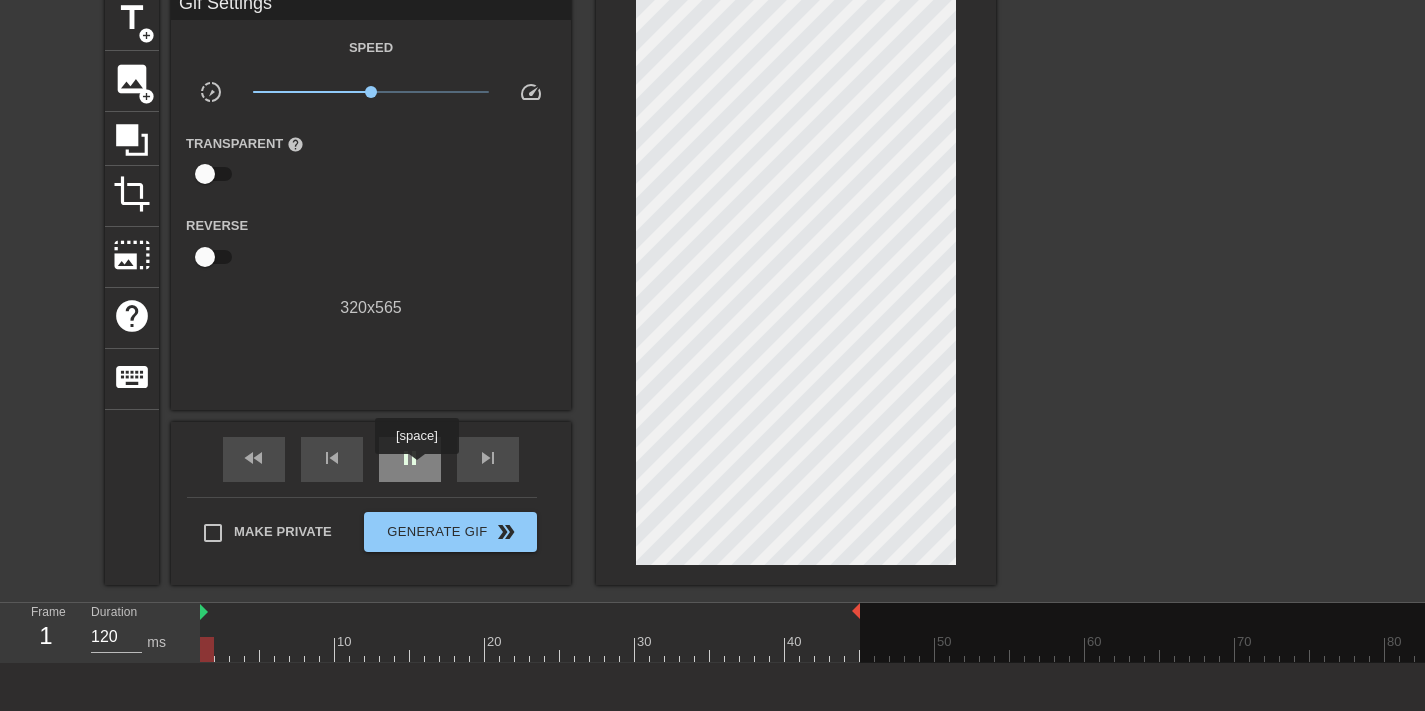 click on "pause" at bounding box center (410, 458) 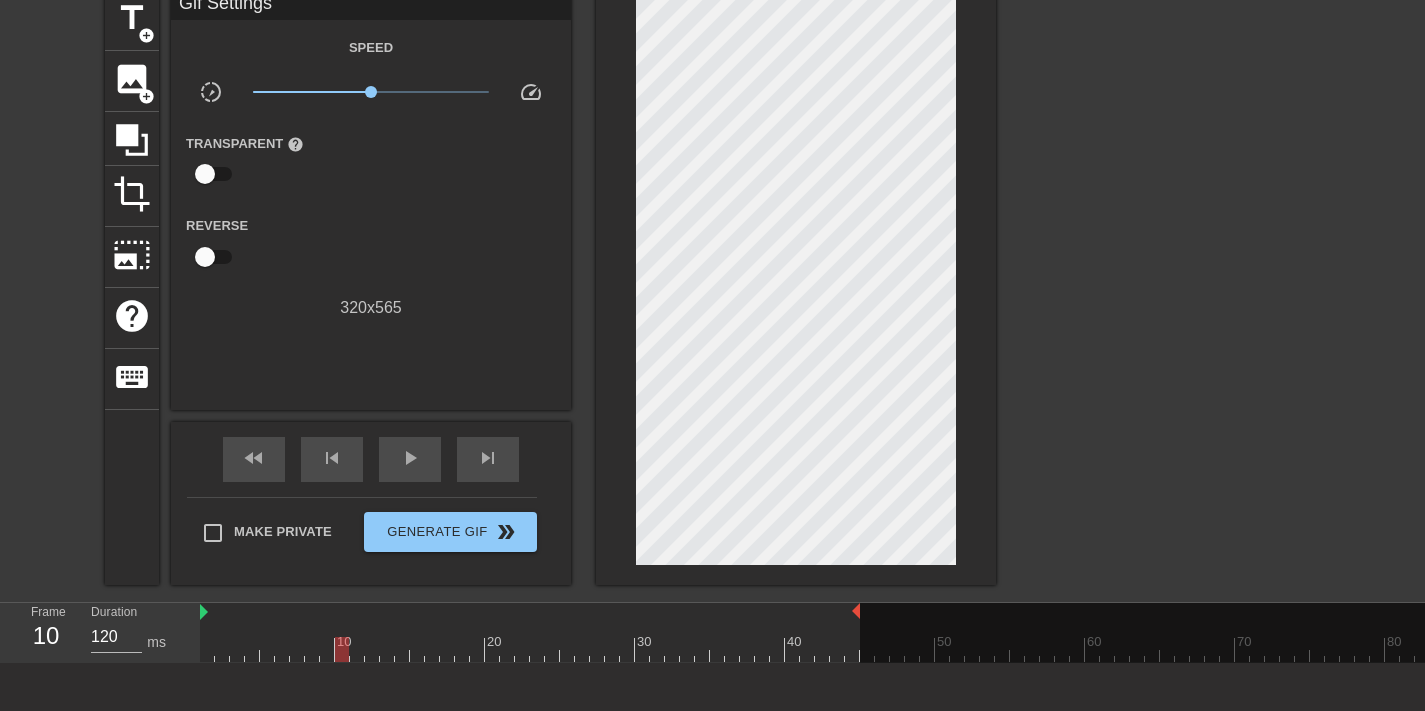 type on "130" 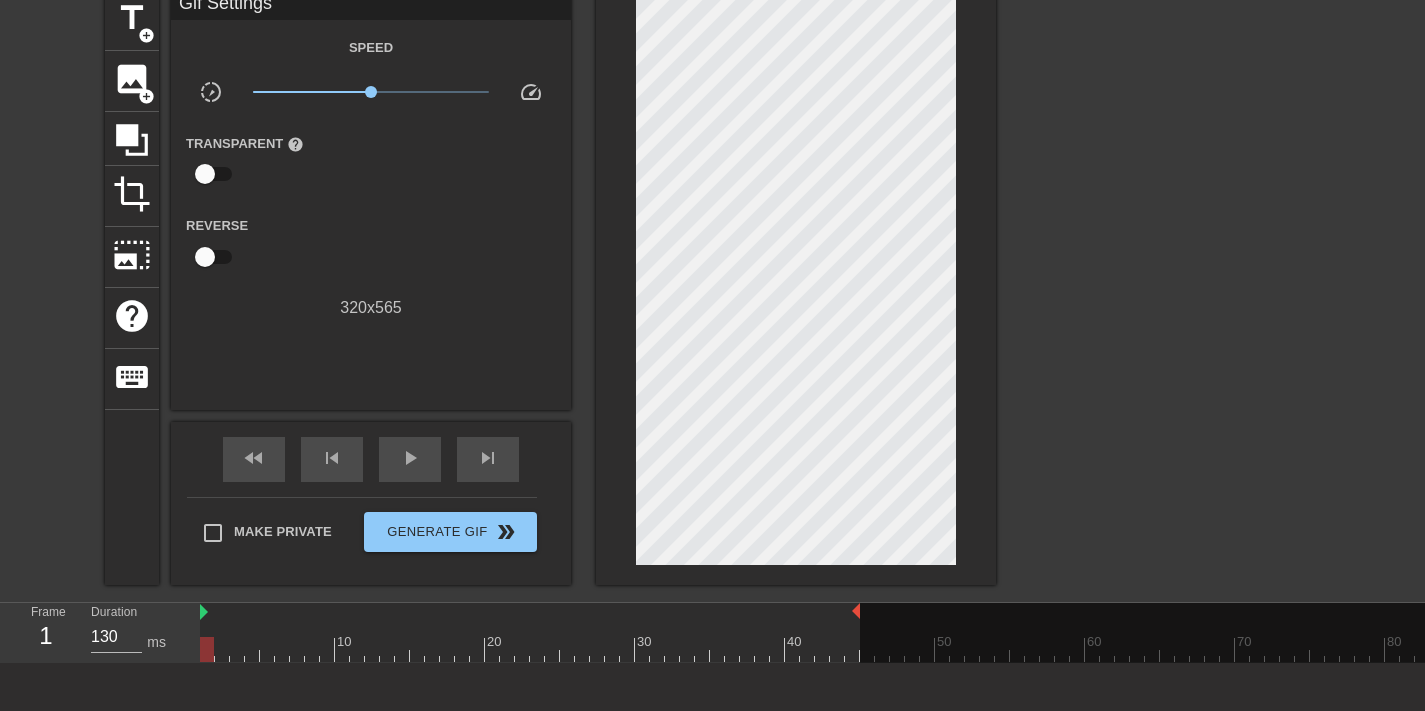 drag, startPoint x: 339, startPoint y: 653, endPoint x: 77, endPoint y: 648, distance: 262.0477 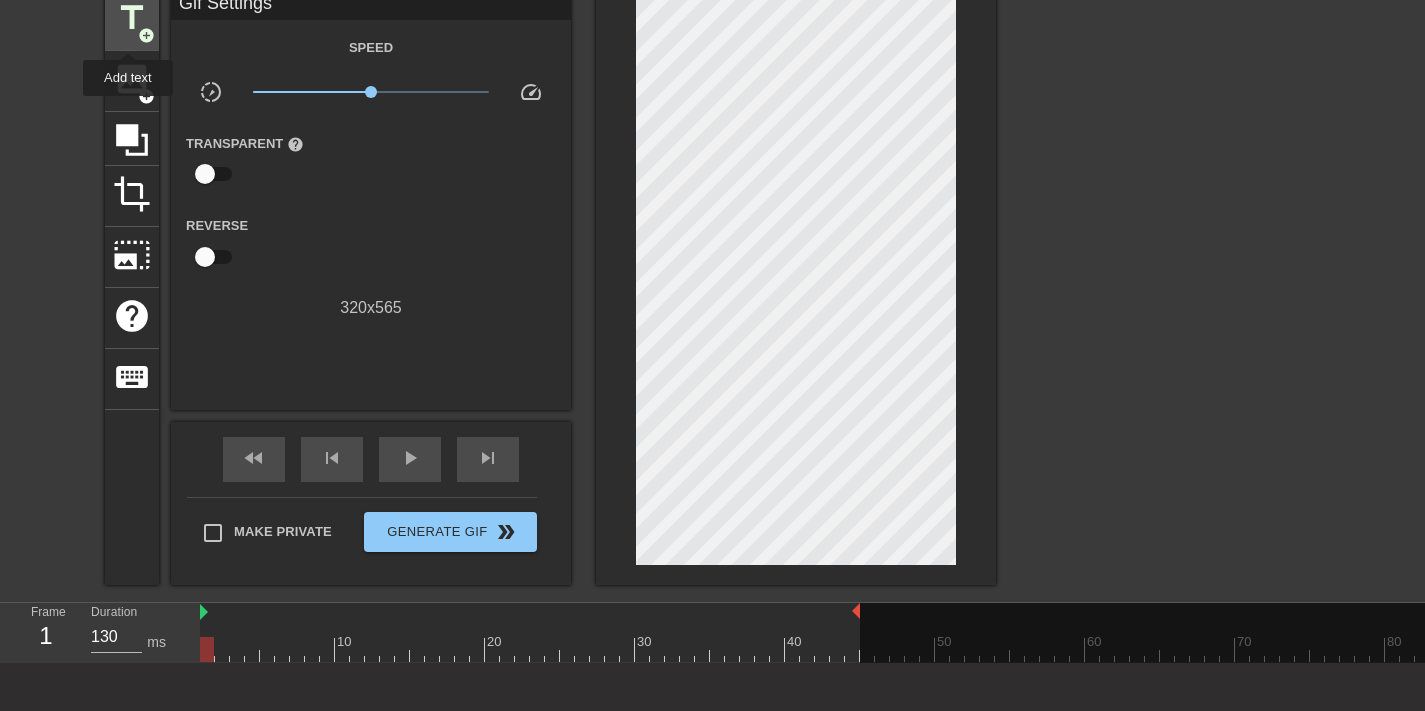 click on "title" at bounding box center (132, 18) 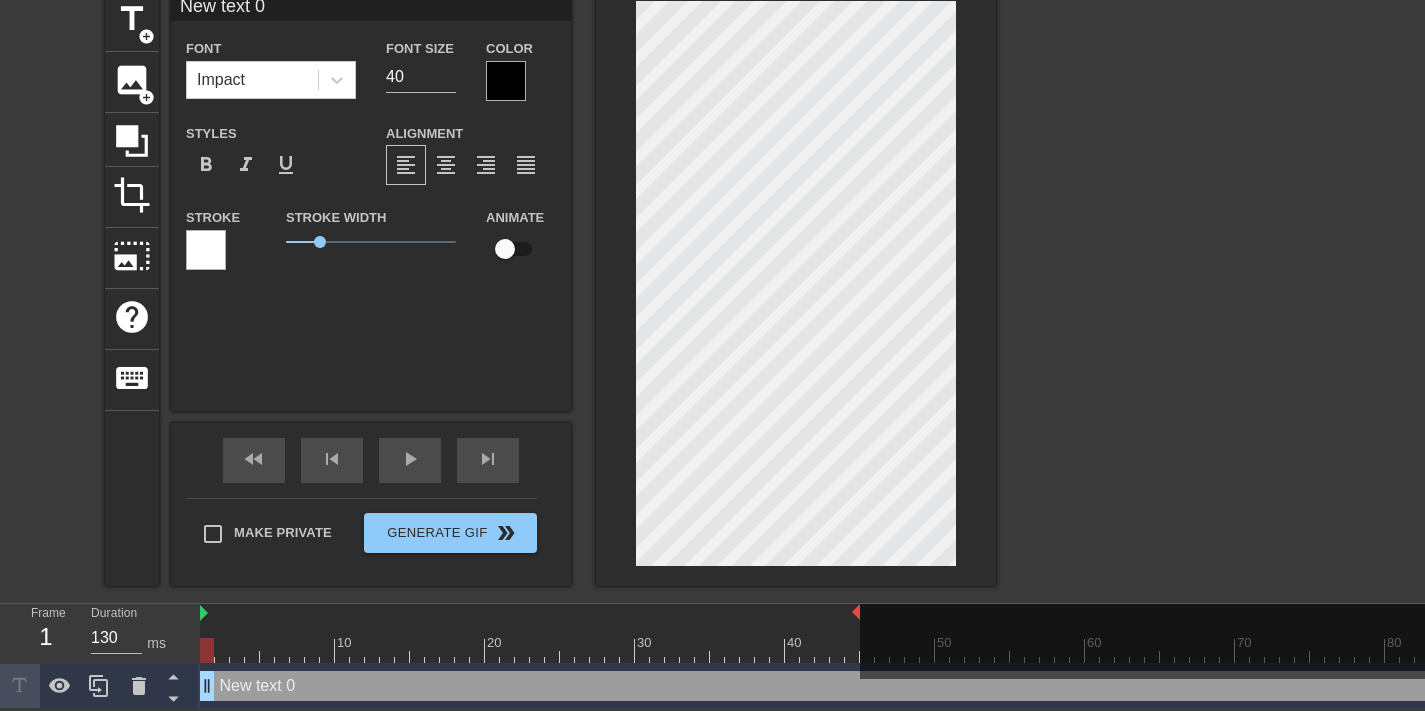 click at bounding box center (506, 81) 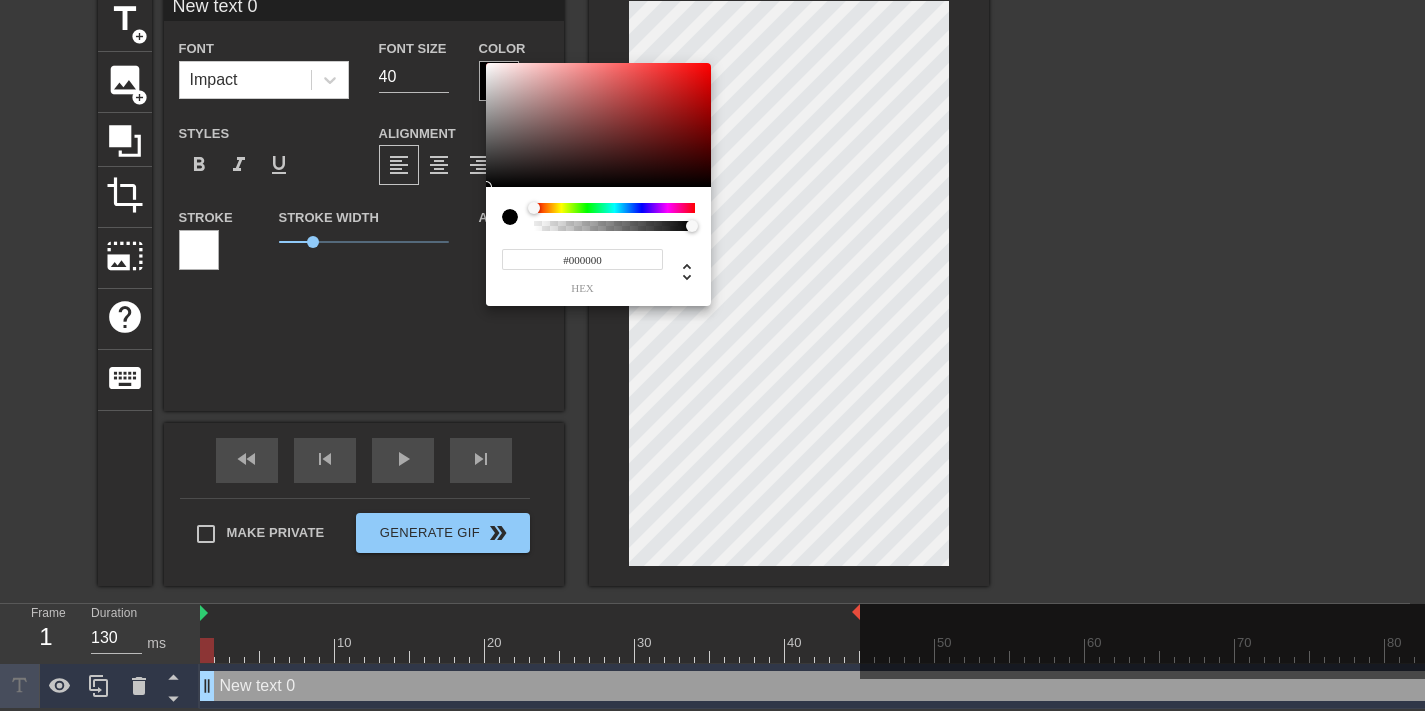 scroll, scrollTop: 86, scrollLeft: 0, axis: vertical 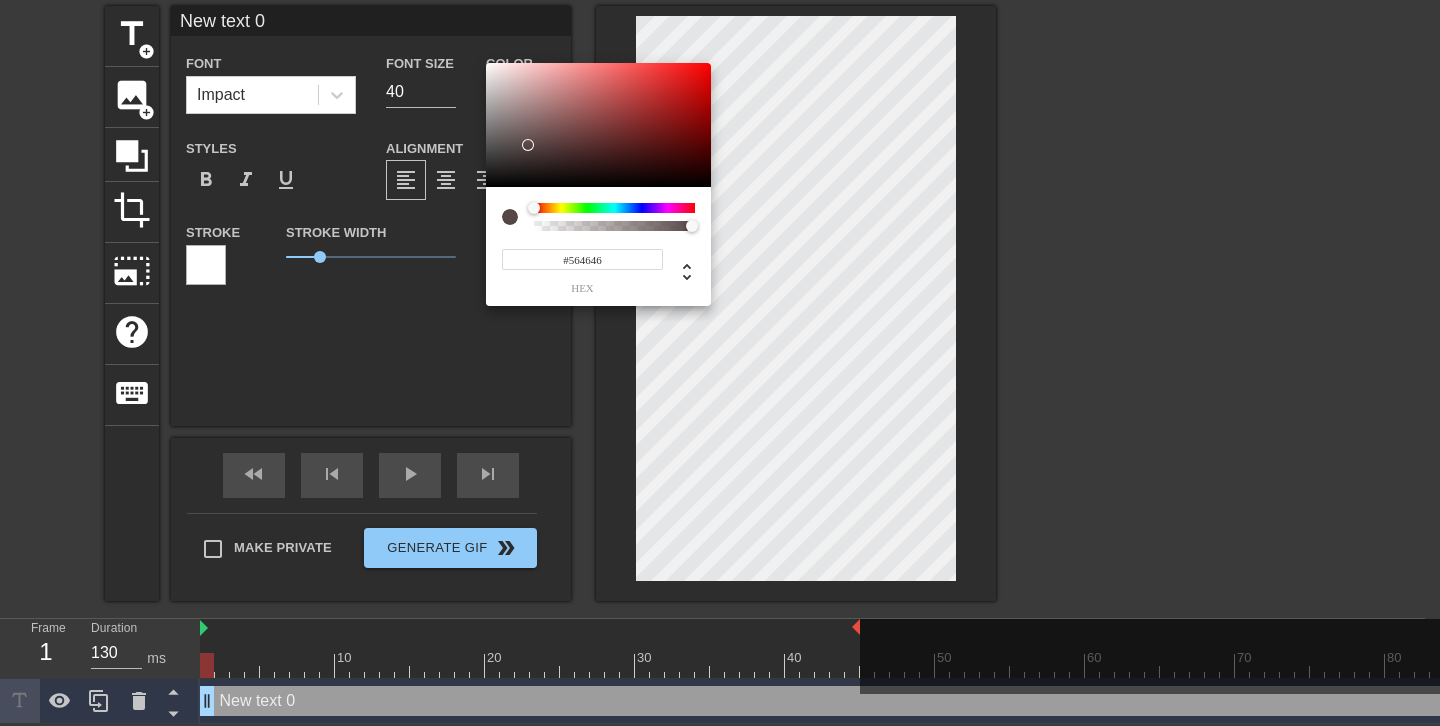 type on "#FFFFFF" 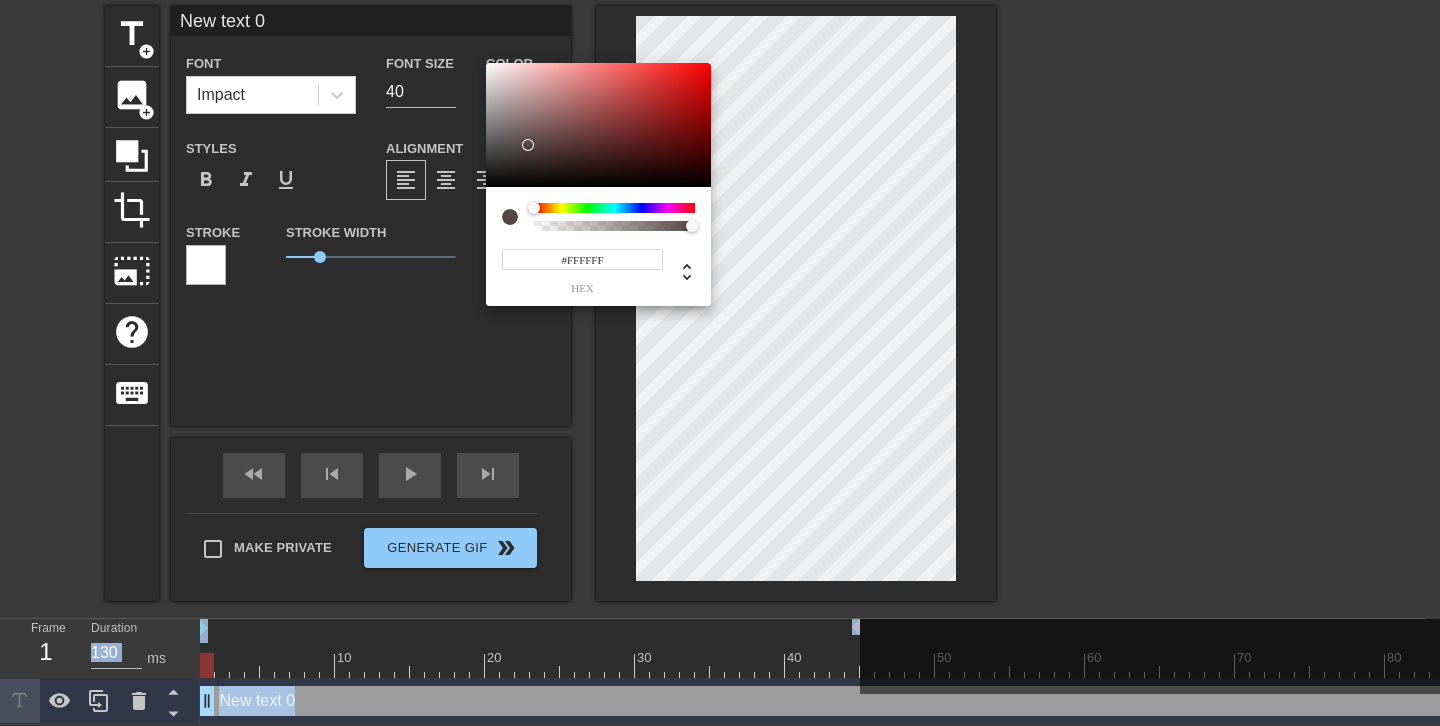 drag, startPoint x: 527, startPoint y: 158, endPoint x: 414, endPoint y: -2, distance: 195.88007 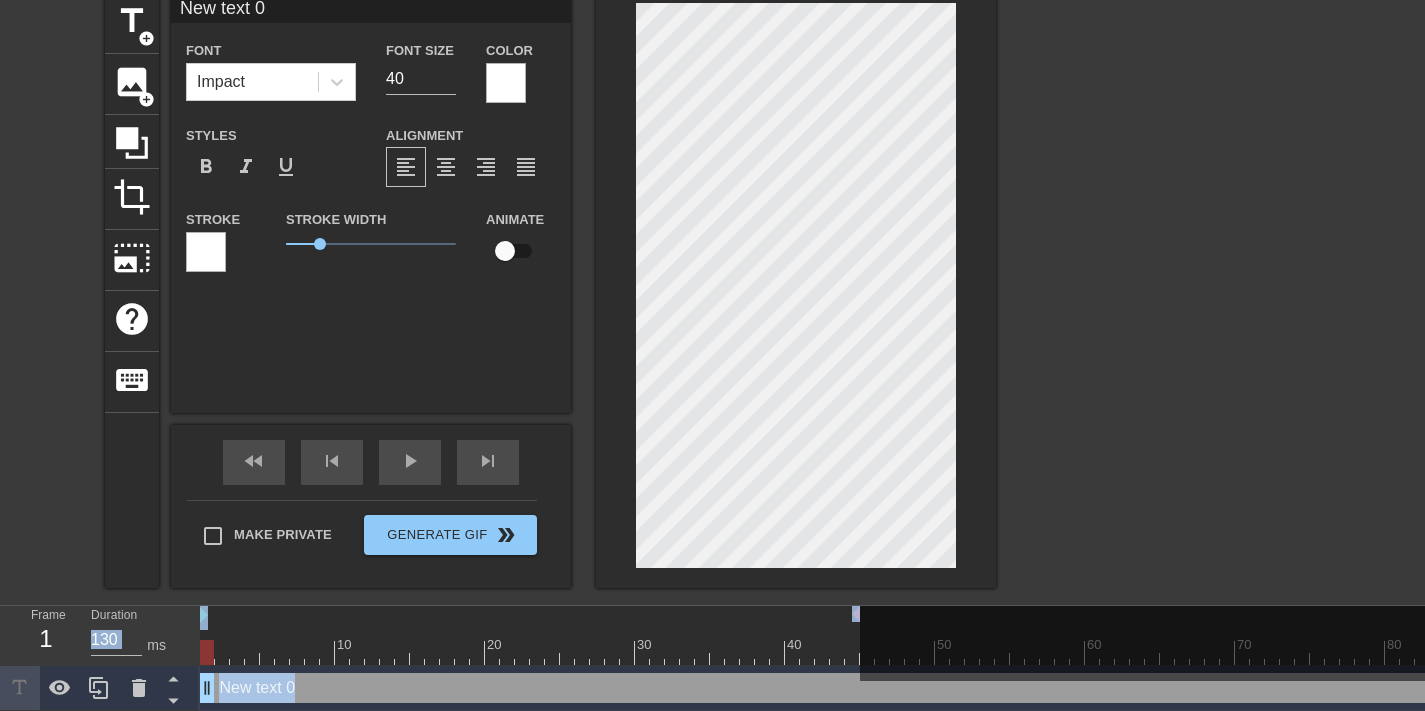 click on "Stroke" at bounding box center (221, 239) 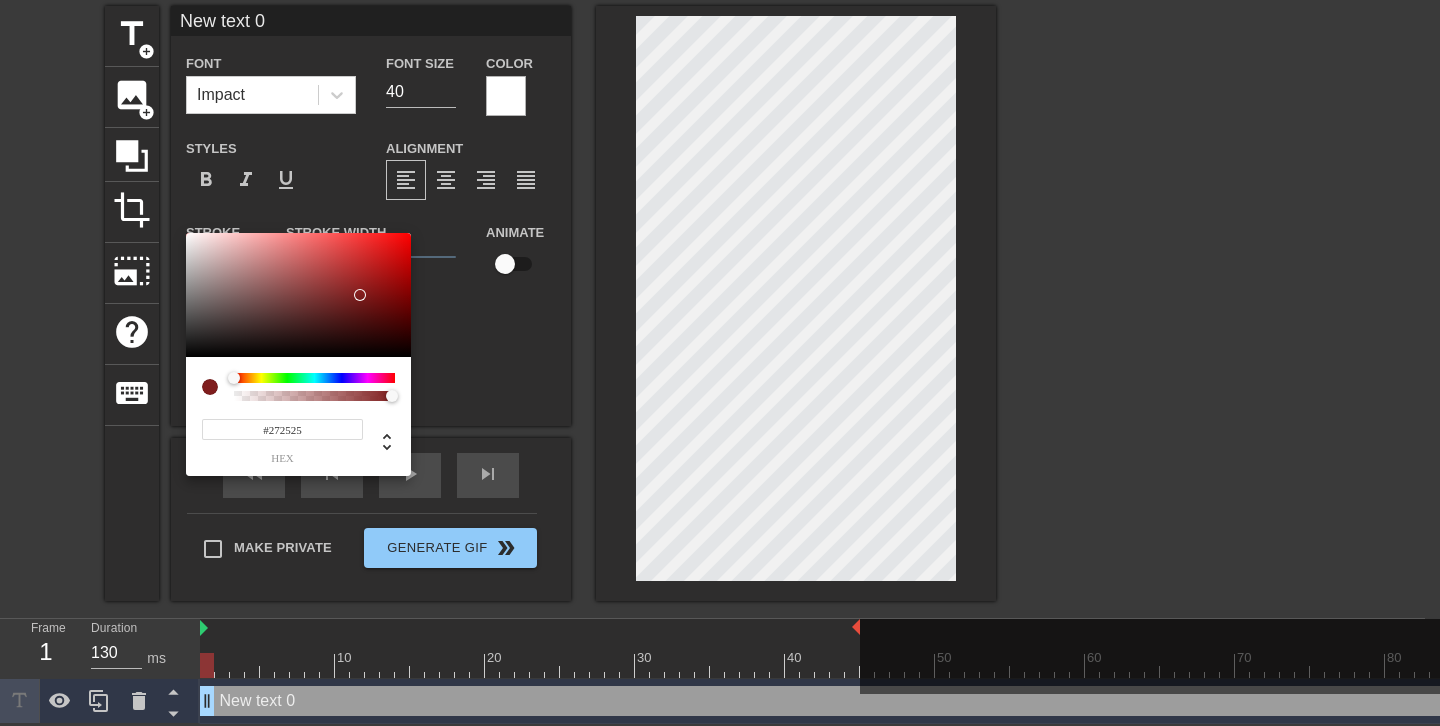 type on "#000000" 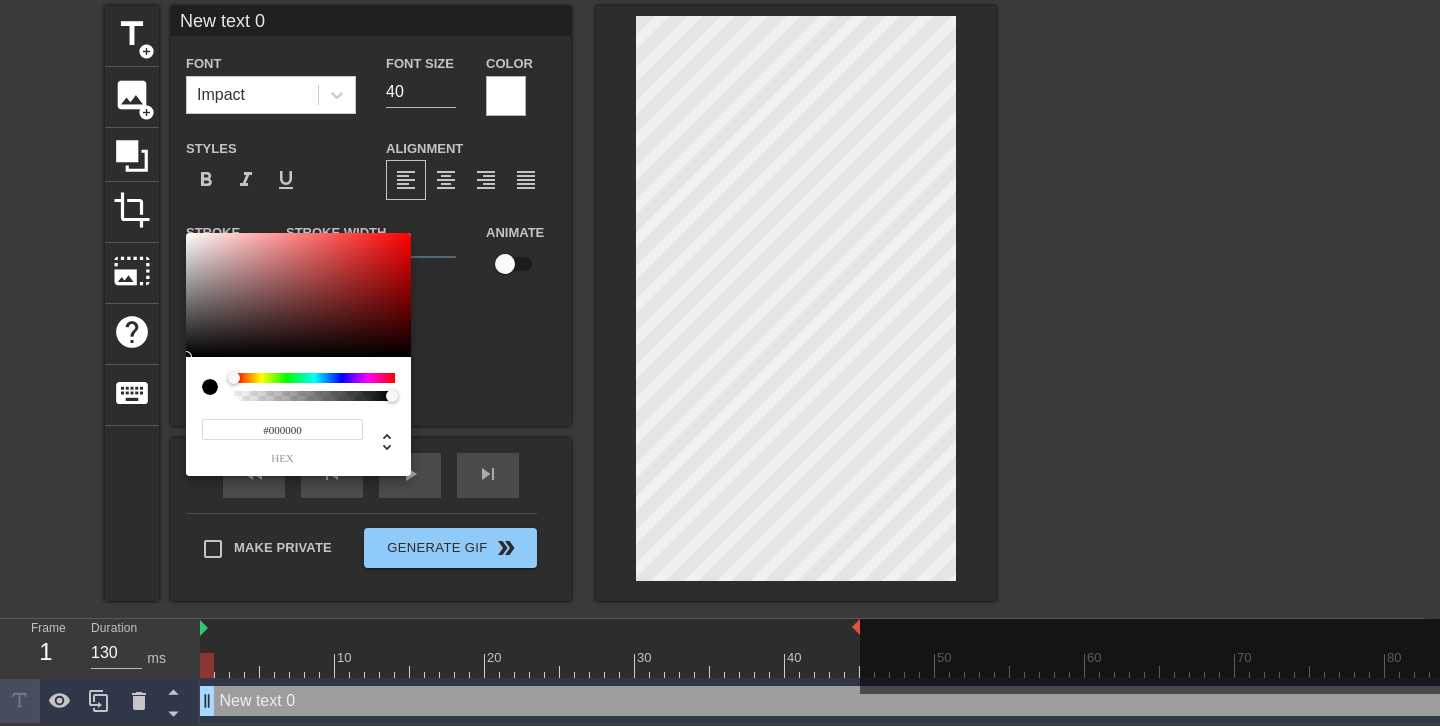 drag, startPoint x: 389, startPoint y: 290, endPoint x: 104, endPoint y: 378, distance: 298.2767 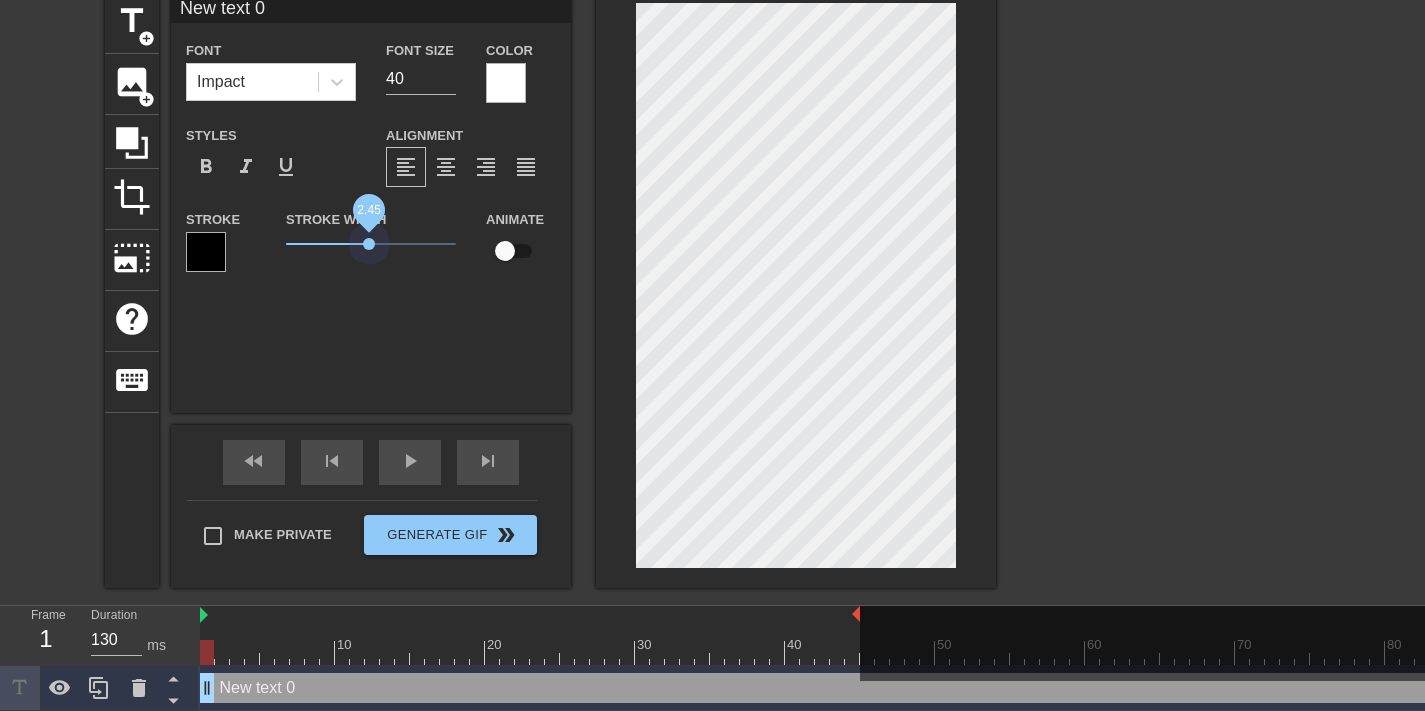 drag, startPoint x: 329, startPoint y: 235, endPoint x: 369, endPoint y: 238, distance: 40.112343 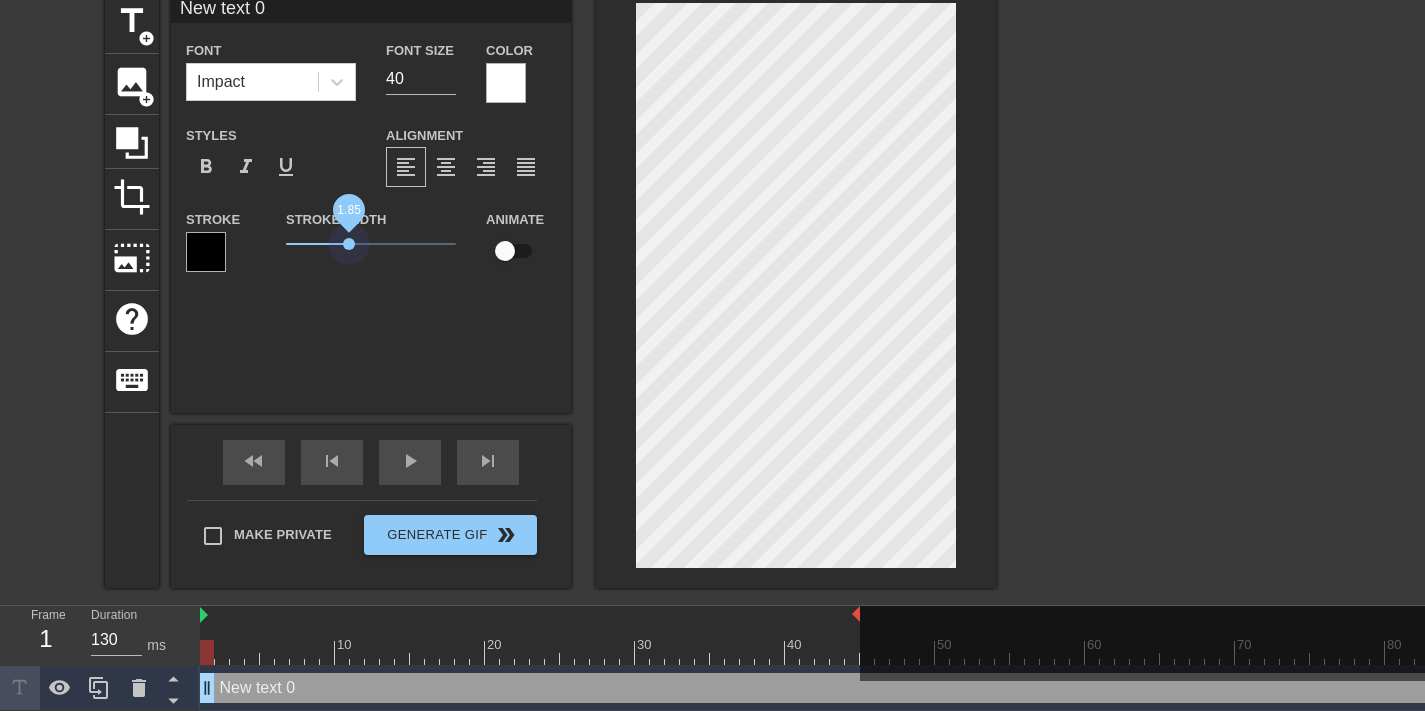 click on "1.85" at bounding box center [371, 244] 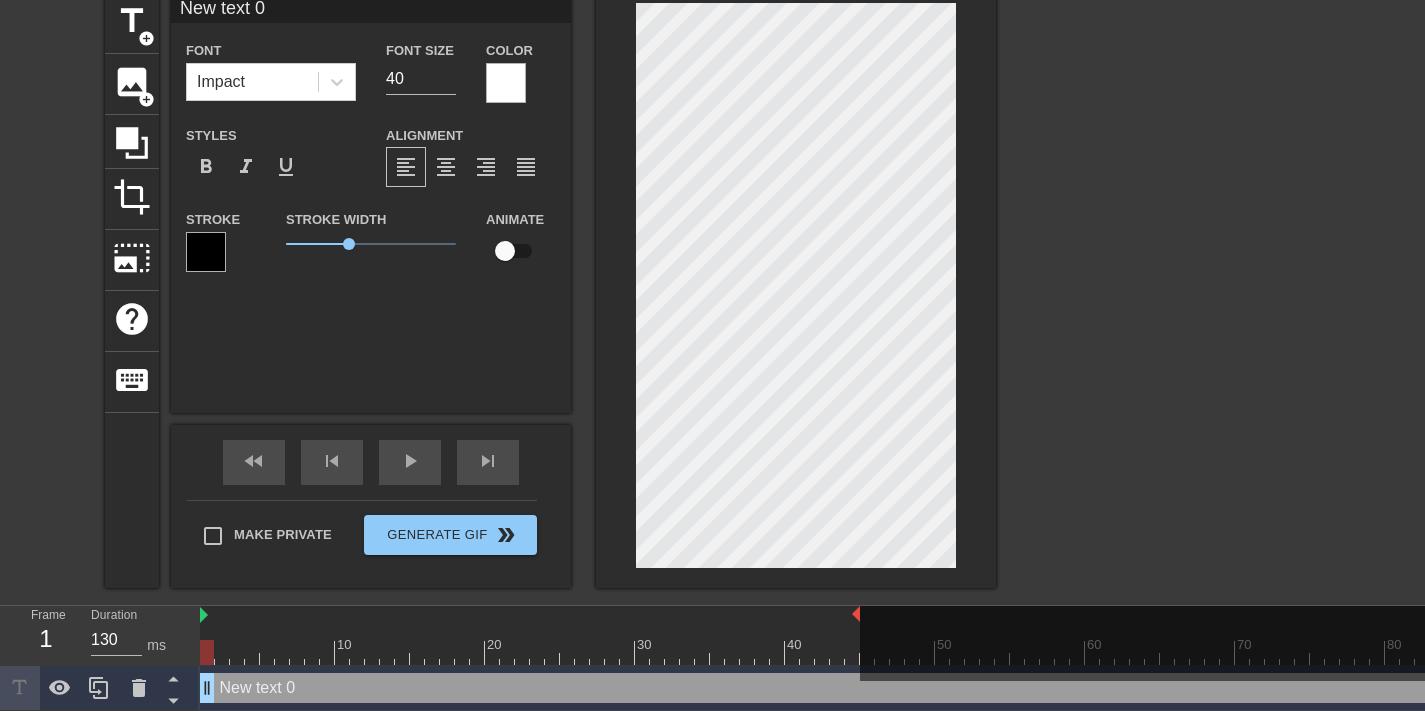 scroll, scrollTop: 3, scrollLeft: 7, axis: both 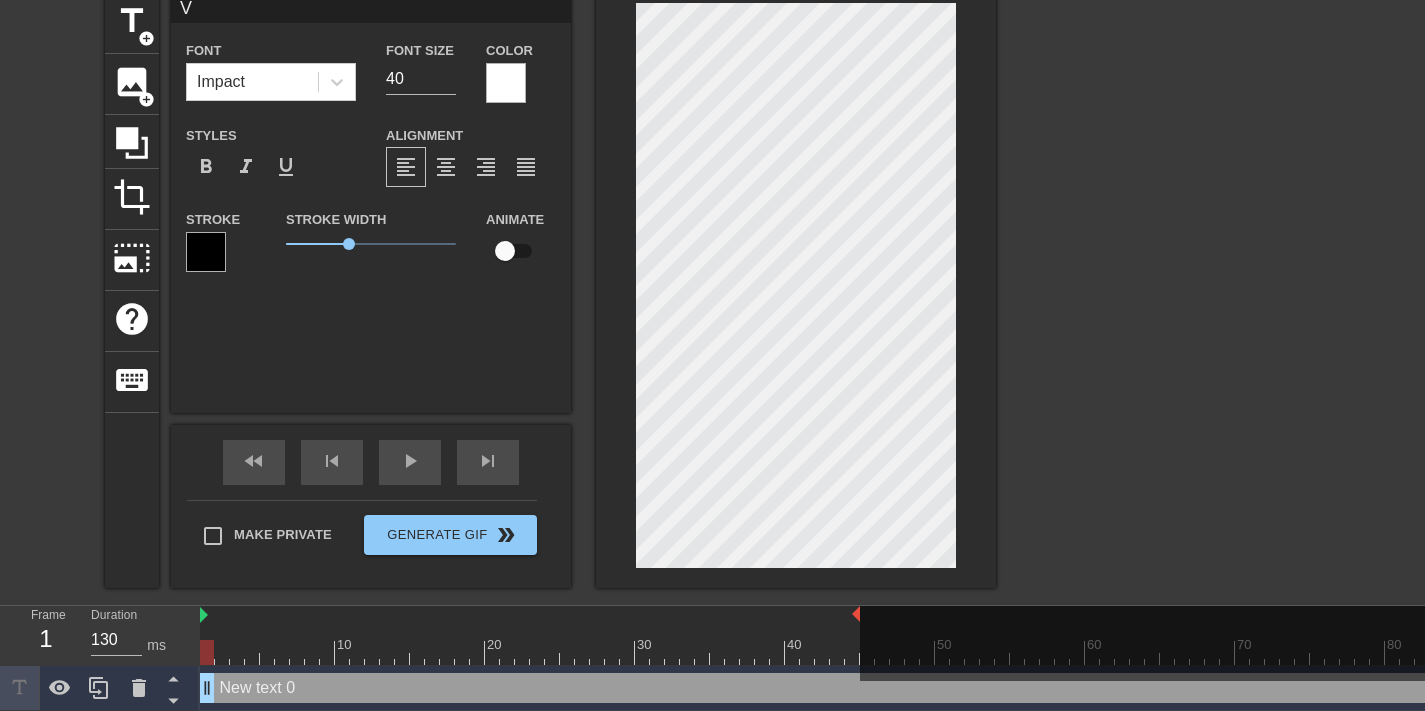 type on "V" 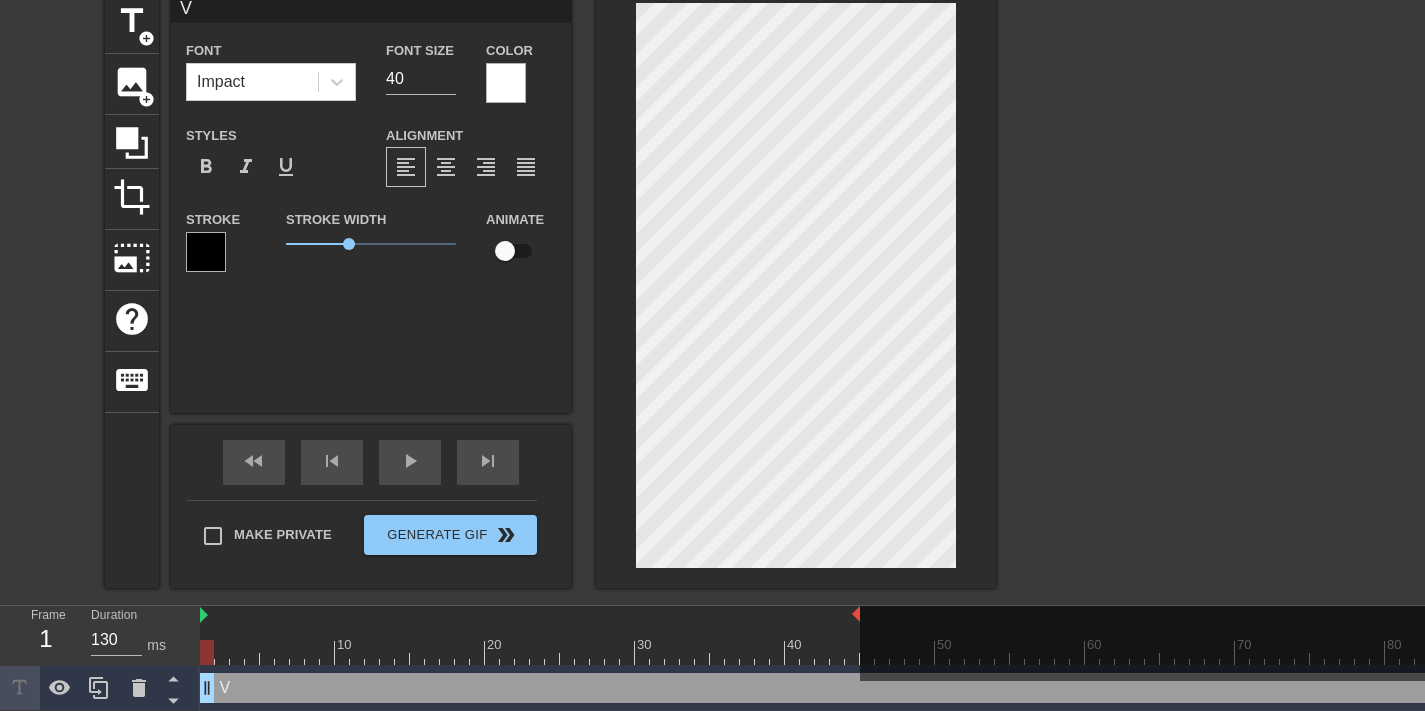 type on "VF" 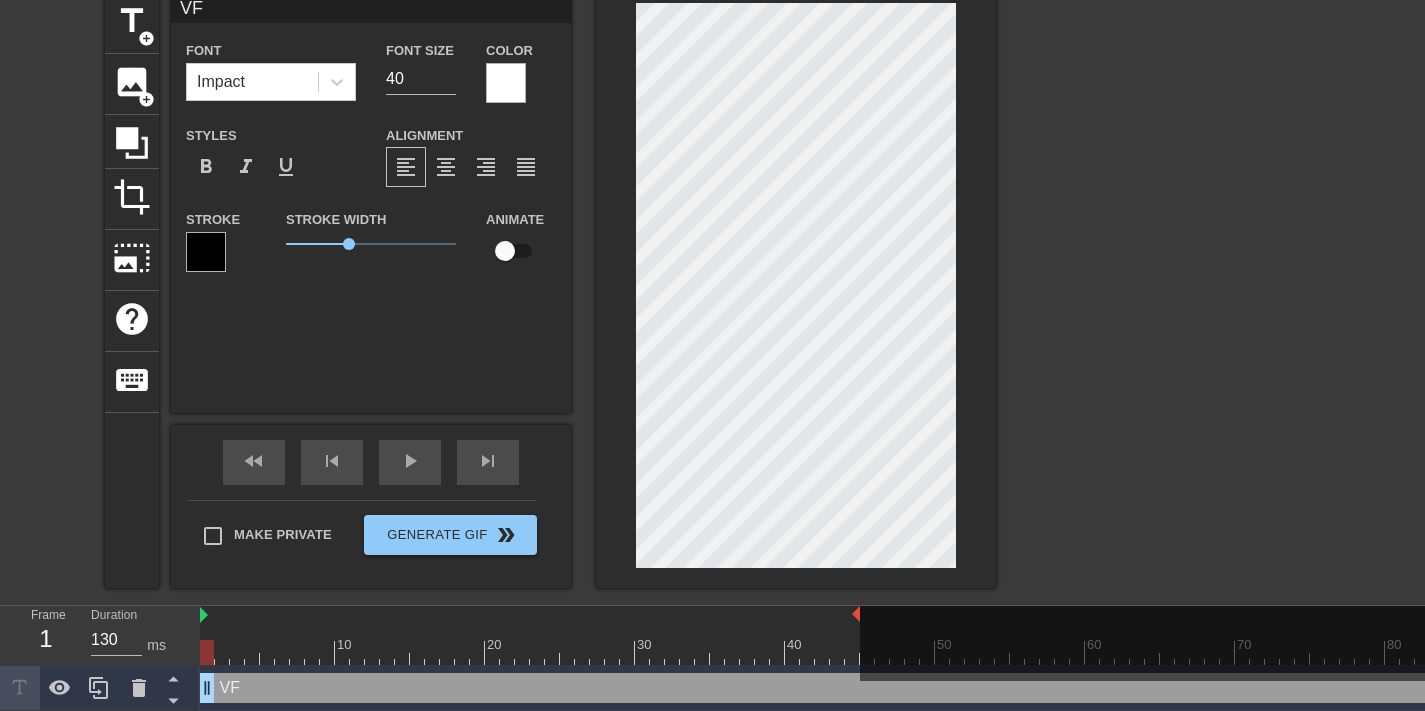 type on "VFX" 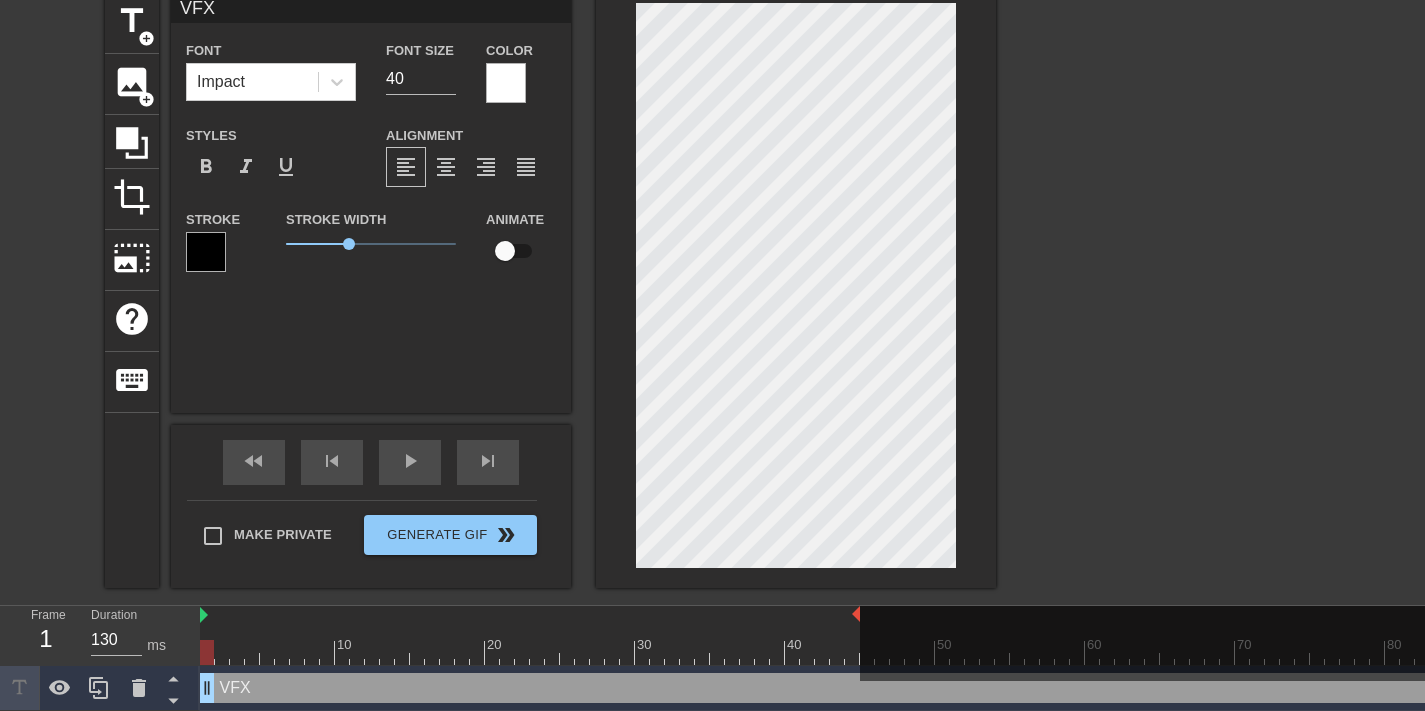 type on "VFX" 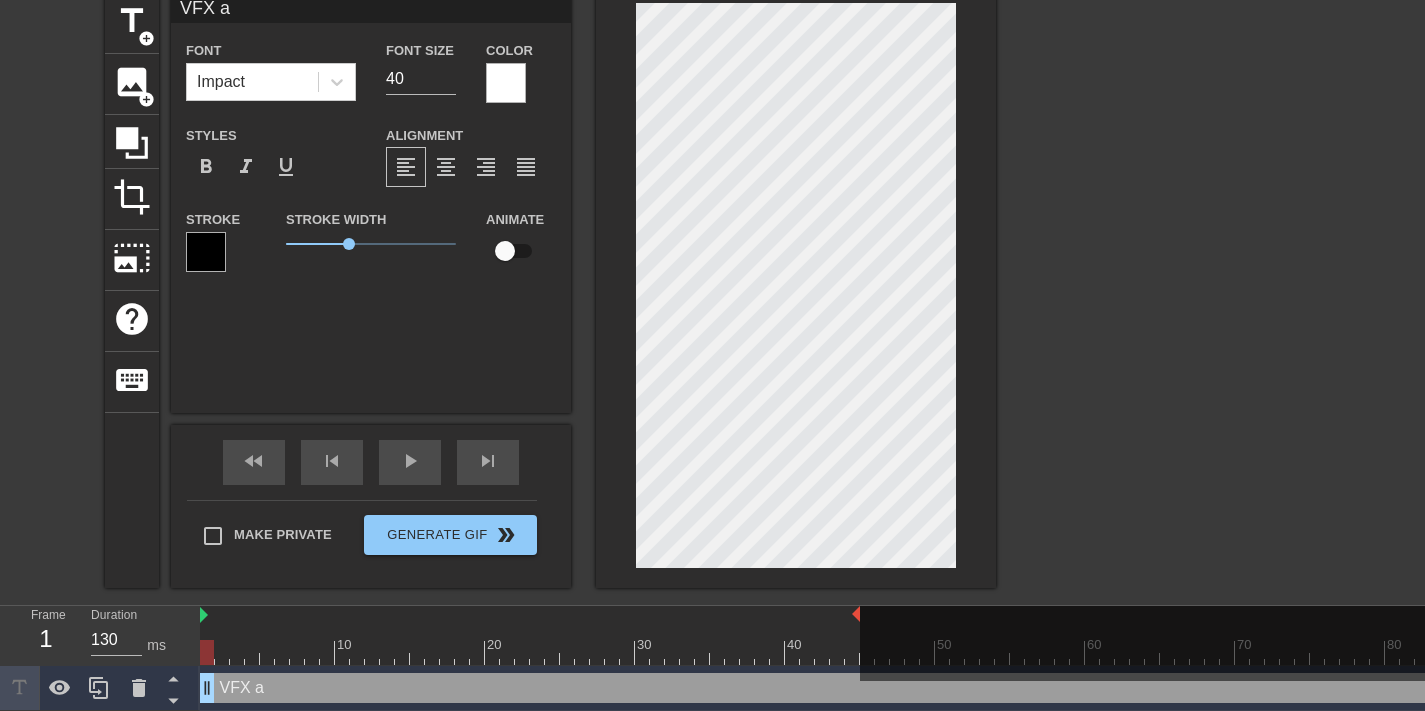 type on "VFX ar" 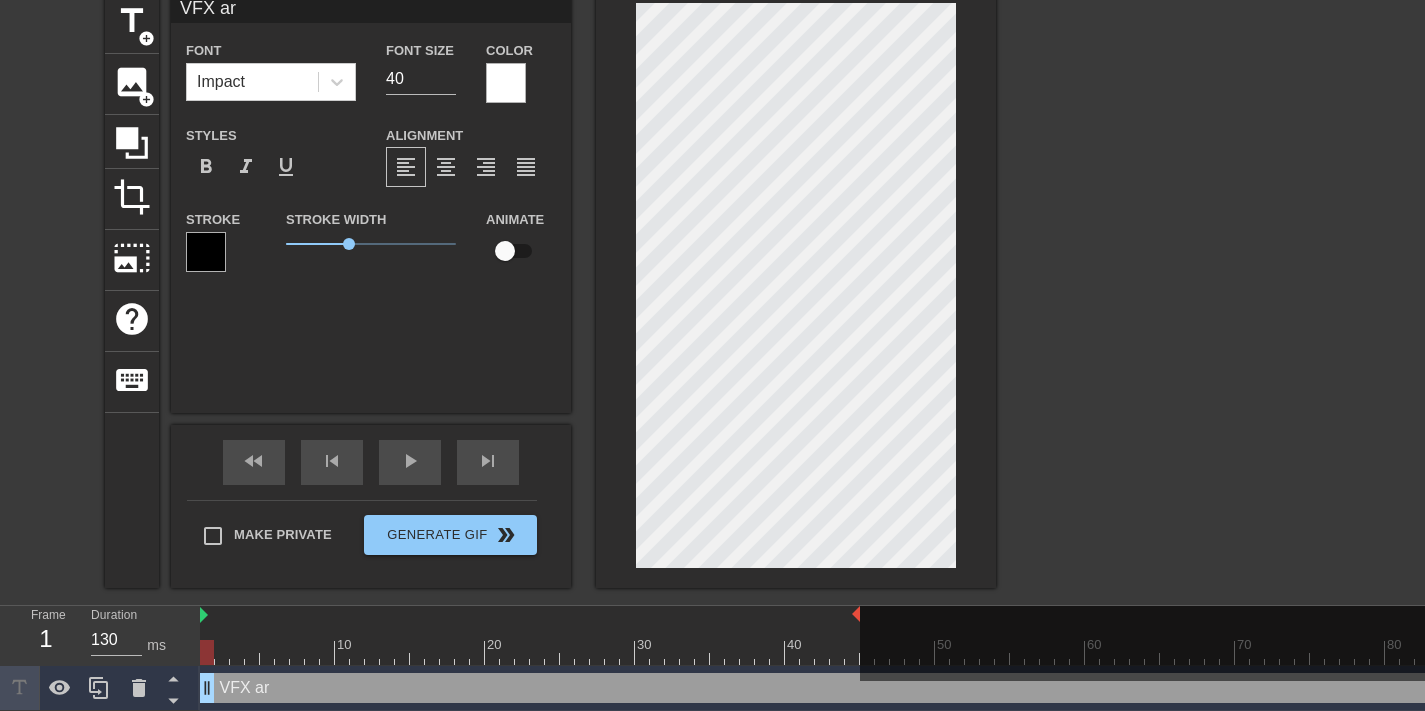 type on "VFX art" 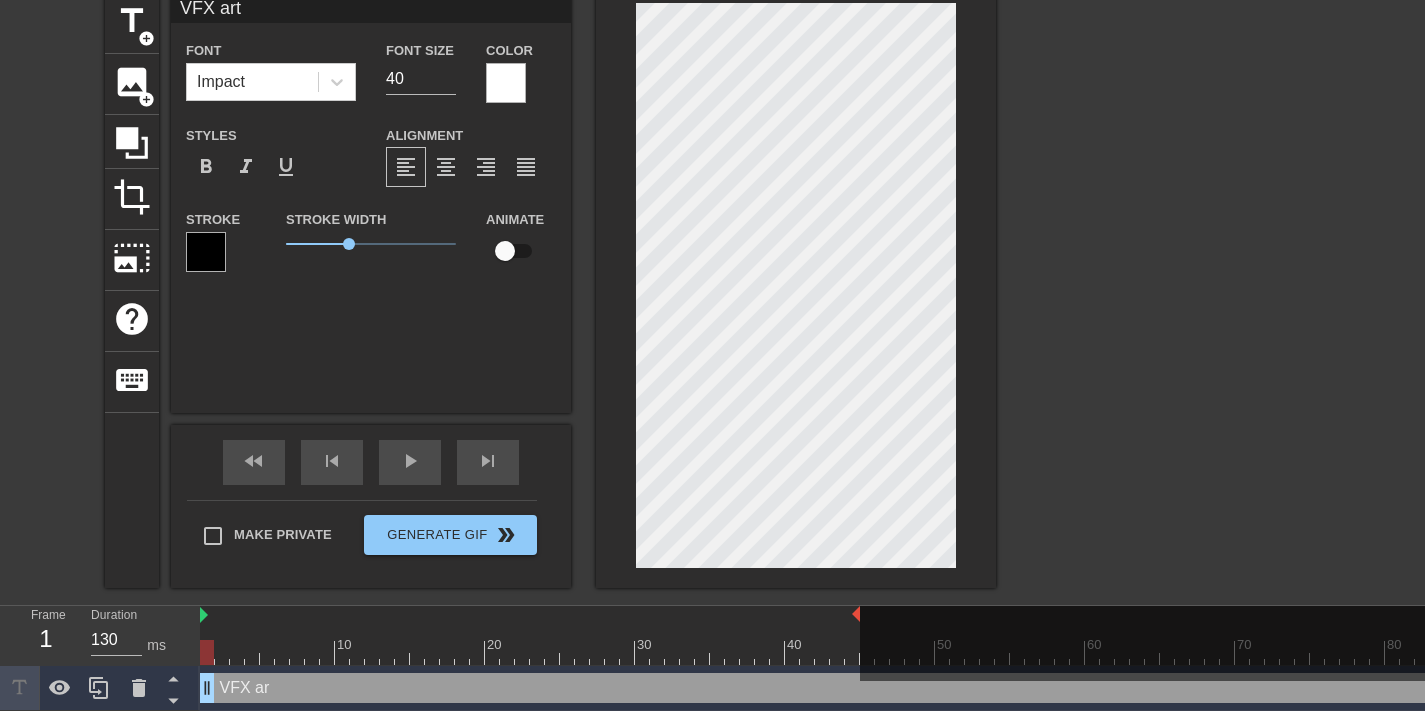 type on "VFX arti" 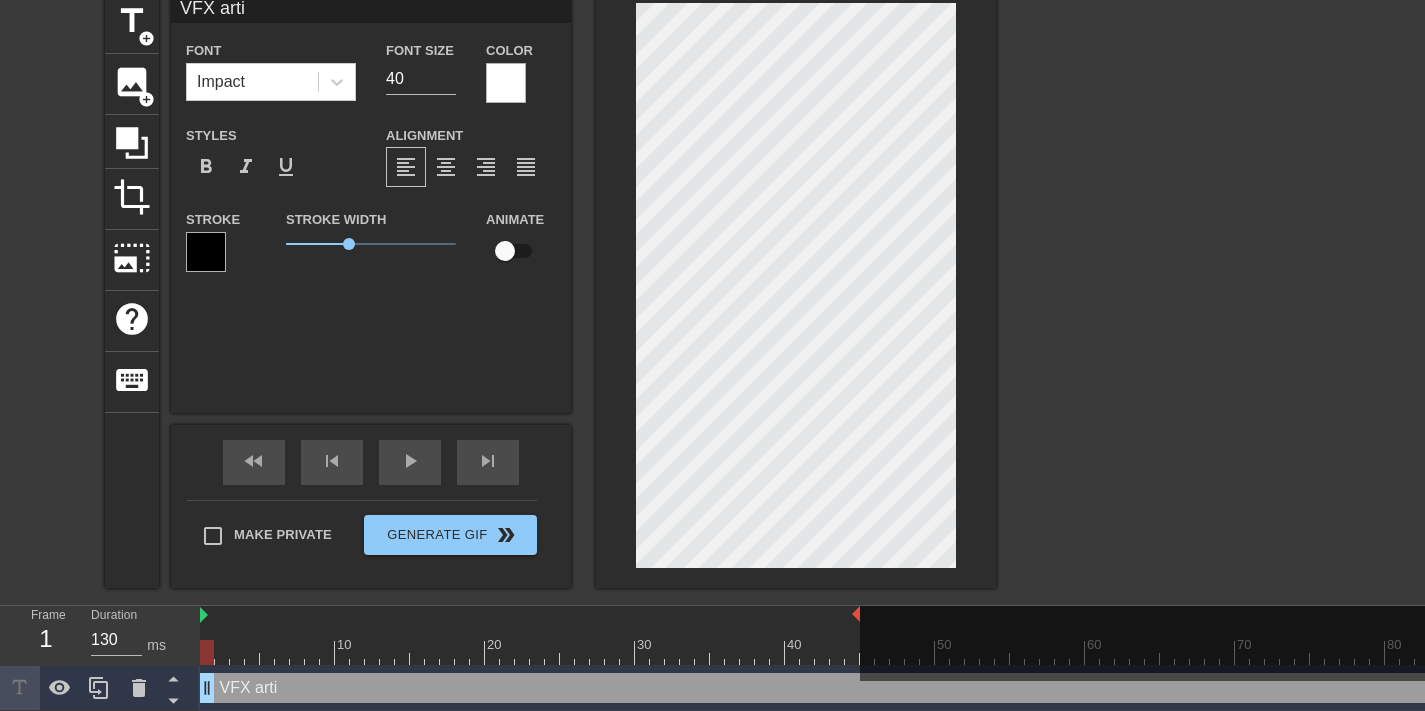 type on "VFX artis" 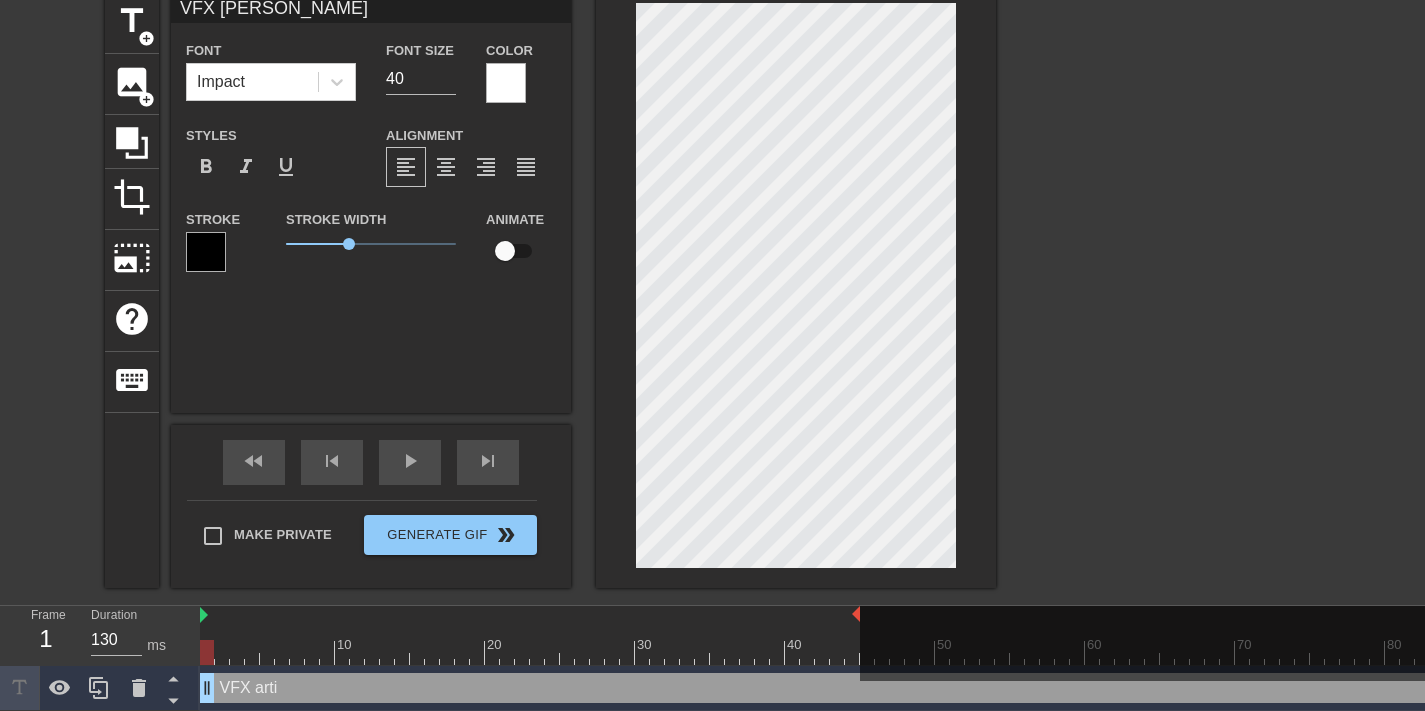 type on "VFX artist" 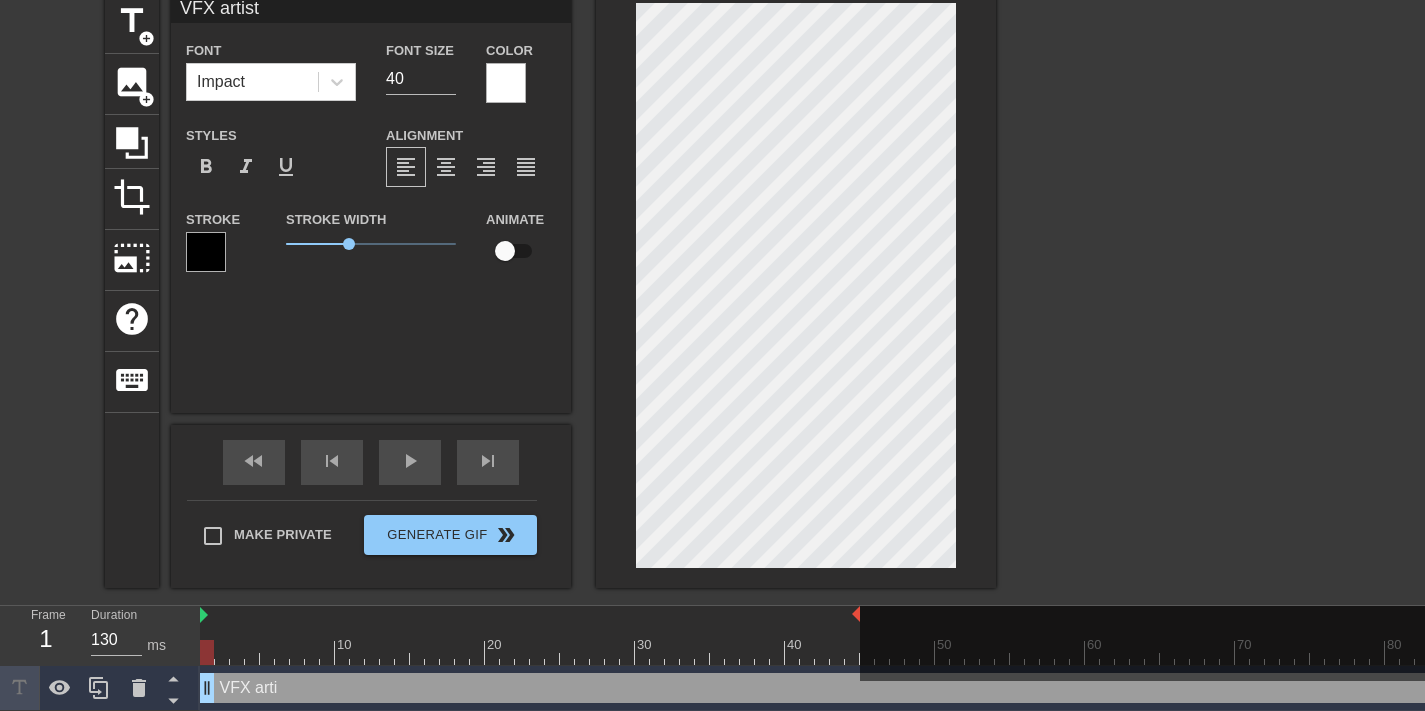 type on "VFX artists" 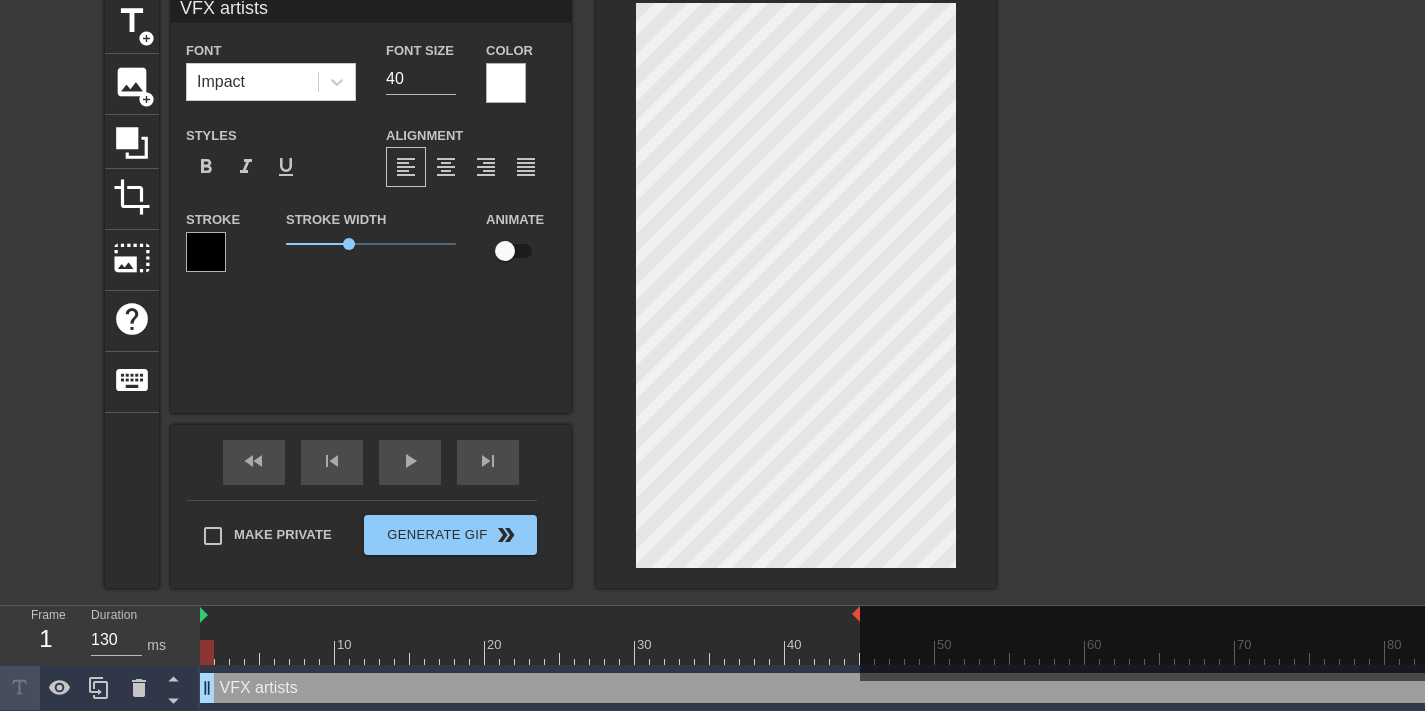 scroll, scrollTop: 3, scrollLeft: 6, axis: both 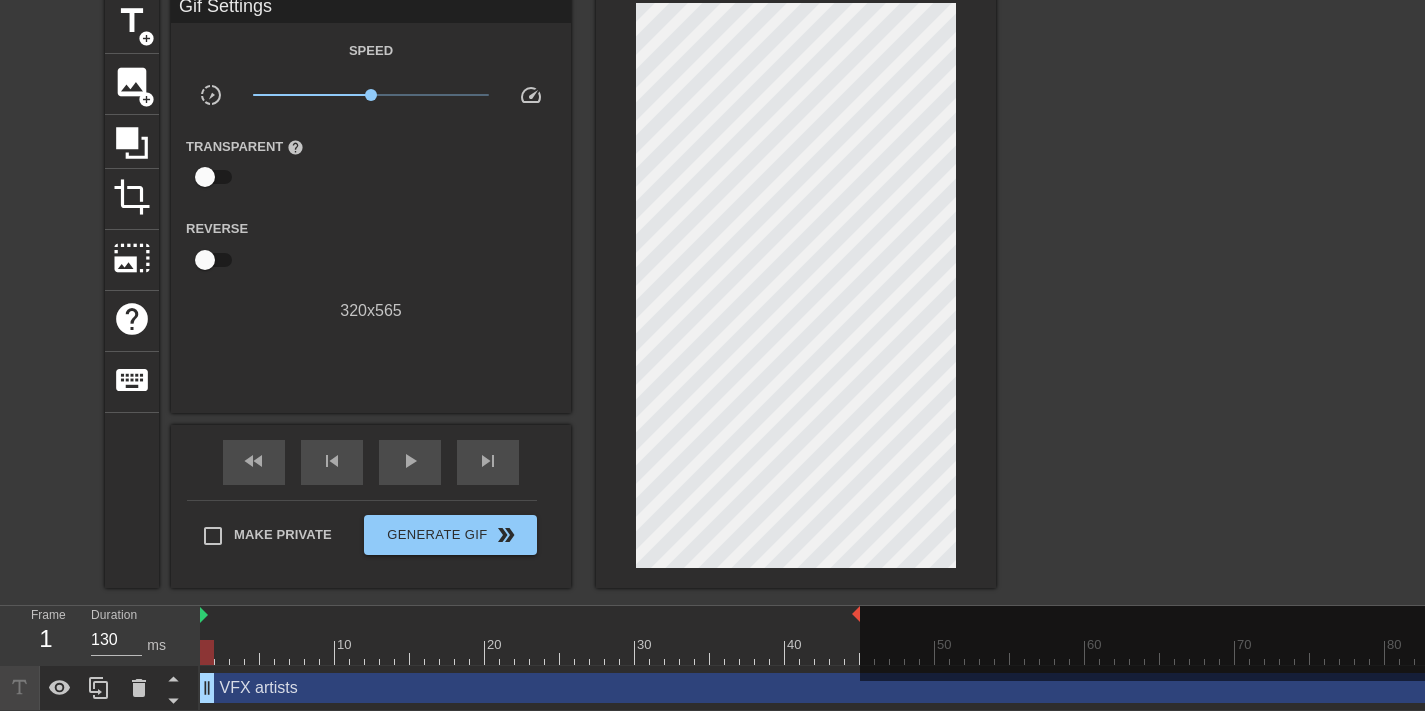 click at bounding box center (1170, 293) 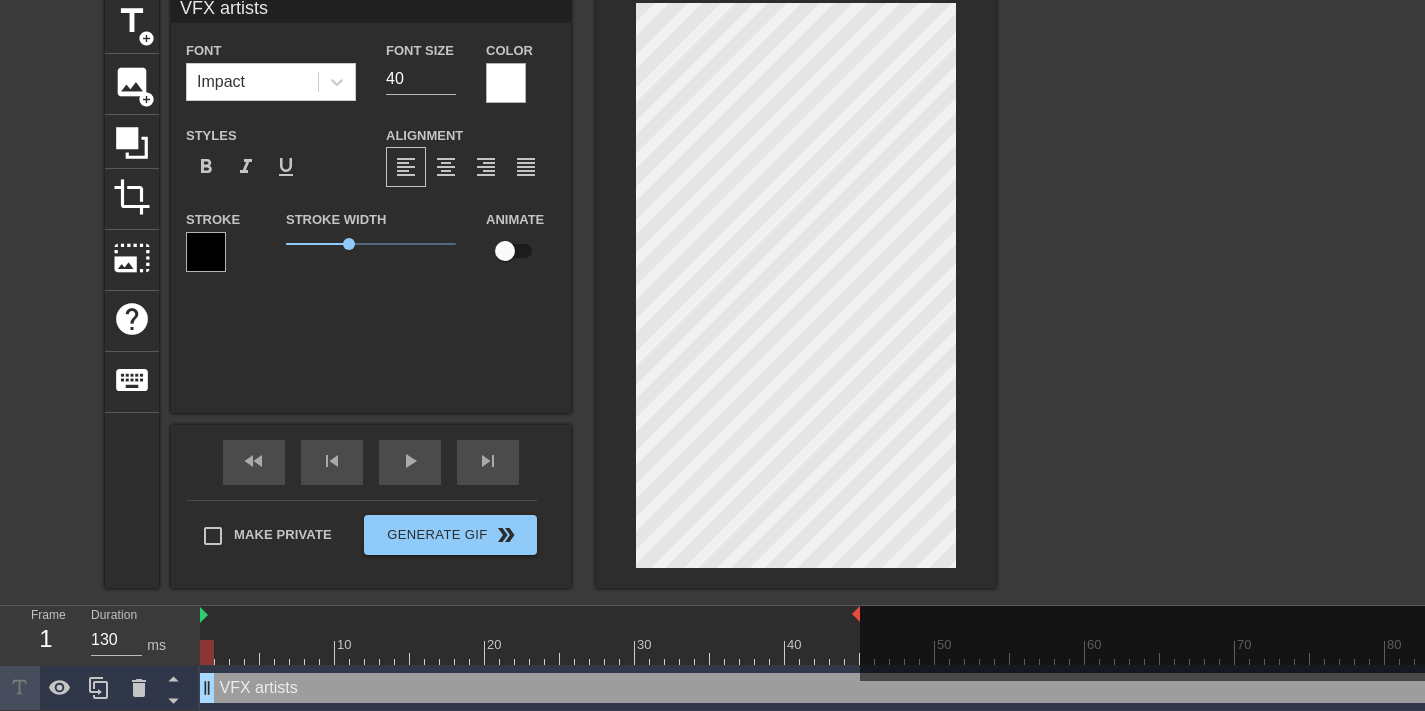 click at bounding box center [1170, 293] 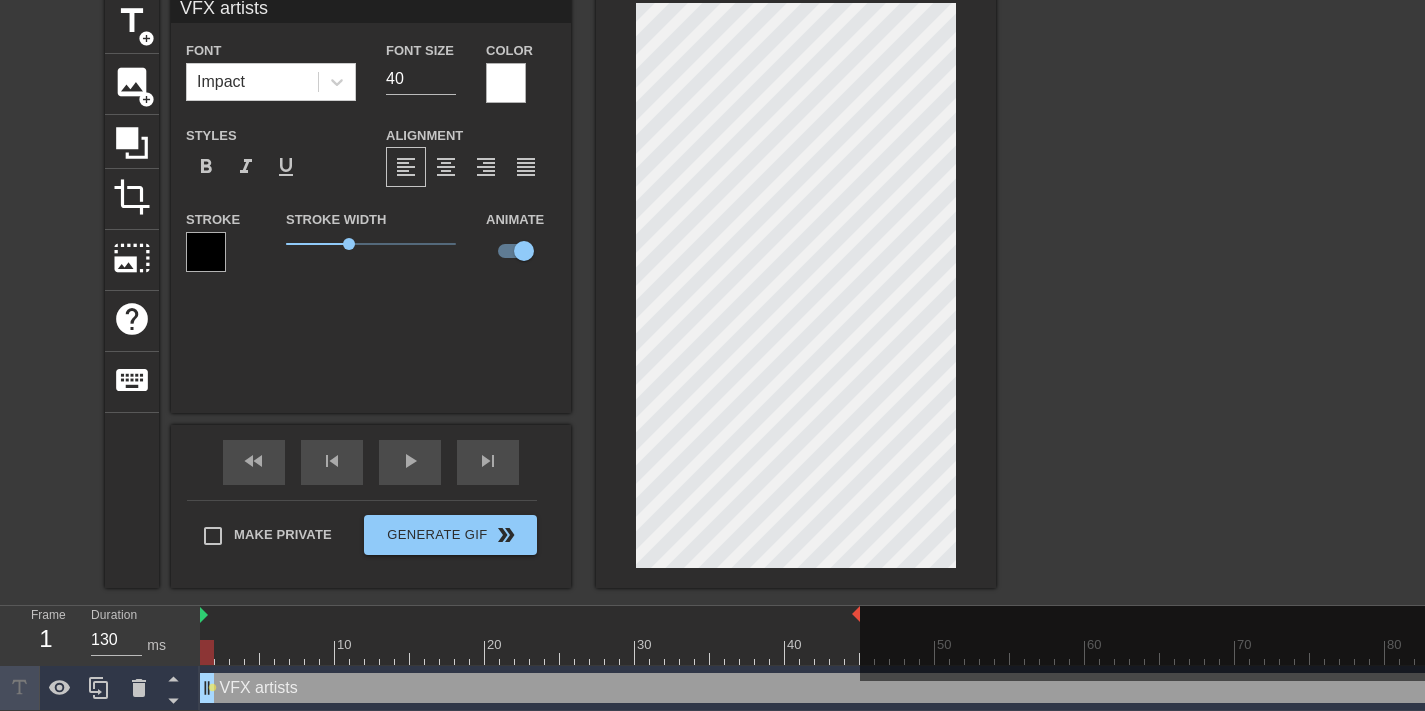 click at bounding box center [1170, 293] 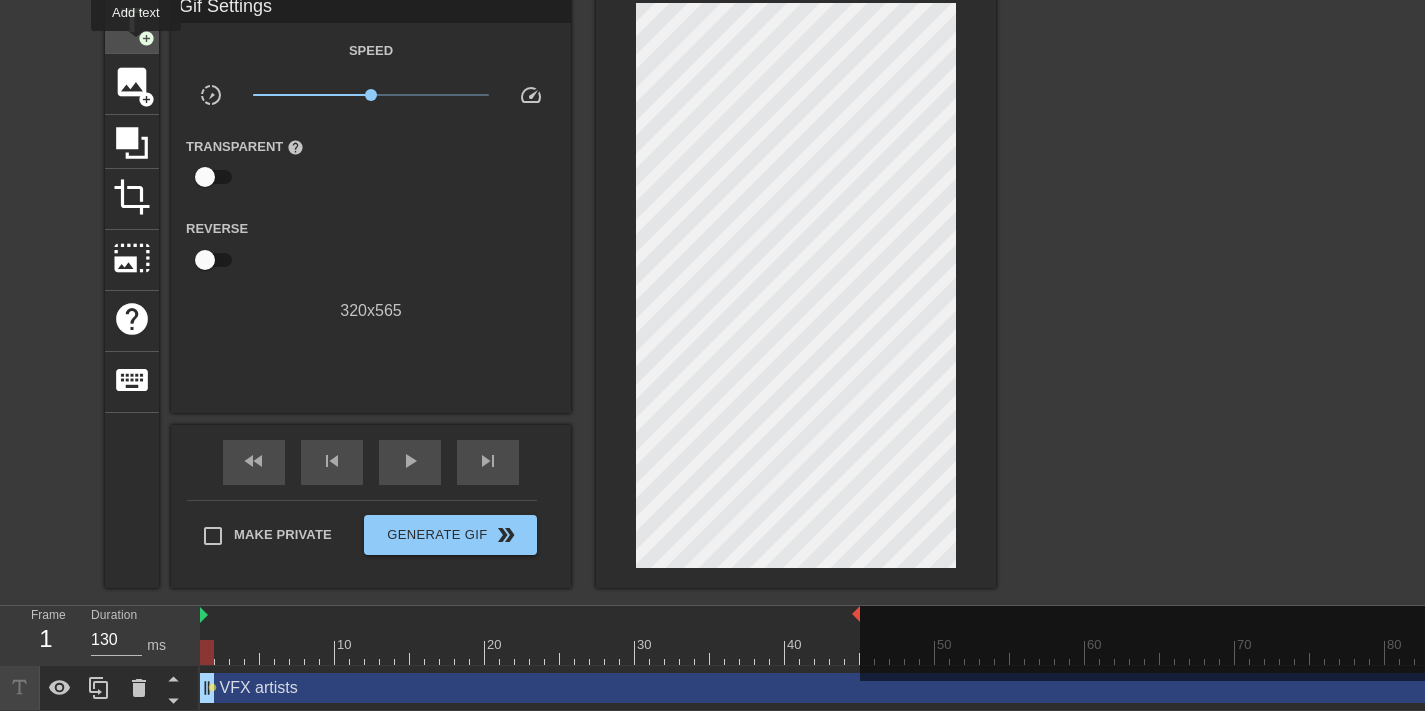 click on "title add_circle" at bounding box center (132, 23) 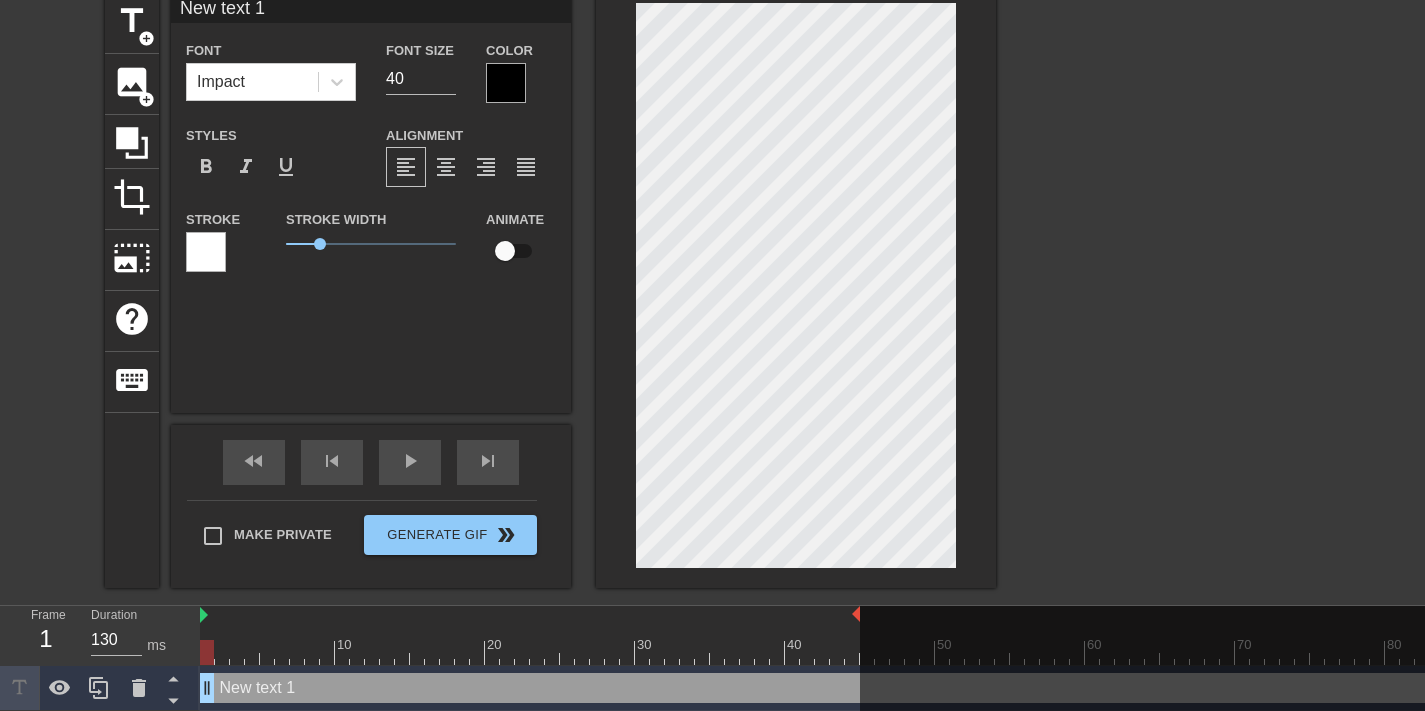 scroll, scrollTop: 3, scrollLeft: 3, axis: both 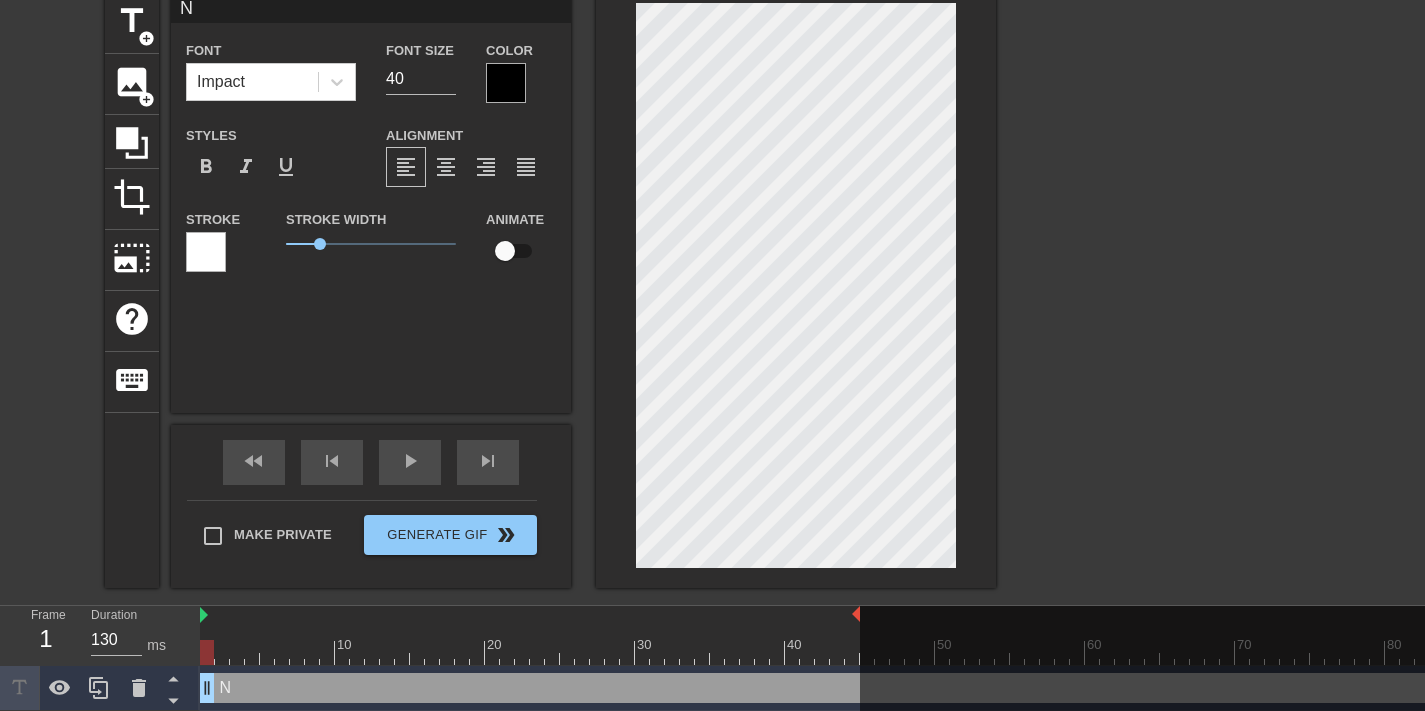 type 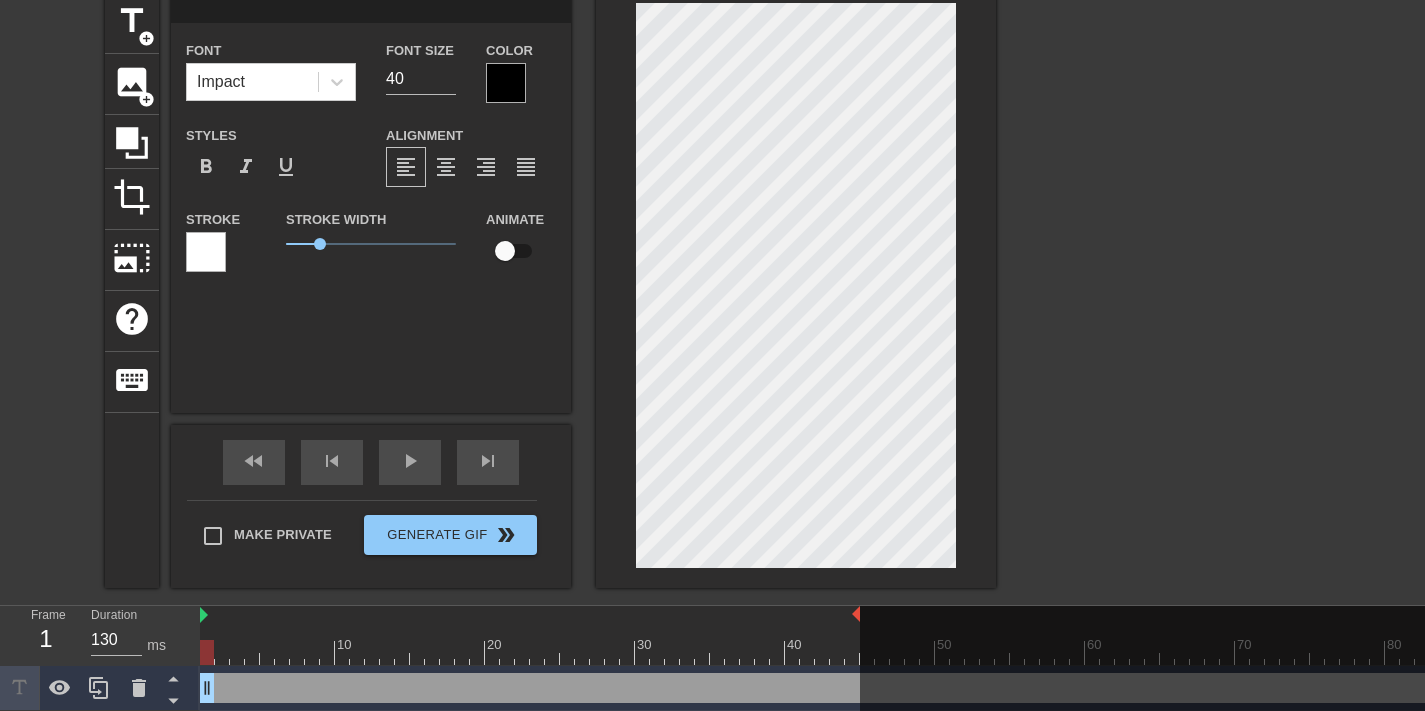 type on "N" 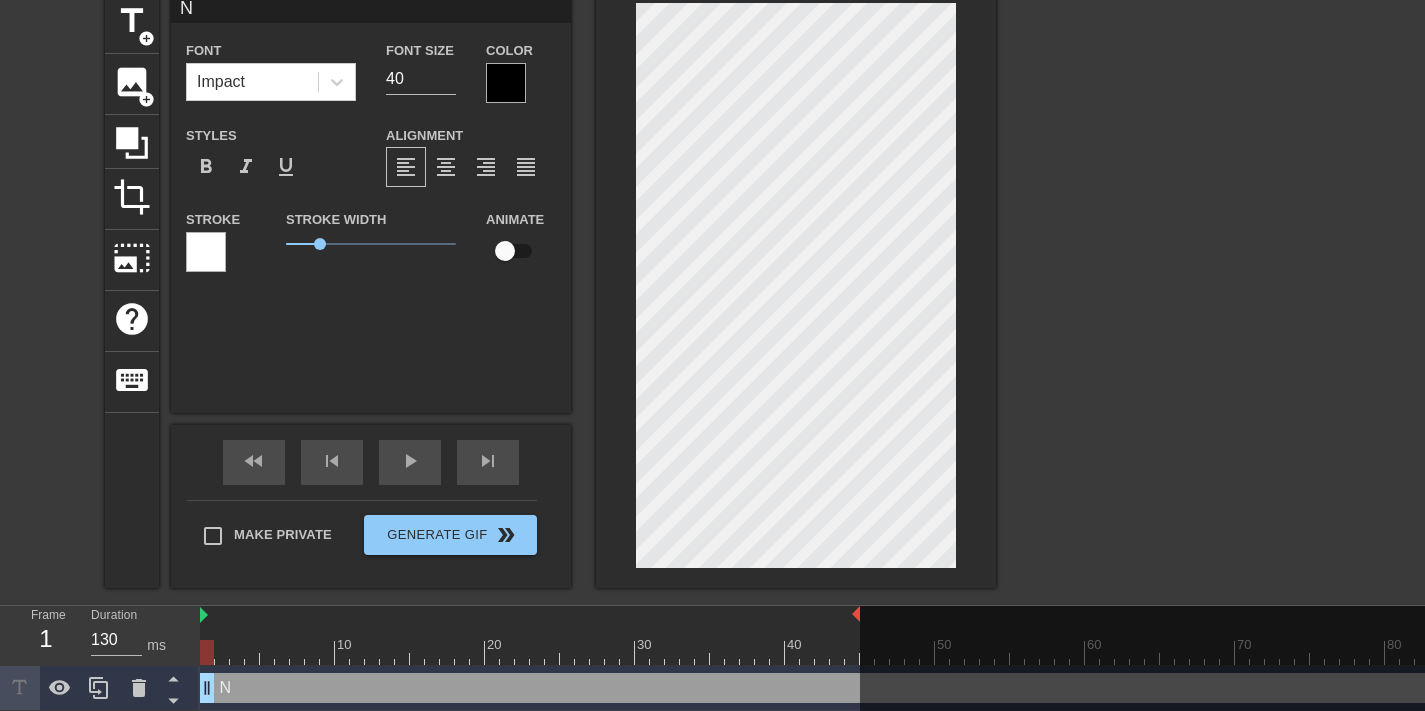 type on "No" 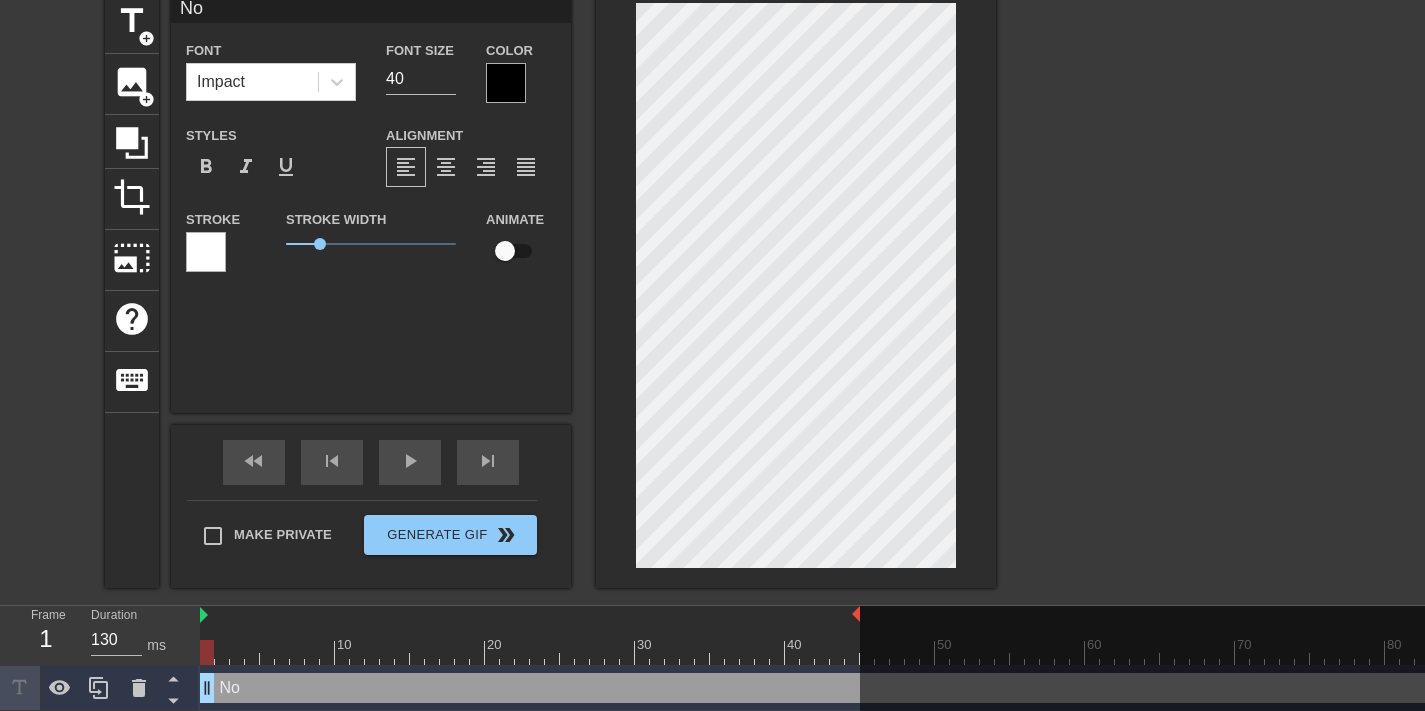 type on "Not" 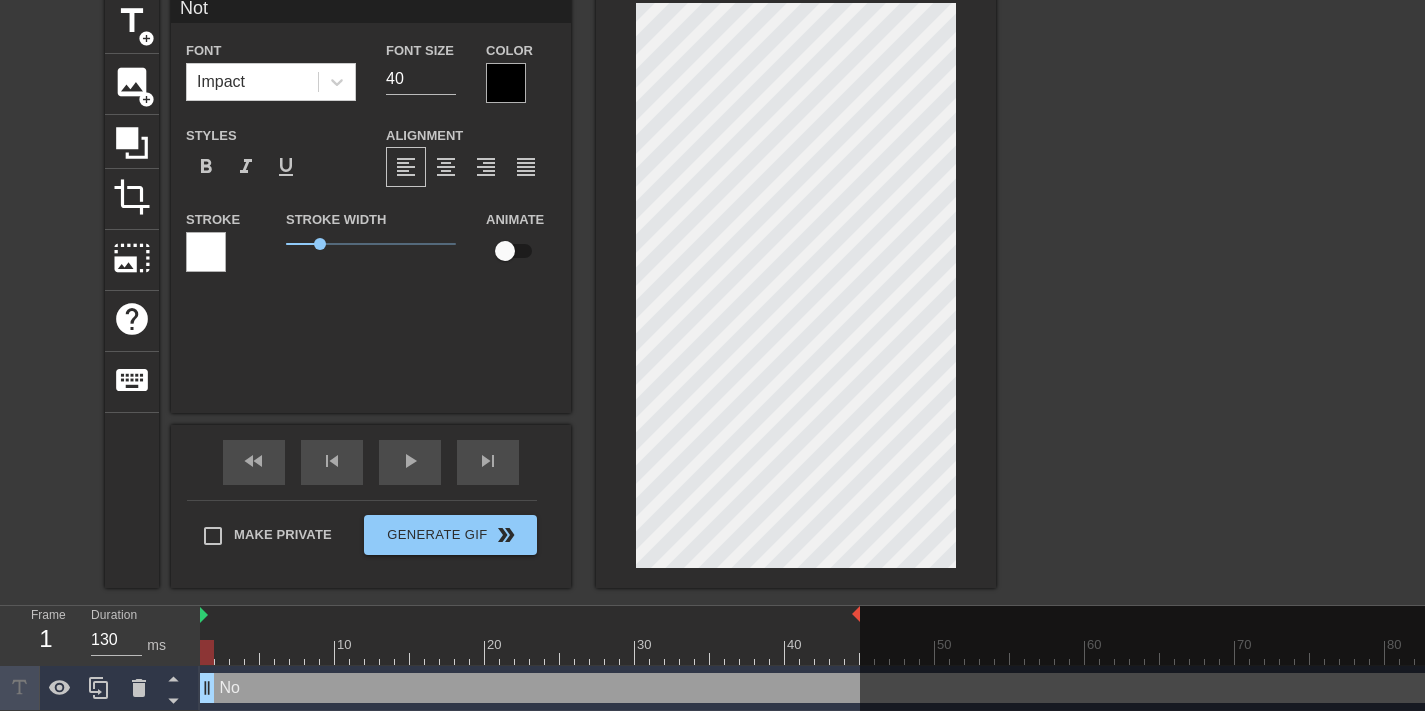 type on "Not" 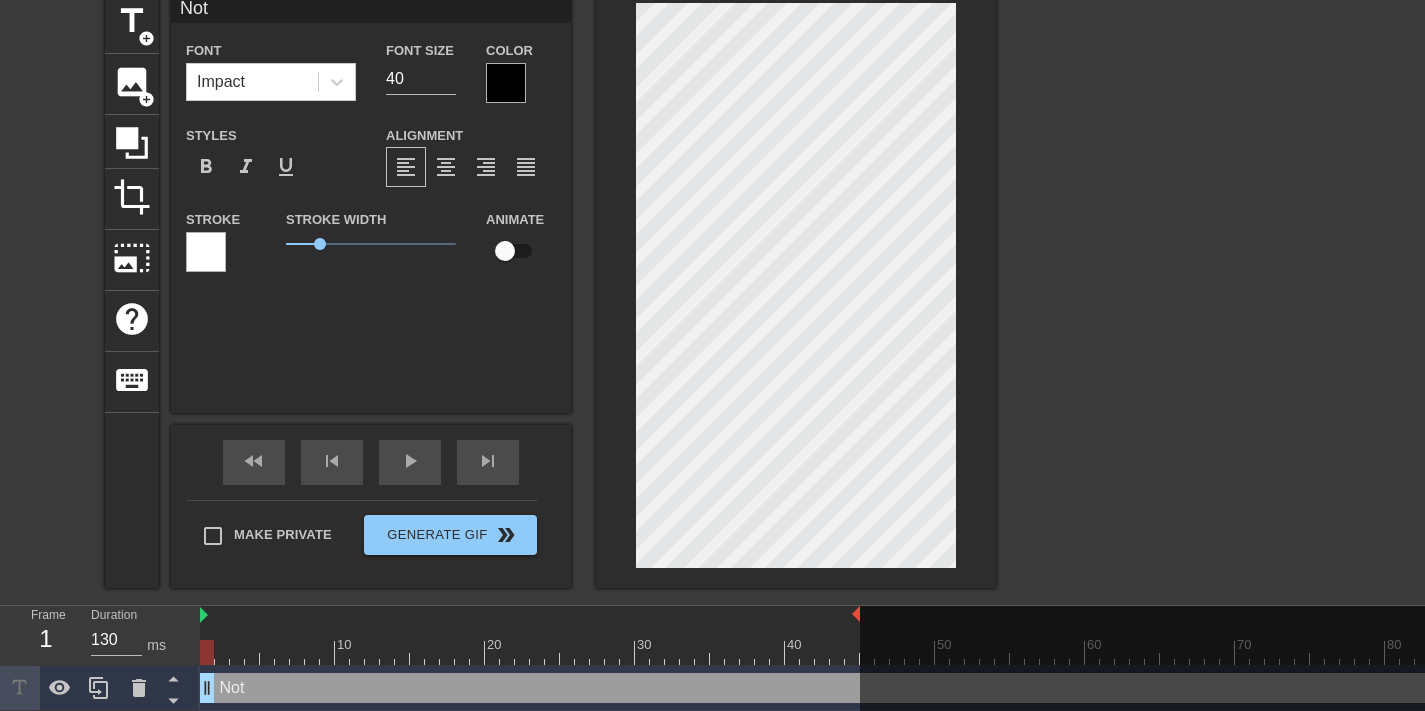 type on "Not f" 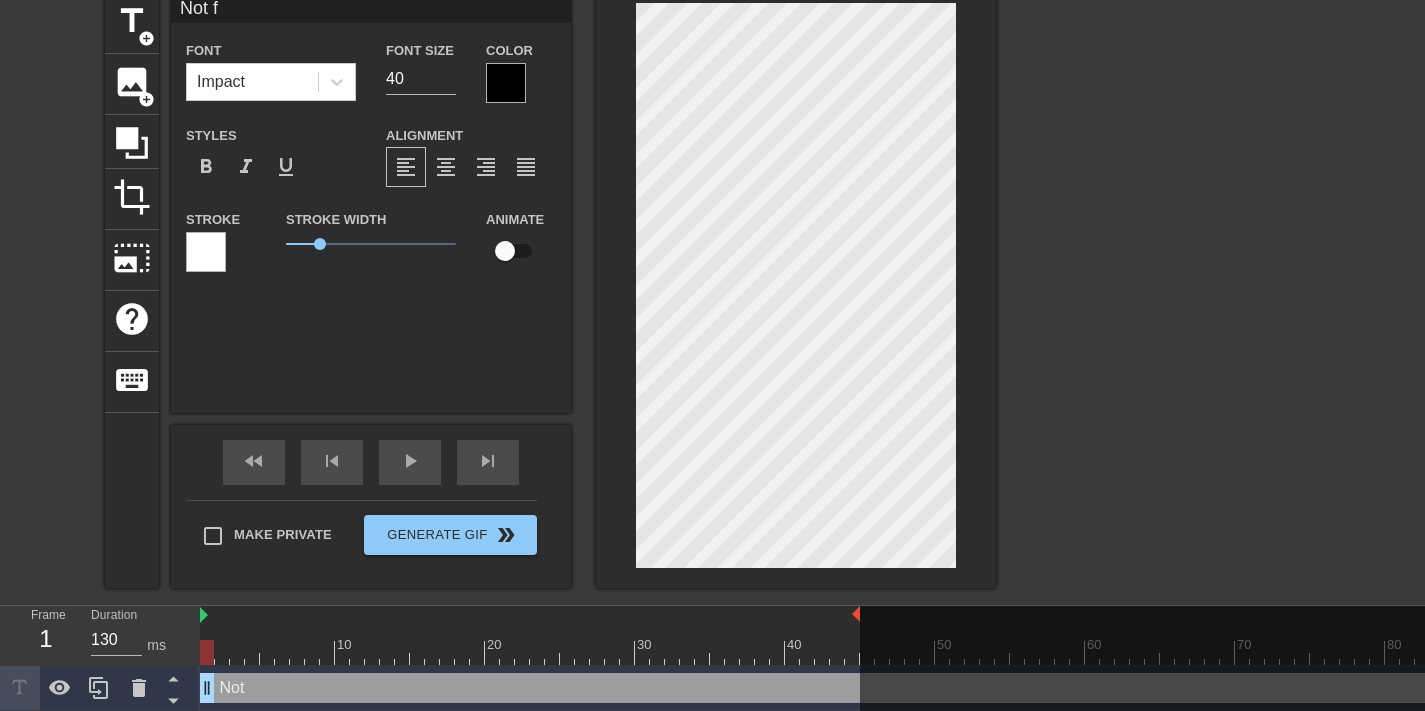 type on "Not fi" 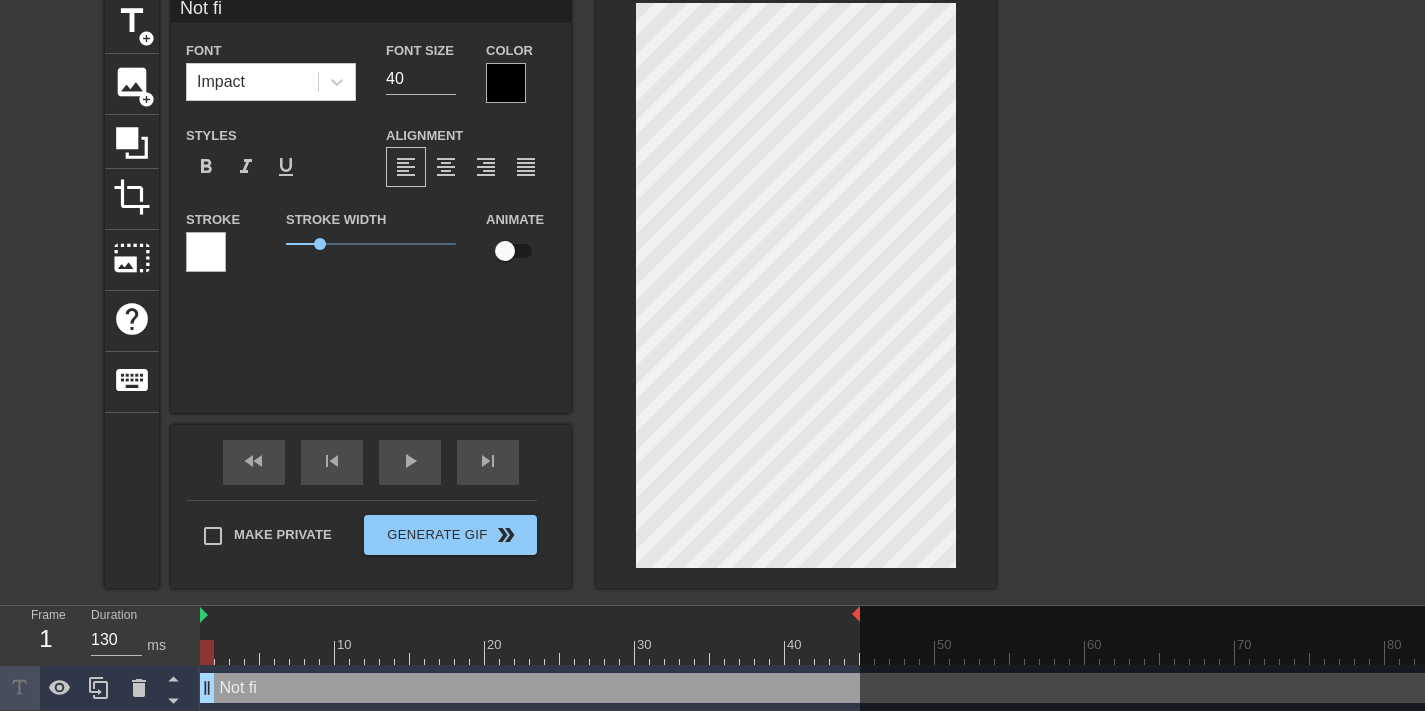 type on "Not fil" 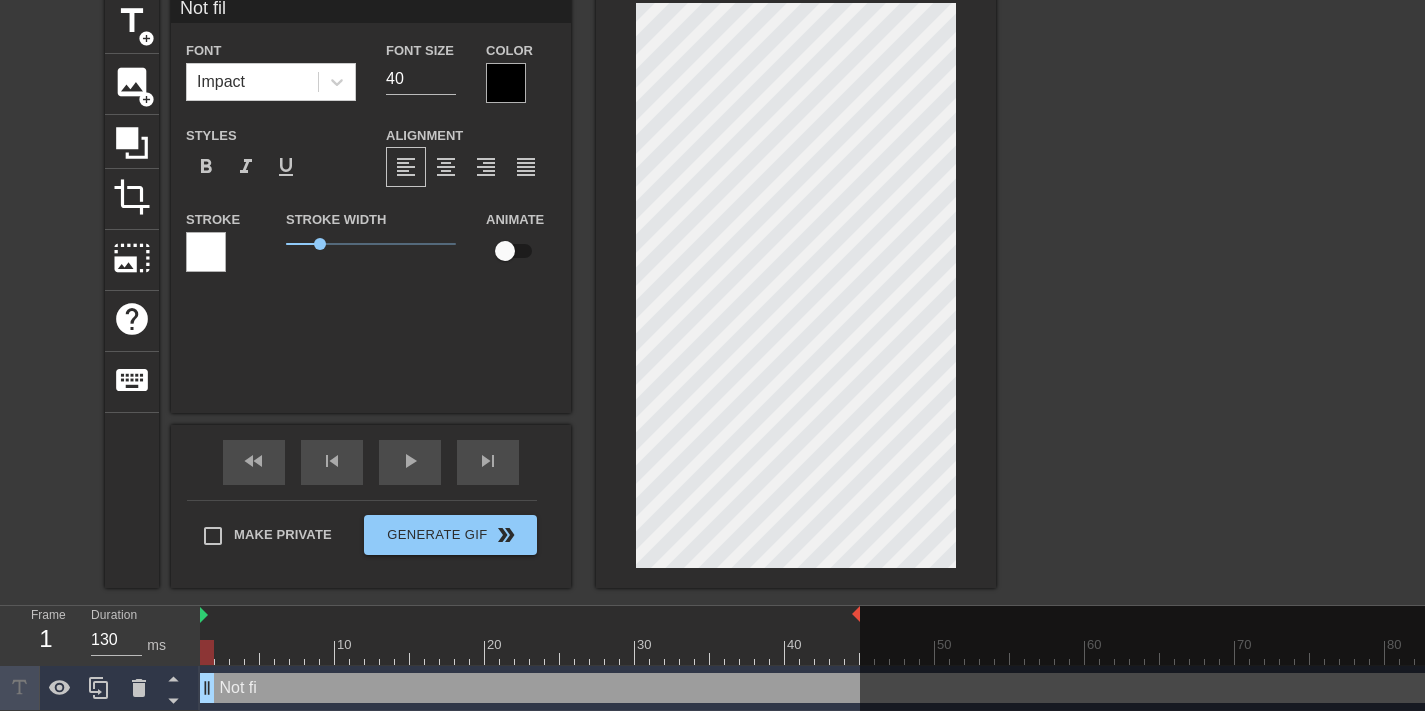 type on "Not fill" 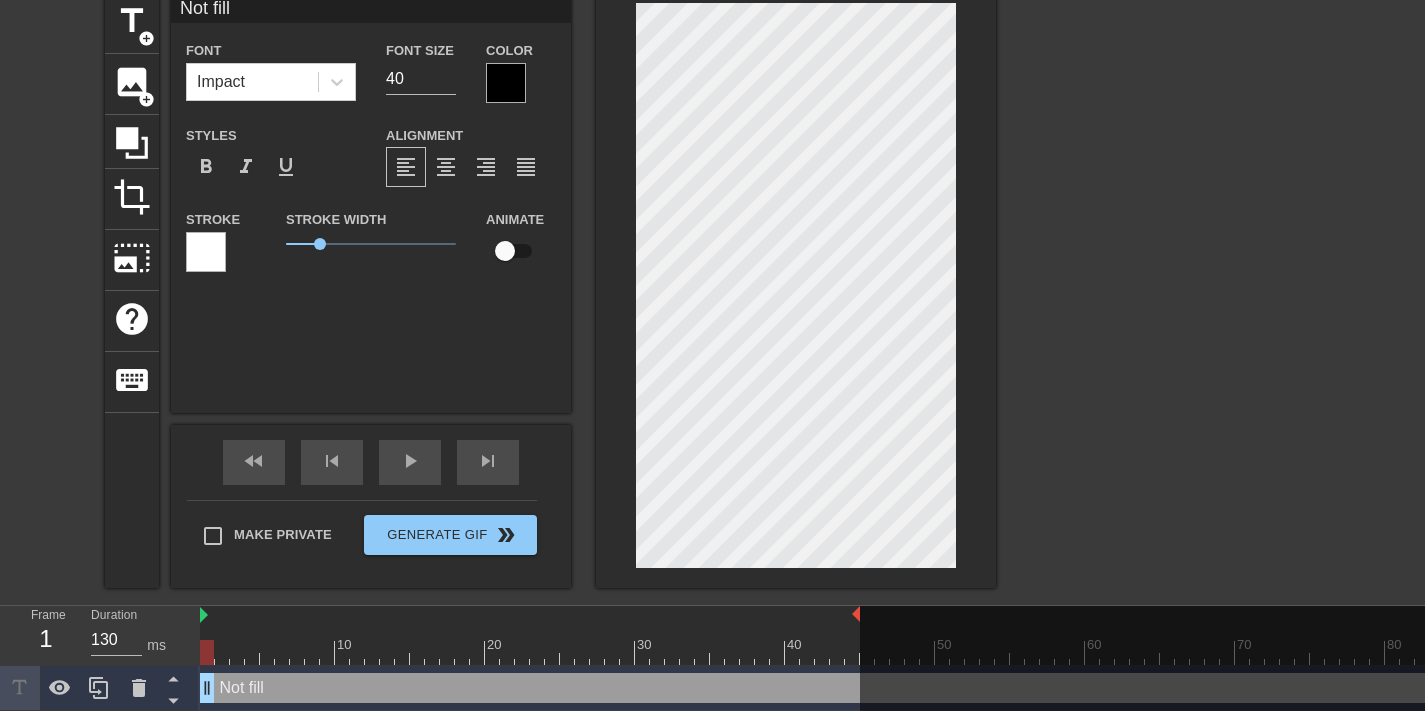 type on "Not filli" 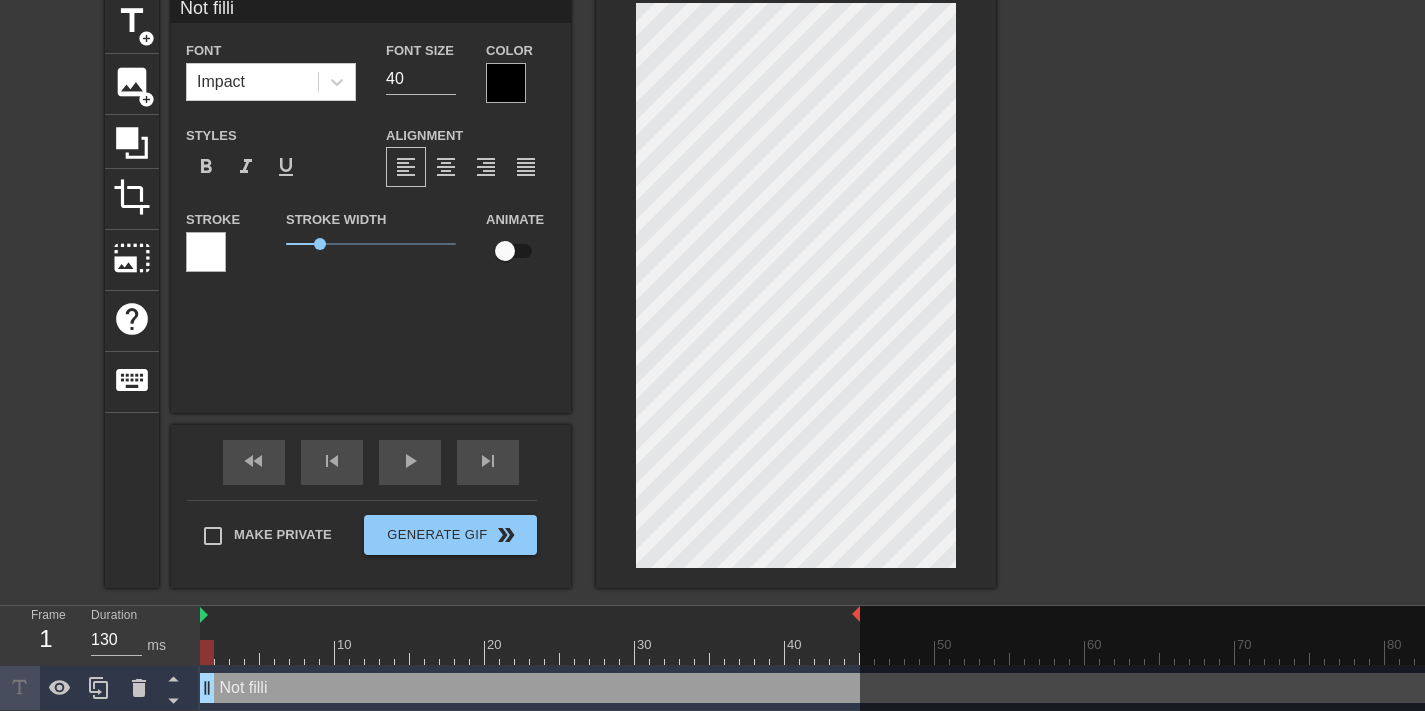 type on "Not fillin" 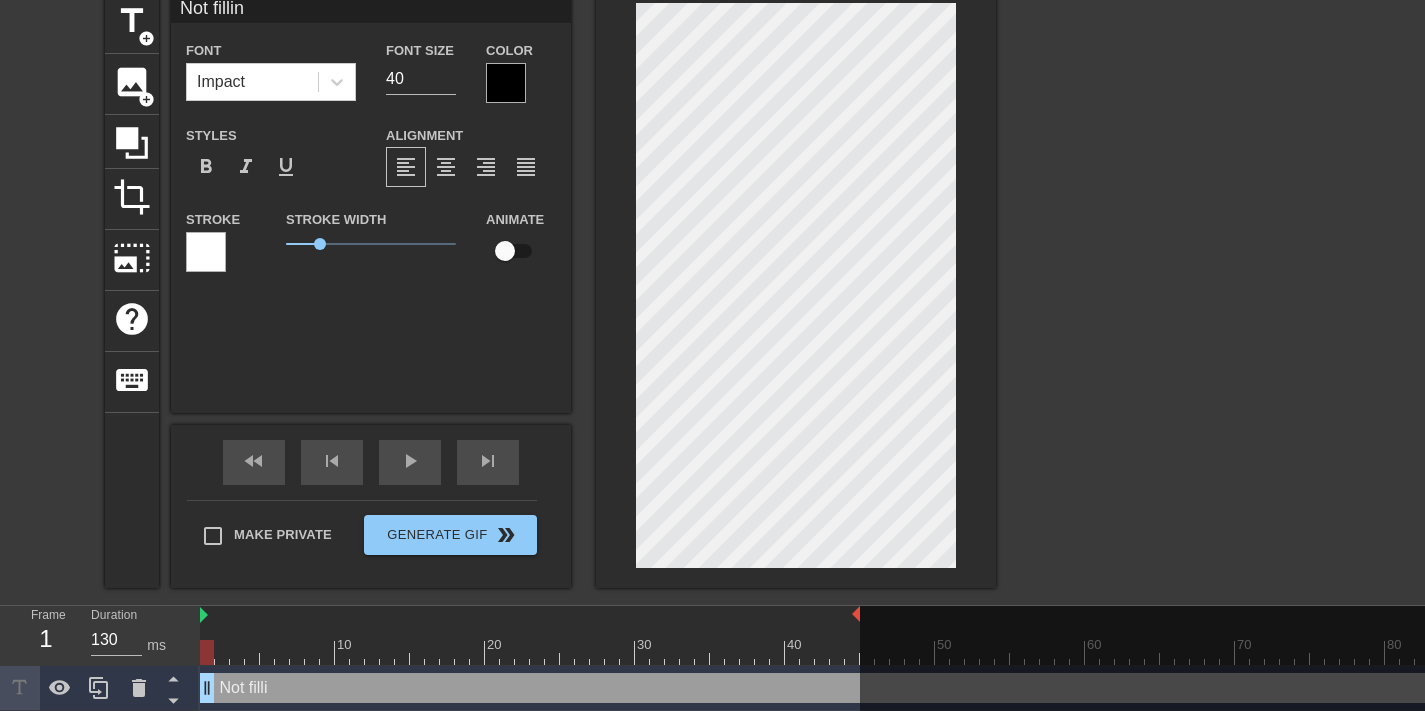 type on "Not filling" 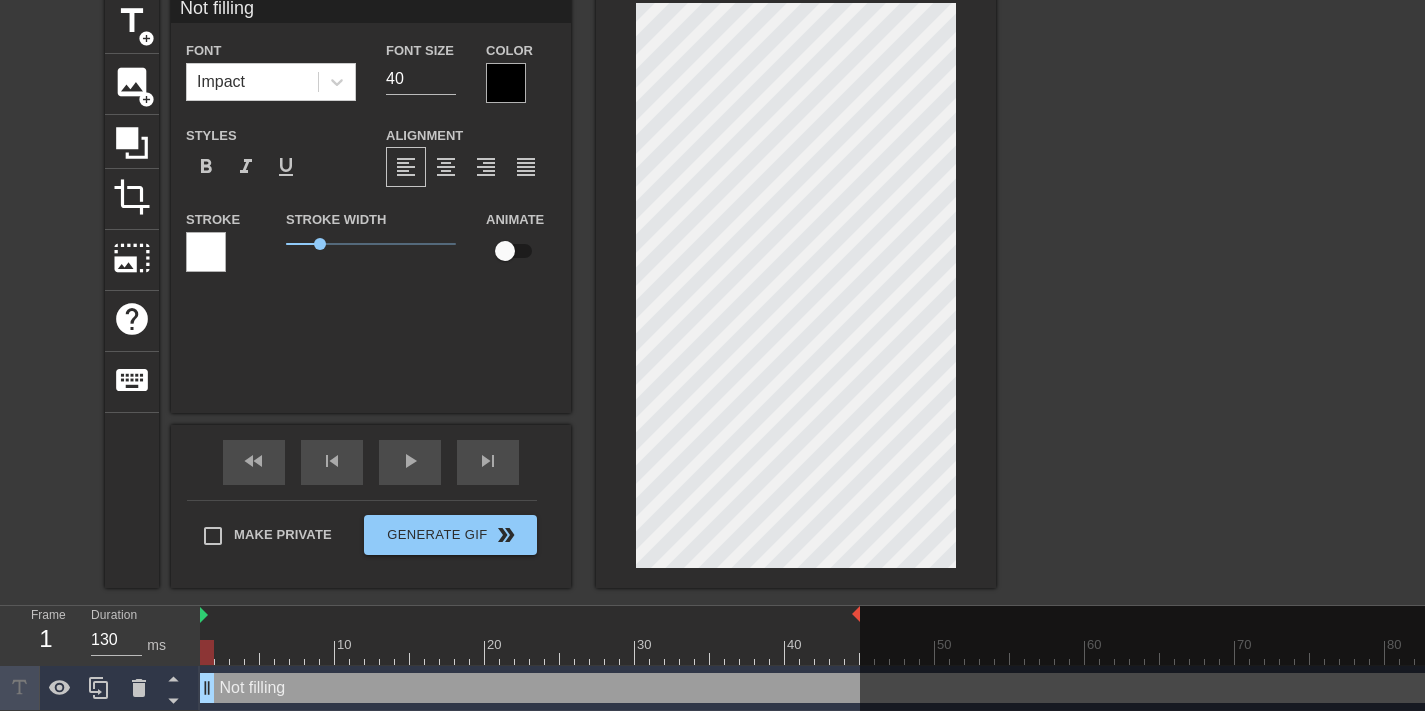 type on "Not filling" 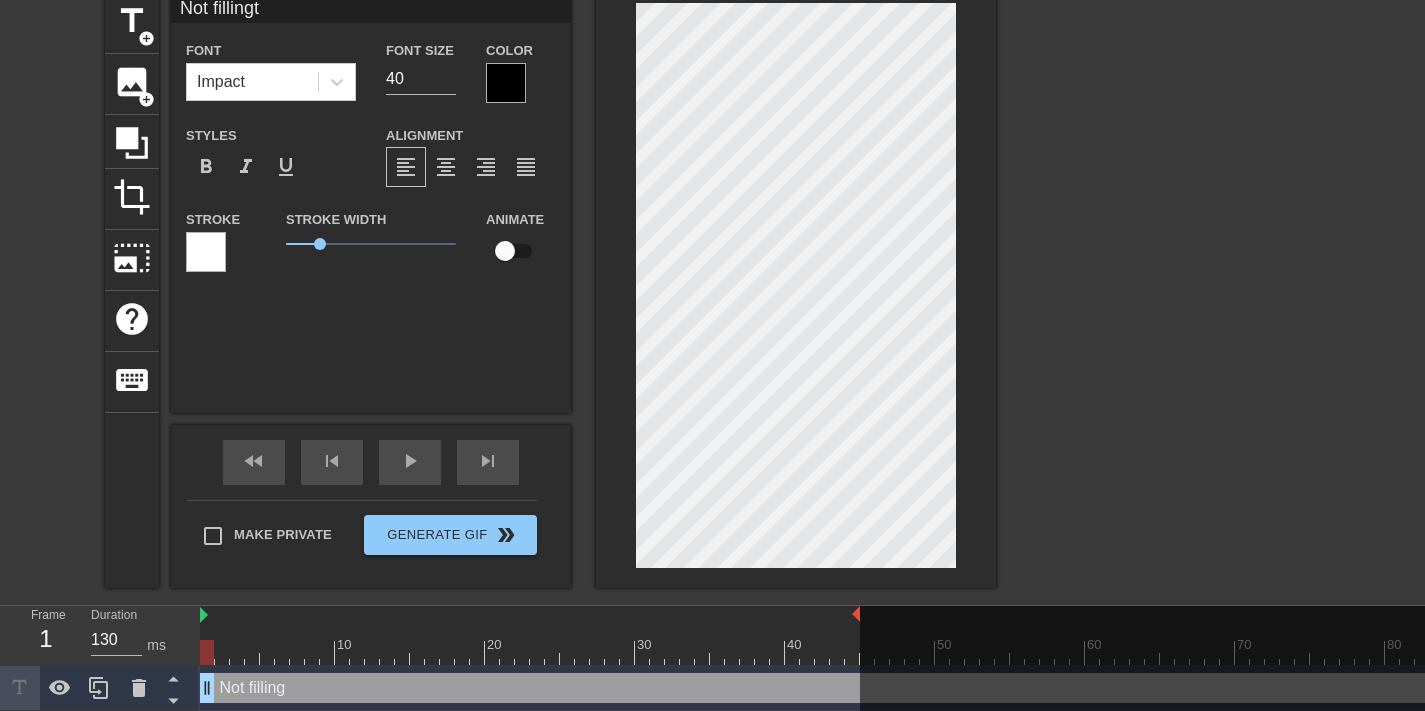 type on "Not fillingti" 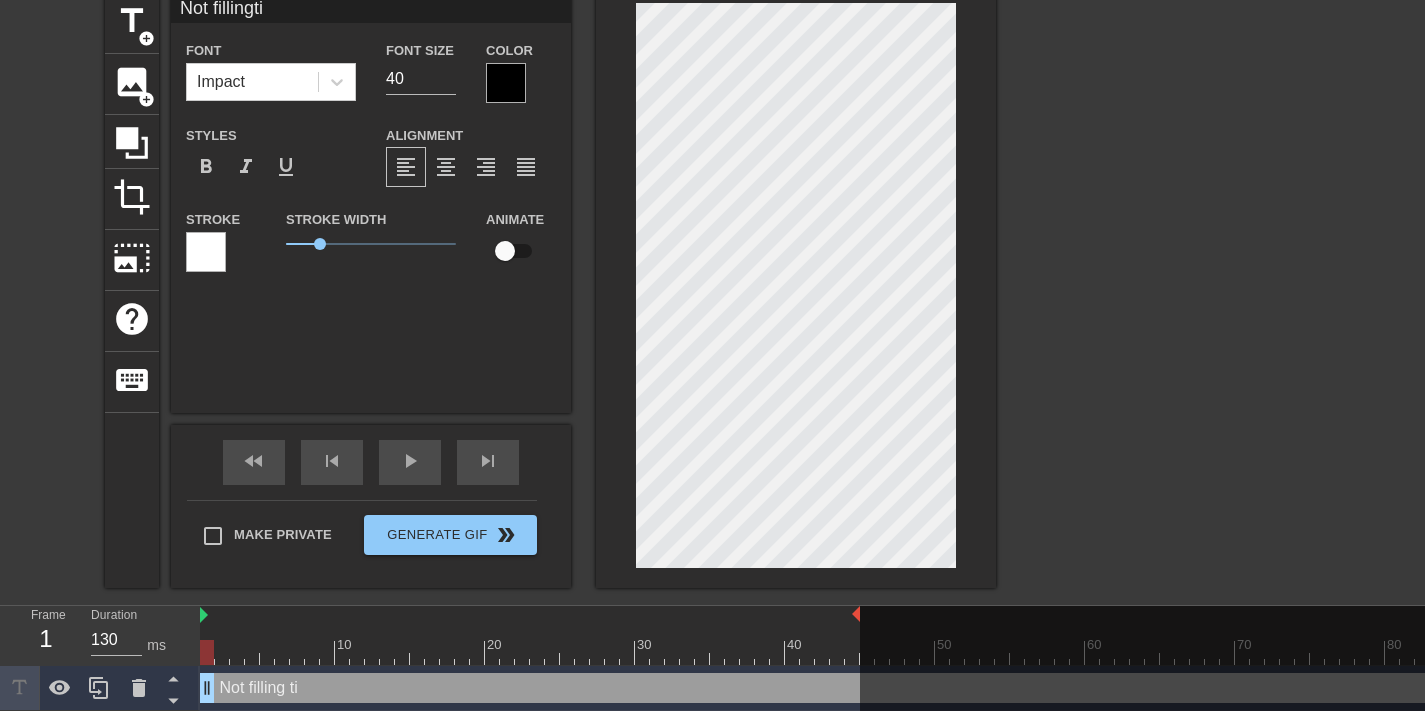 type on "Not fillingtim" 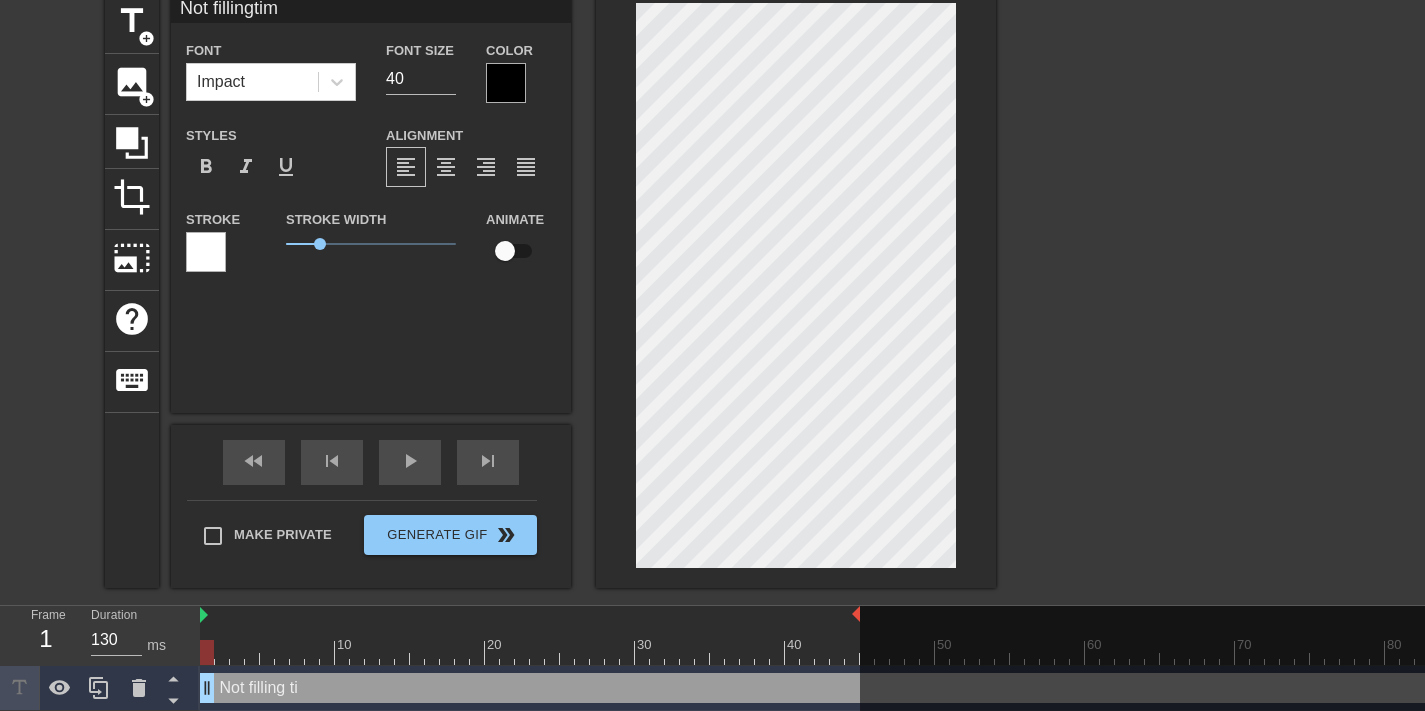 type on "Not fillingtime" 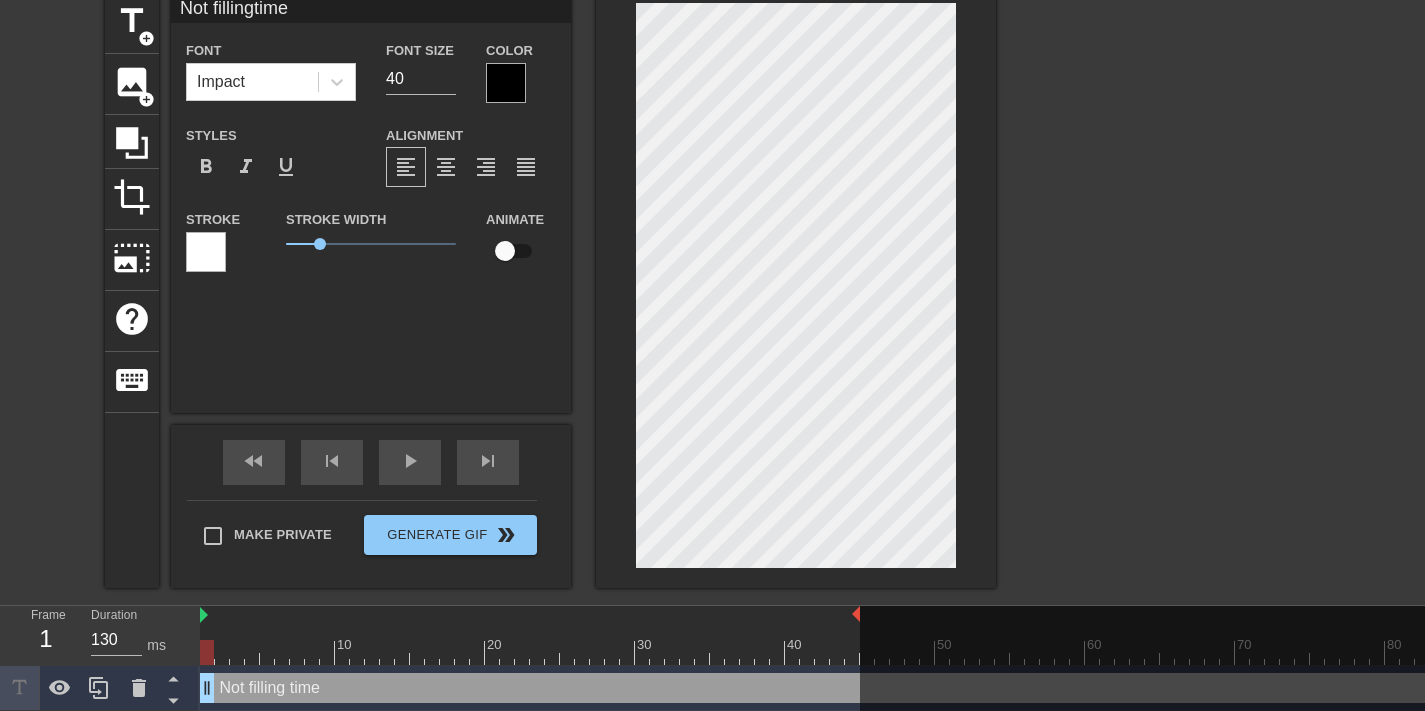 type on "Not fillingtimes" 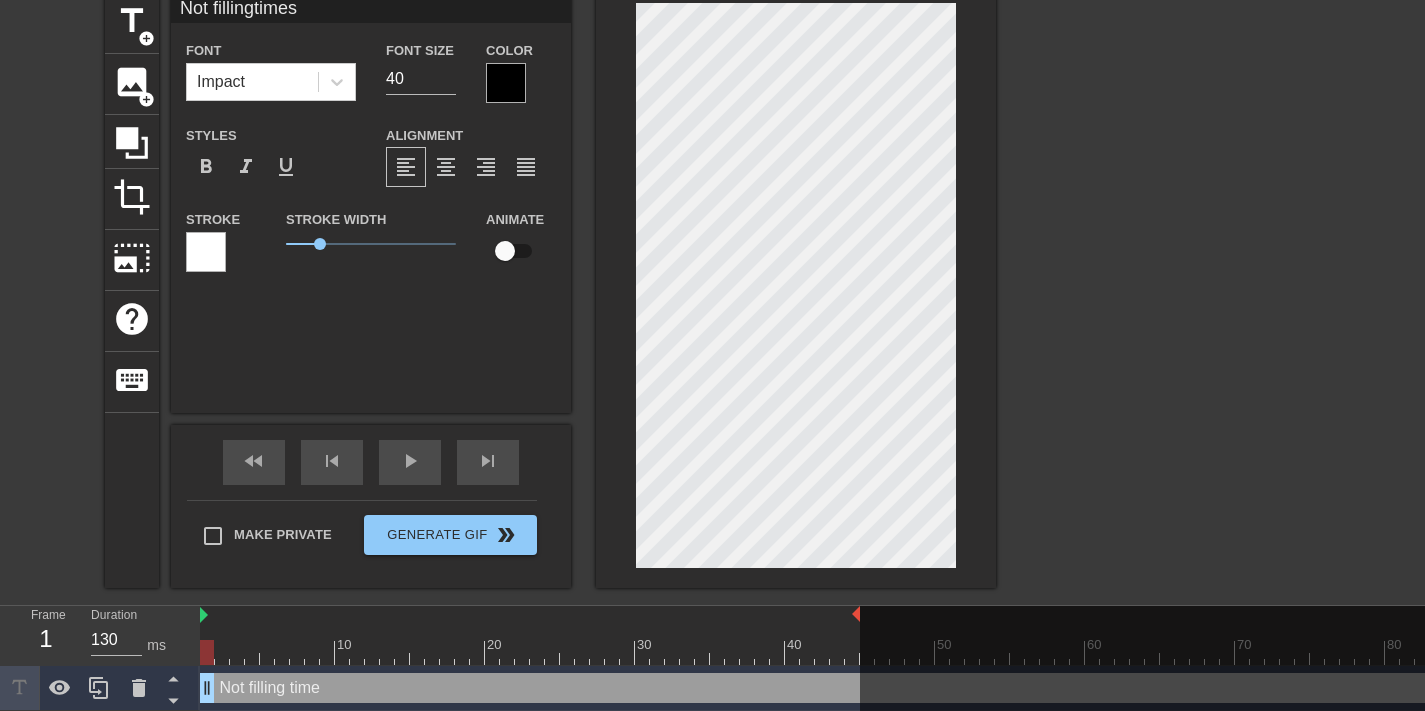 type on "Not fillingtimesh" 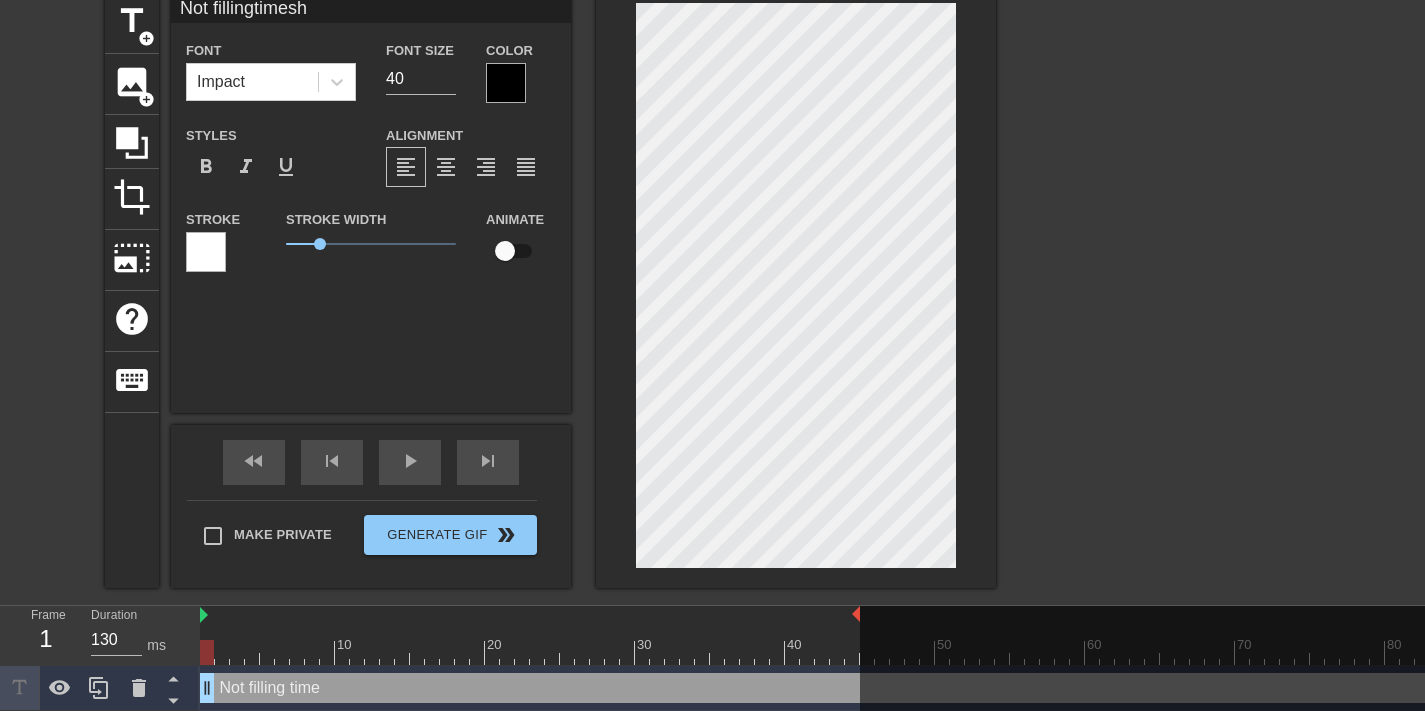 type on "Not fillingtimeshe" 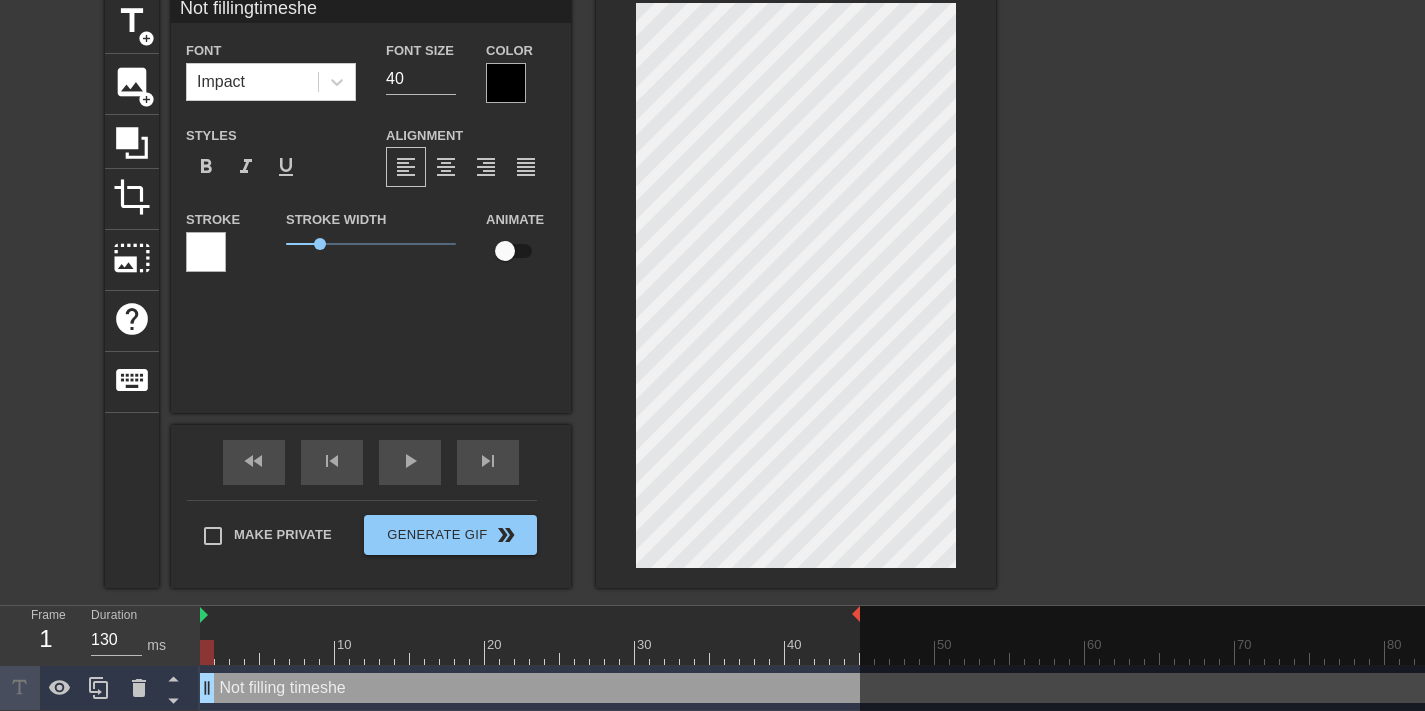 type on "Not fillingtimeshee" 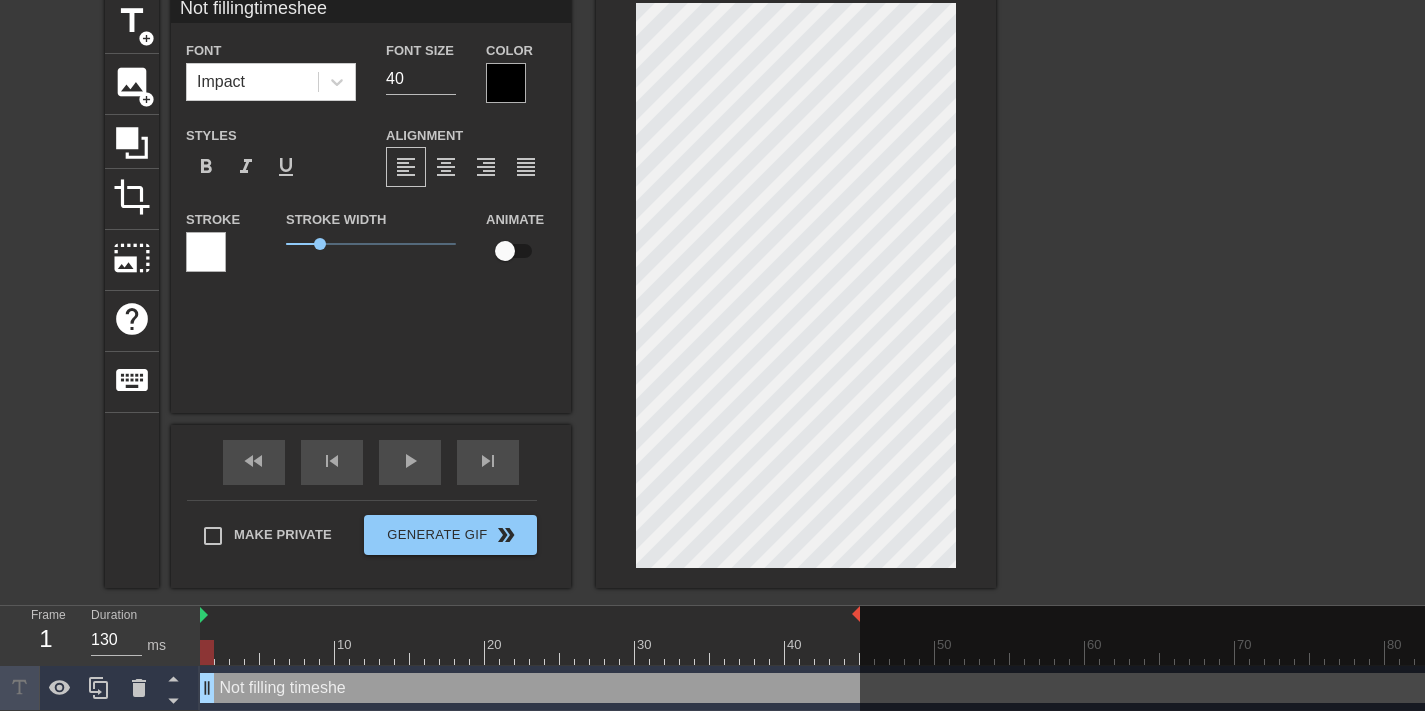 type on "Not fillingtimesheet" 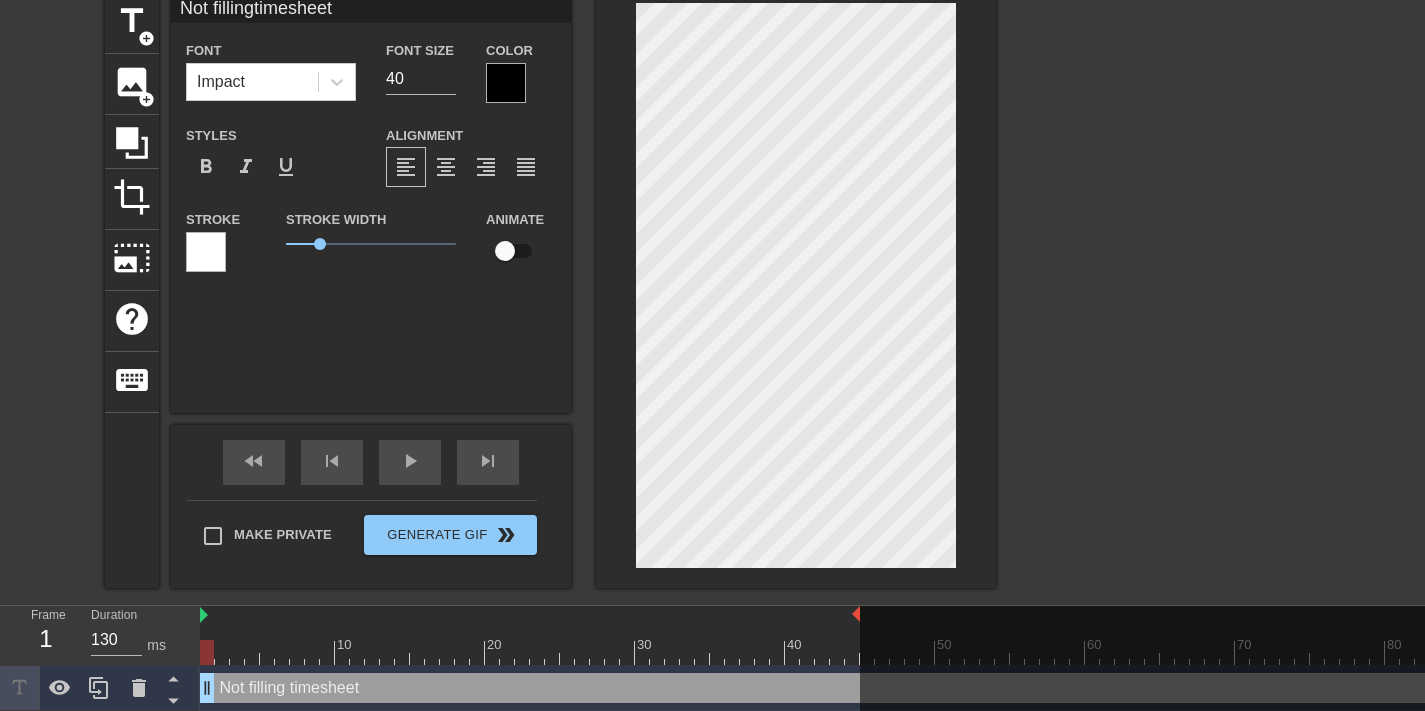 type on "Not fillingtimesheets" 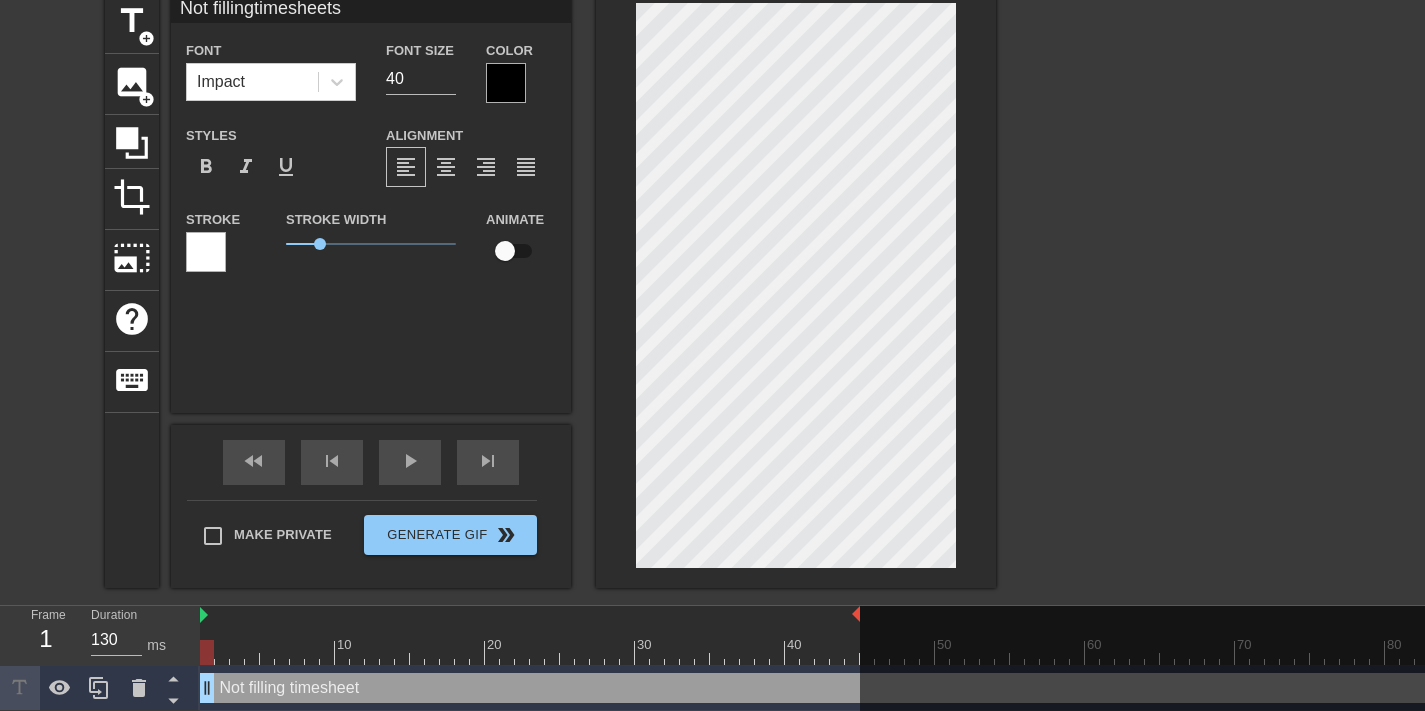 scroll, scrollTop: 3, scrollLeft: 6, axis: both 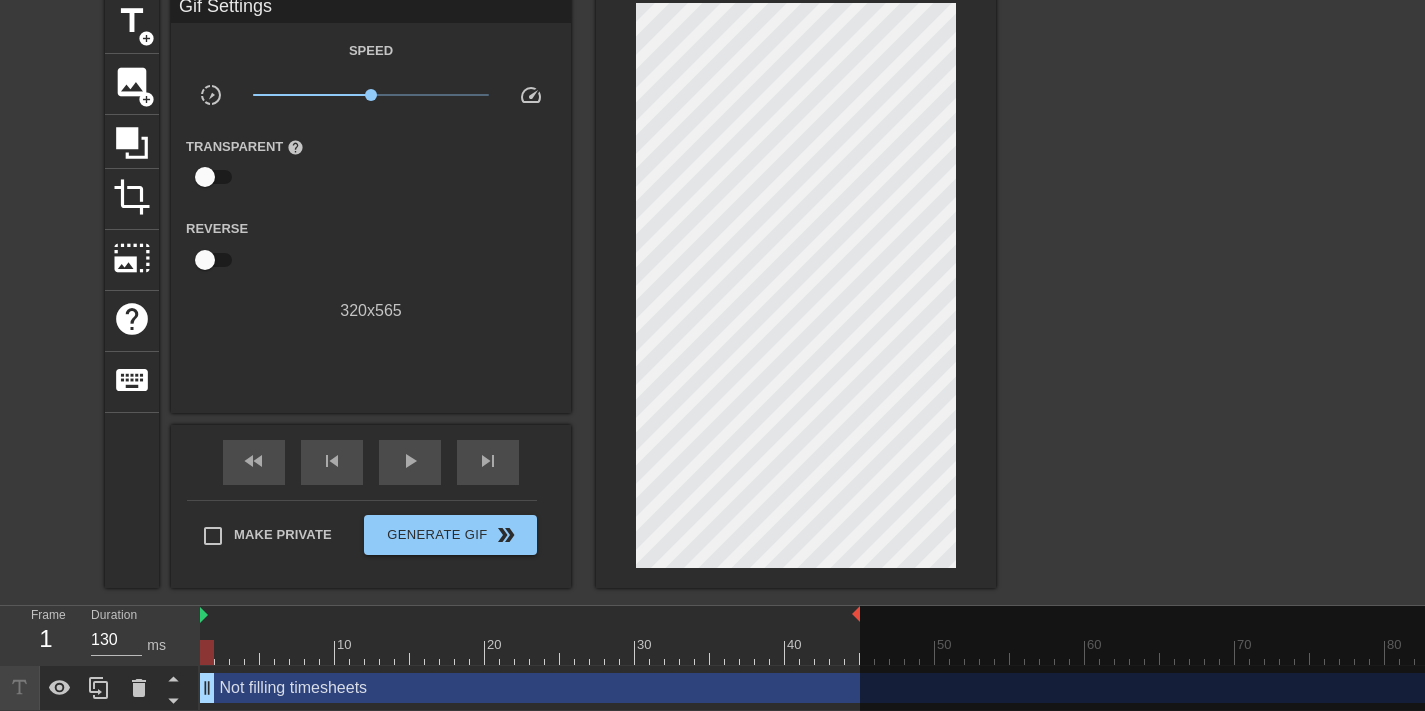 click at bounding box center [1170, 293] 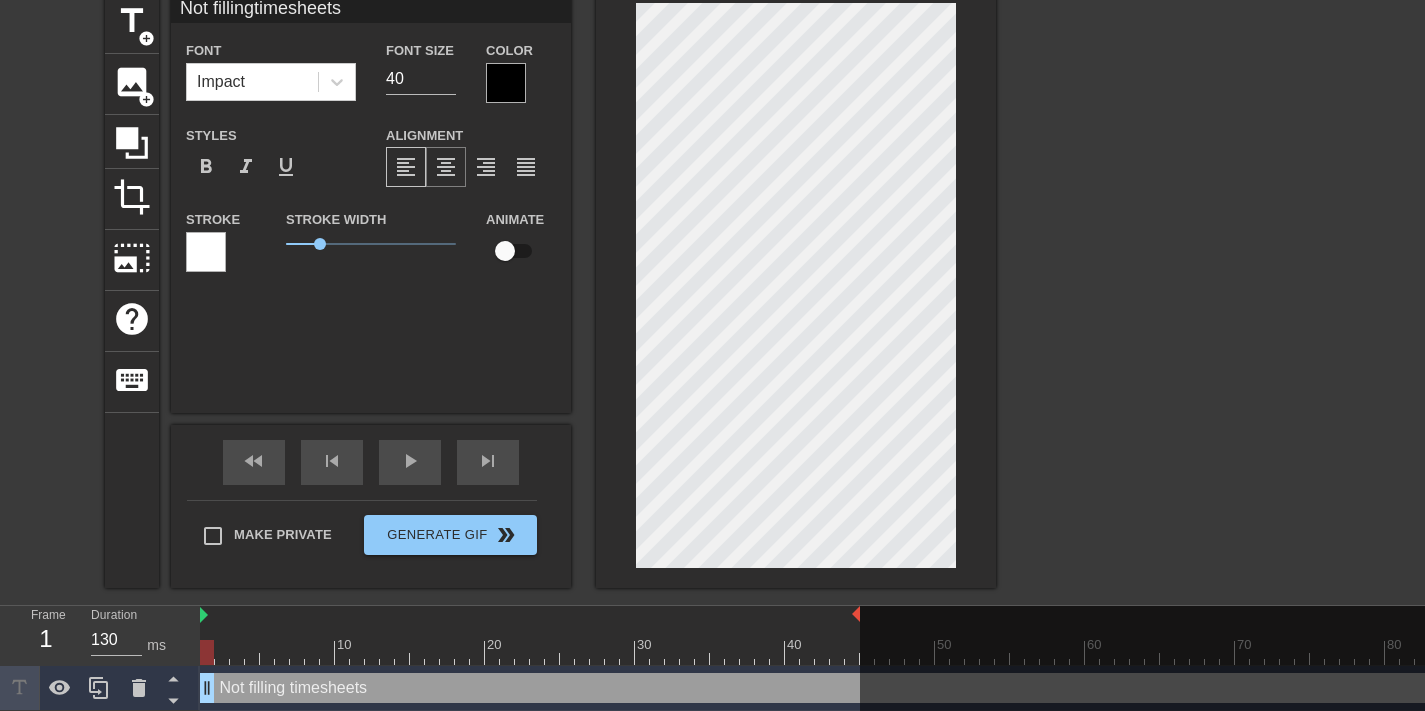 click on "format_align_center" at bounding box center [446, 167] 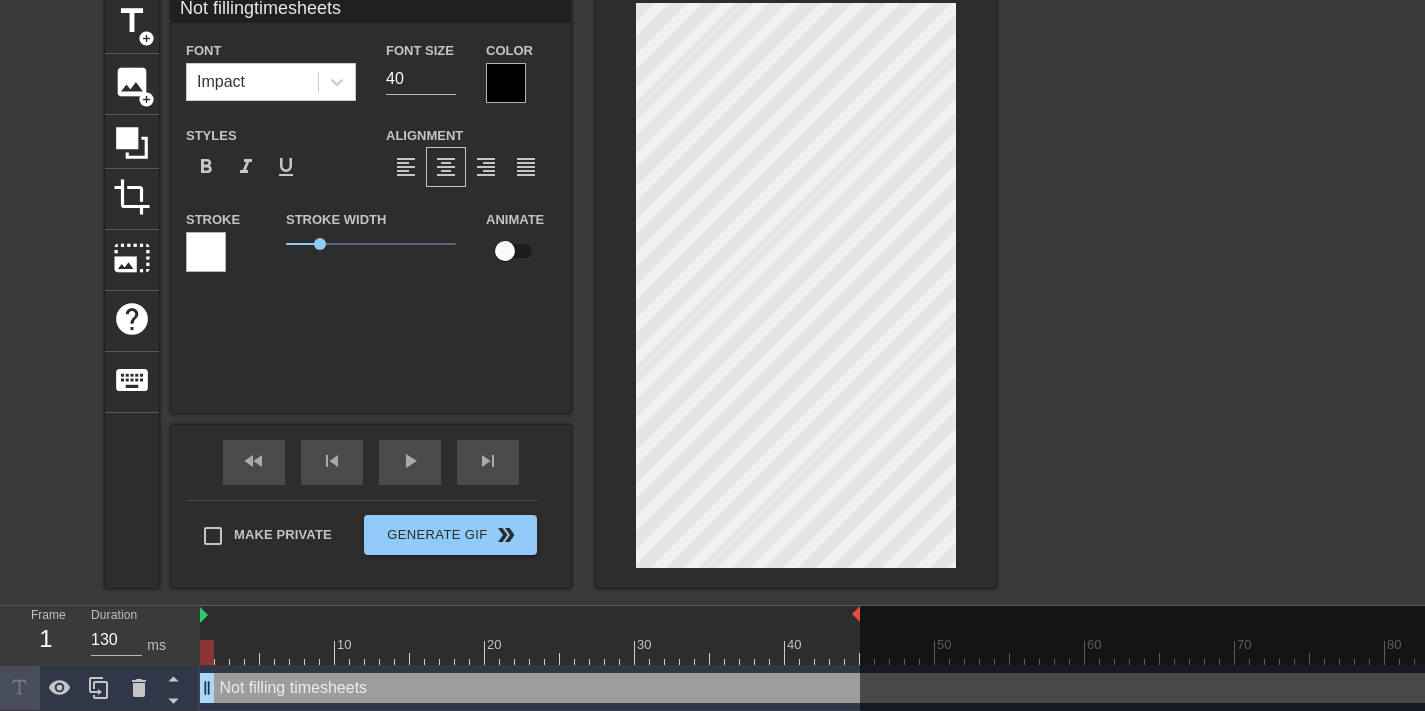 scroll, scrollTop: 4, scrollLeft: 7, axis: both 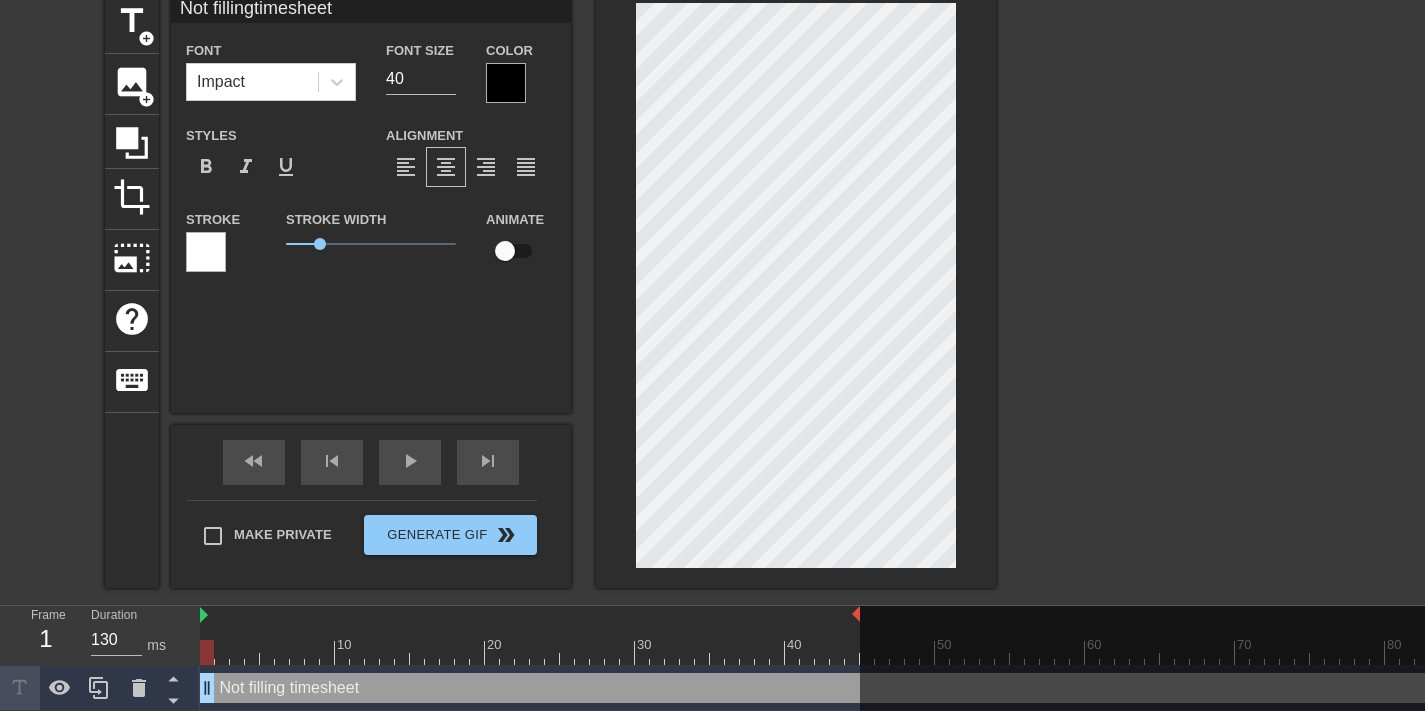 click at bounding box center [1170, 293] 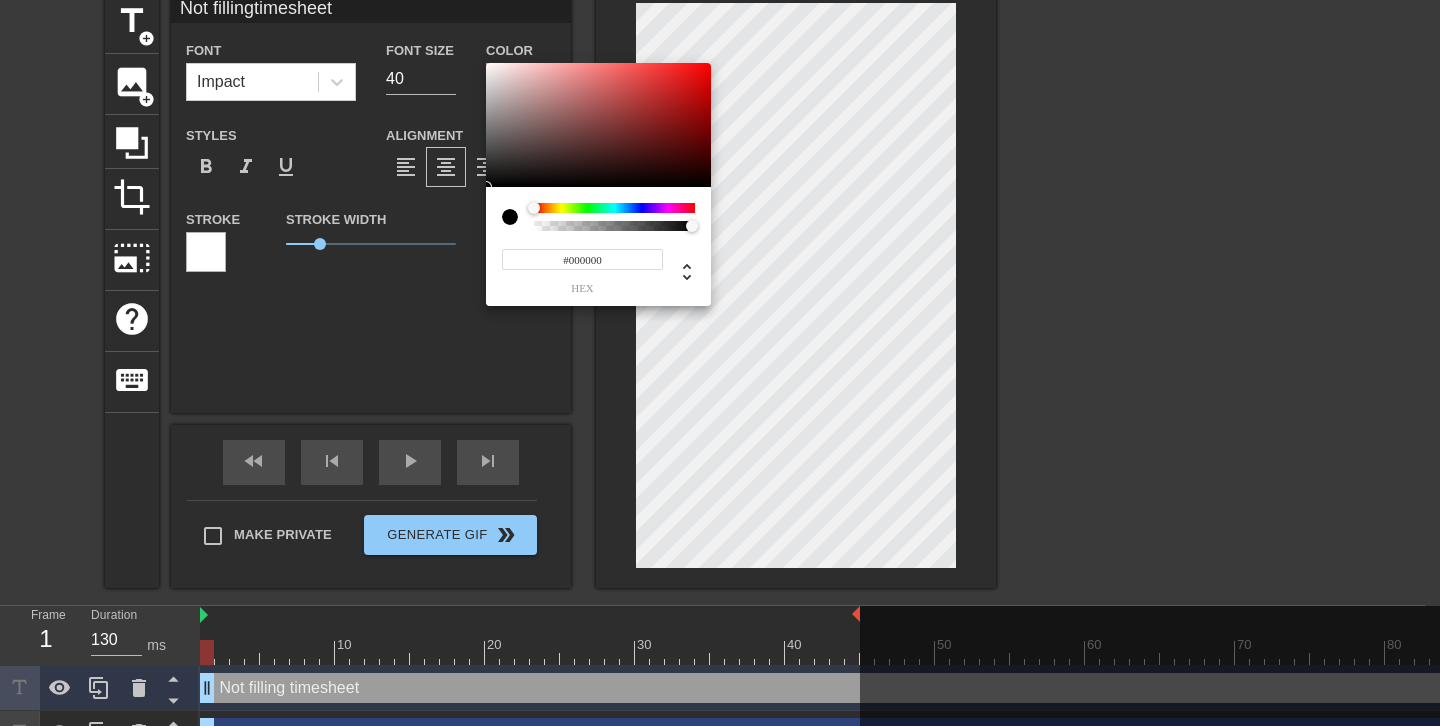 type on "Not fillingtimesheet" 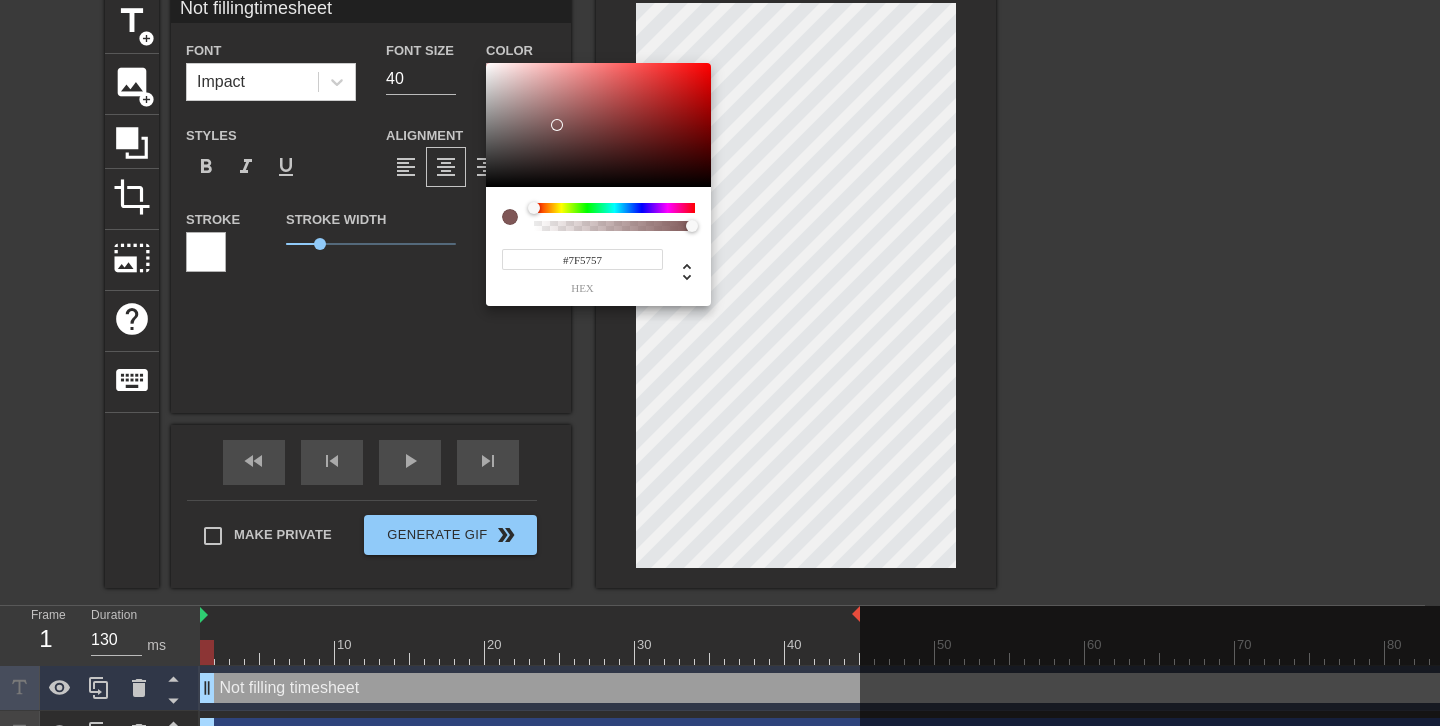 type on "Not fillingtimesheet" 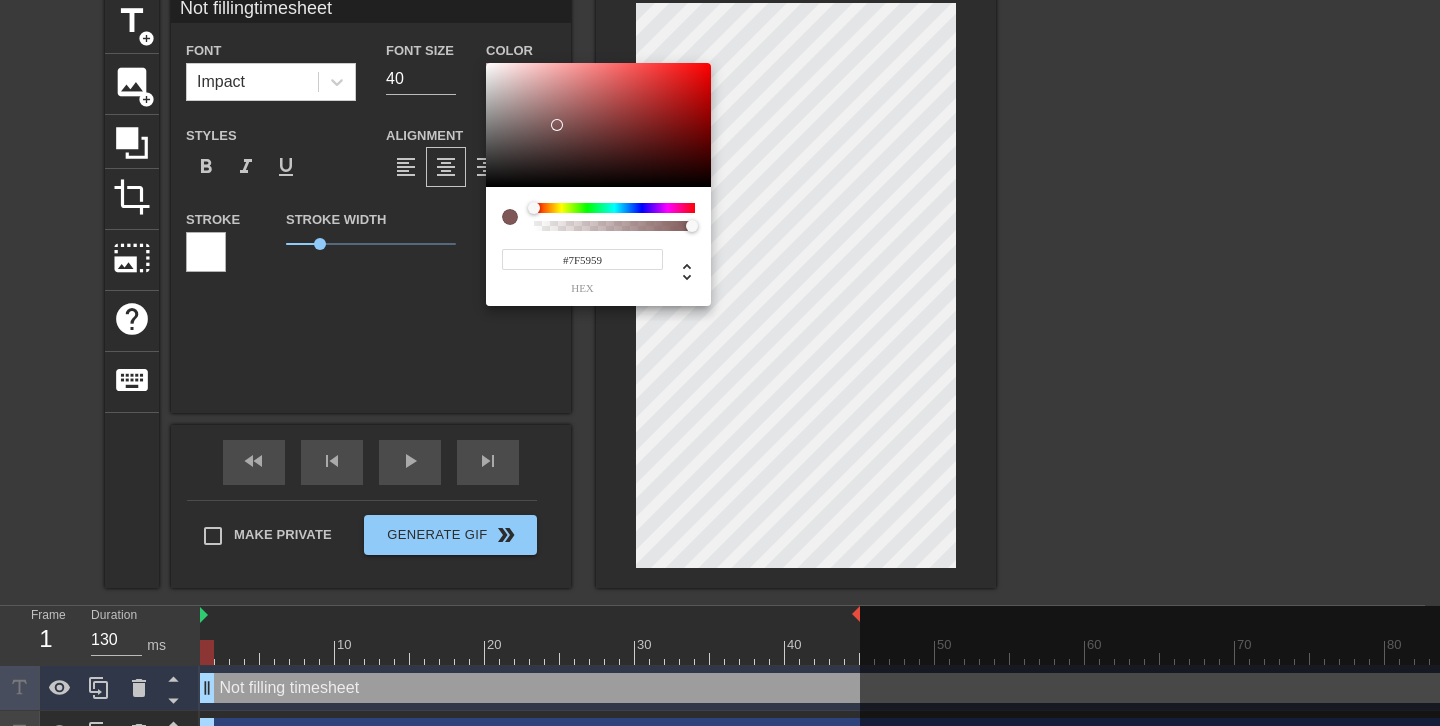 type on "Not fillingtimesheet" 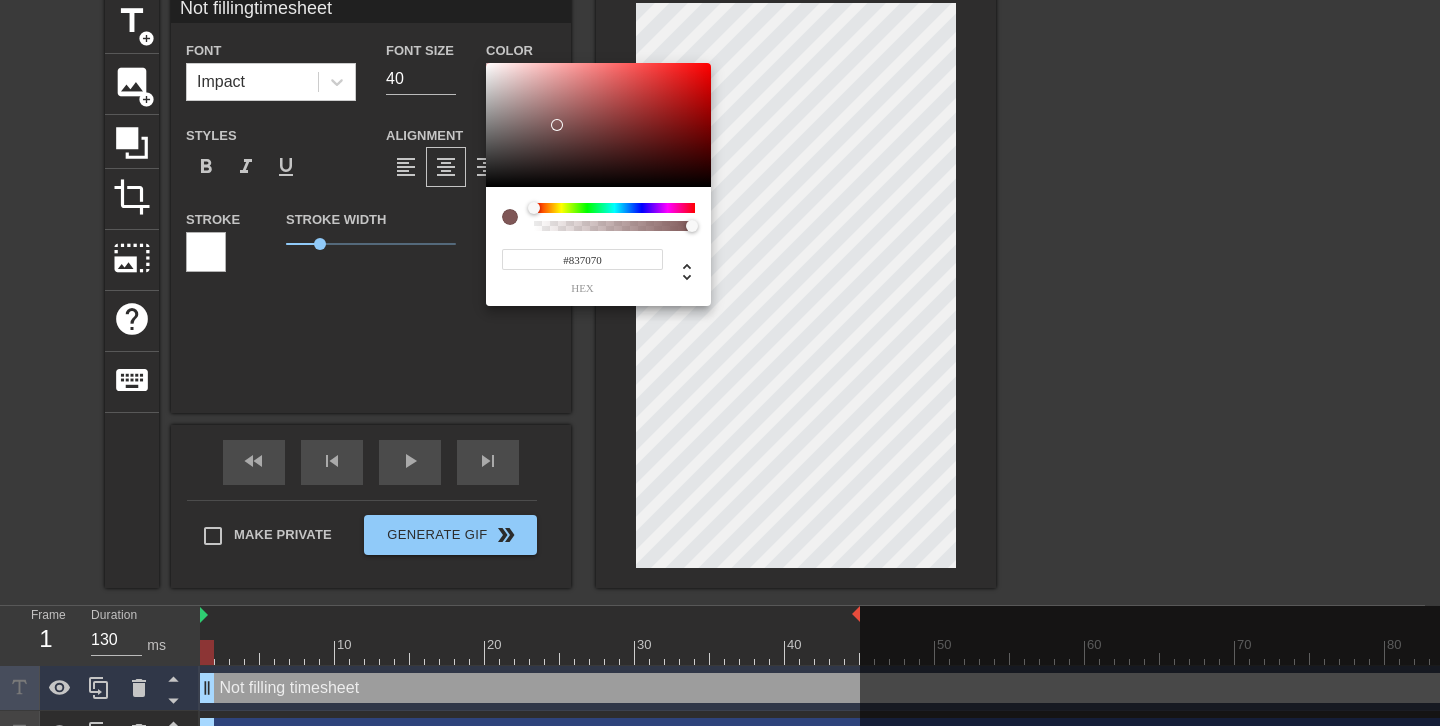 type on "Not fillingtimesheet" 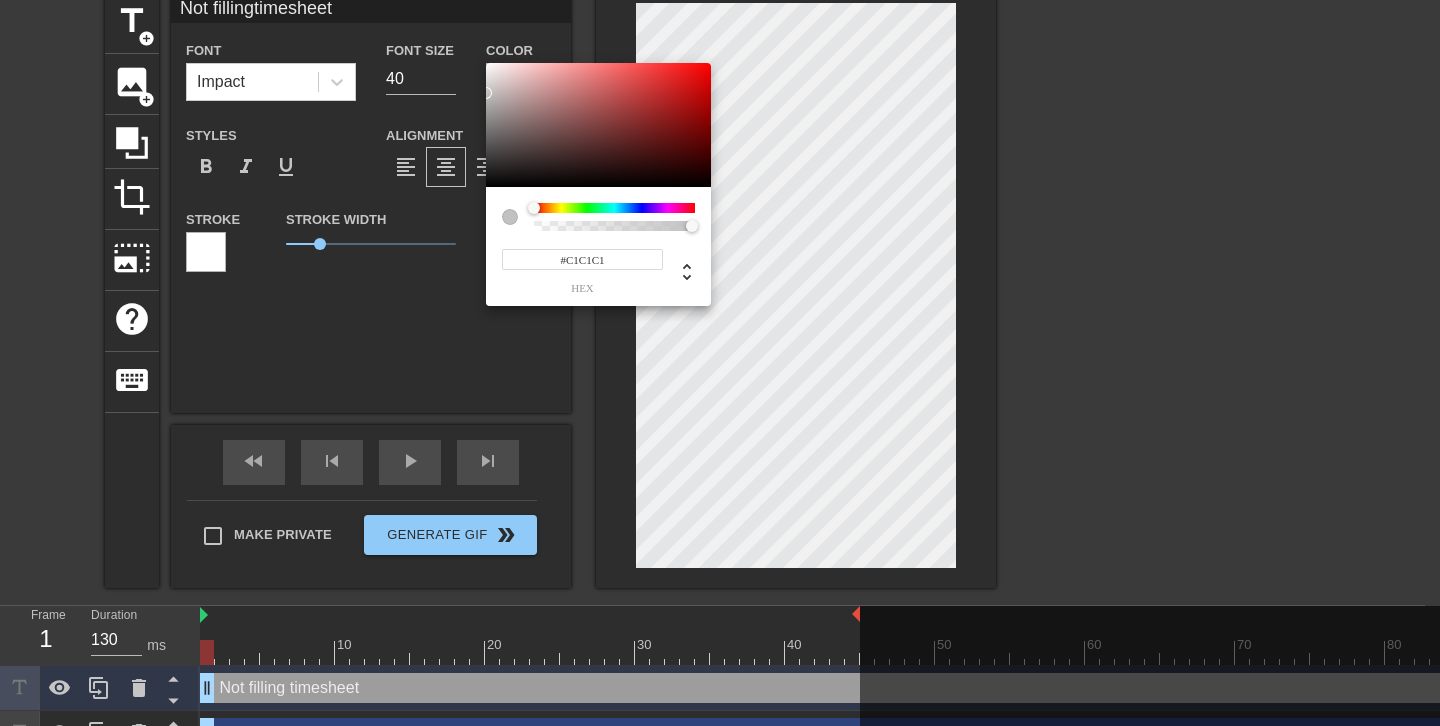type on "Not fillingtimesheet" 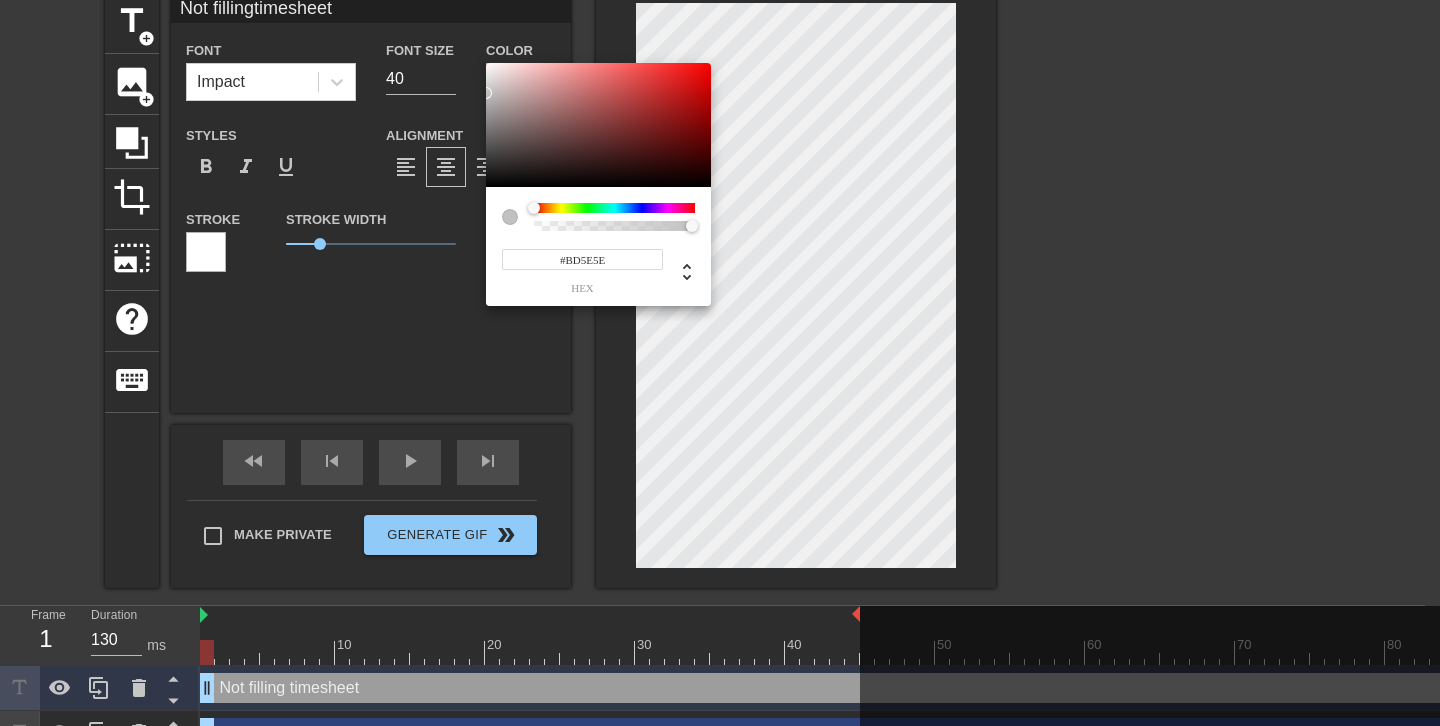 type on "Not fillingtimesheet" 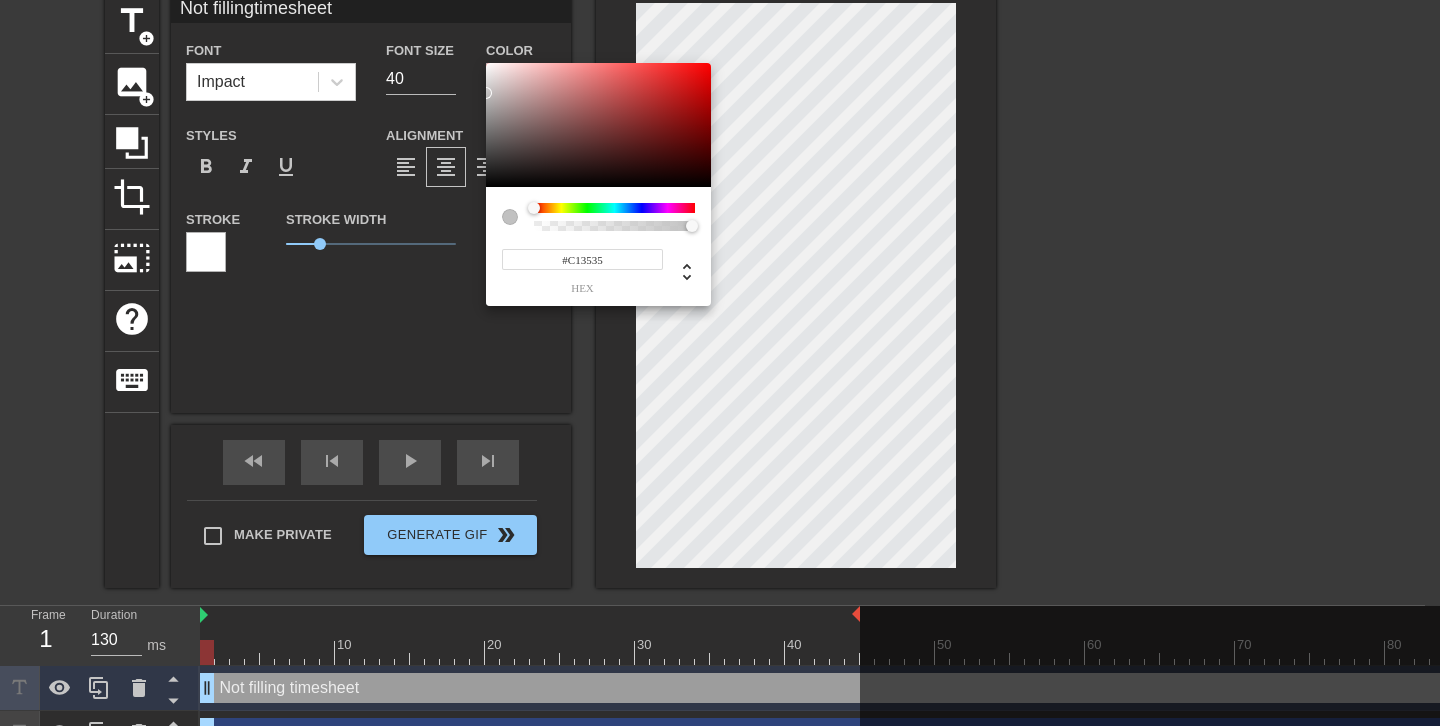 type on "Not fillingtimesheet" 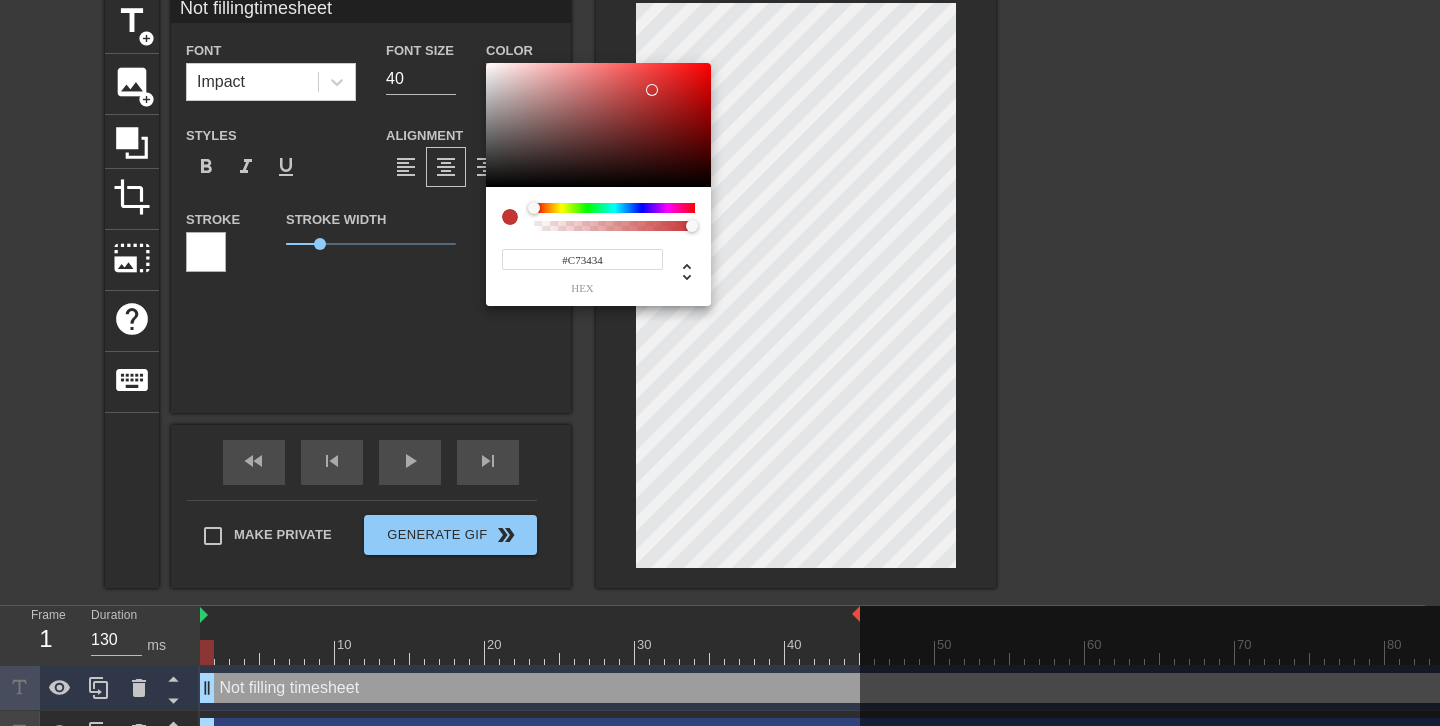 type on "Not fillingtimesheet" 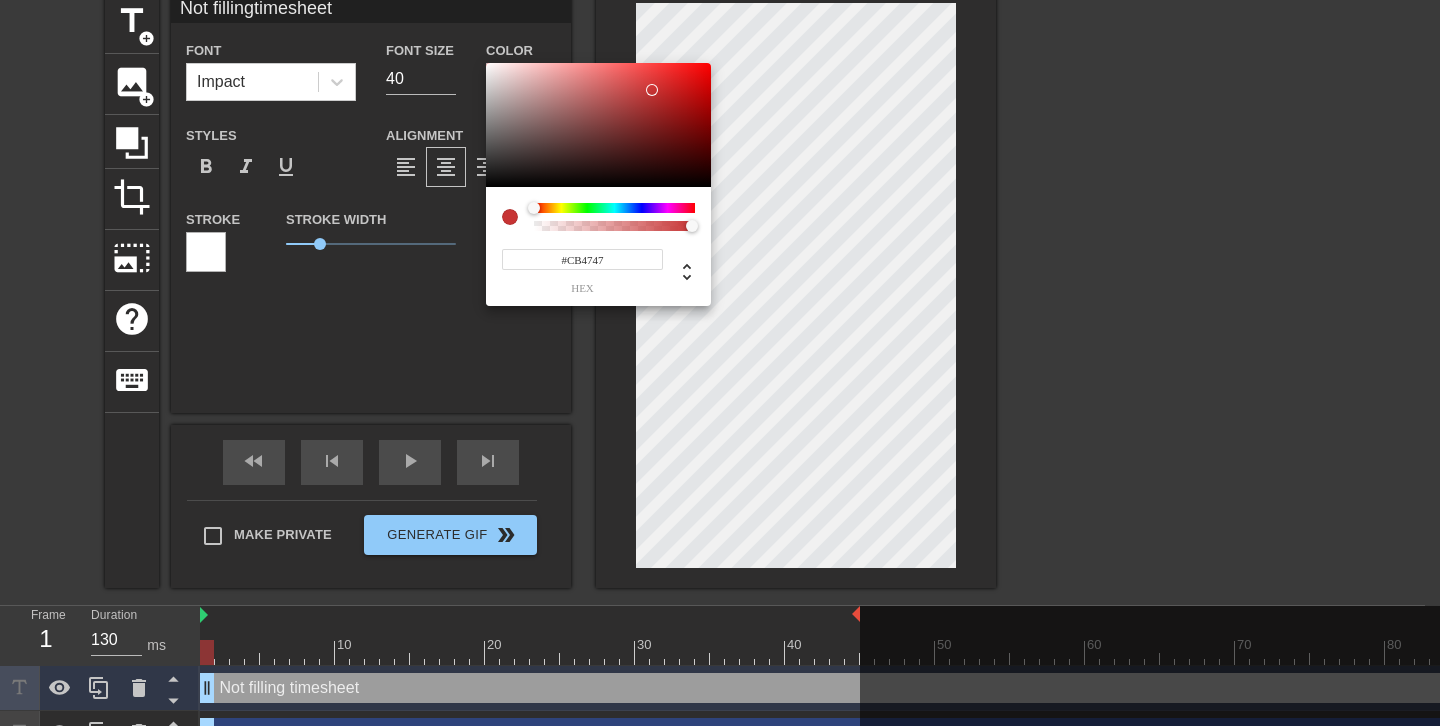 type on "Not fillingtimesheet" 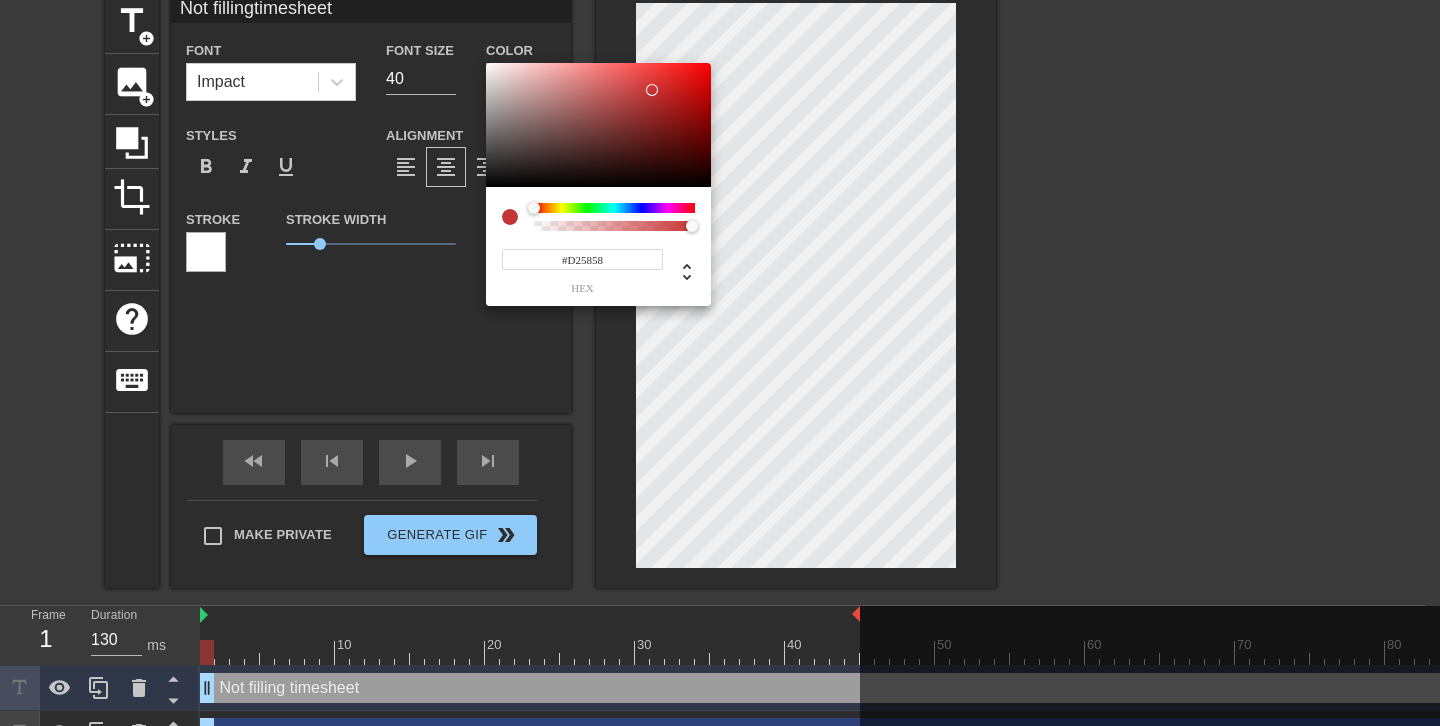 type on "Not fillingtimesheet" 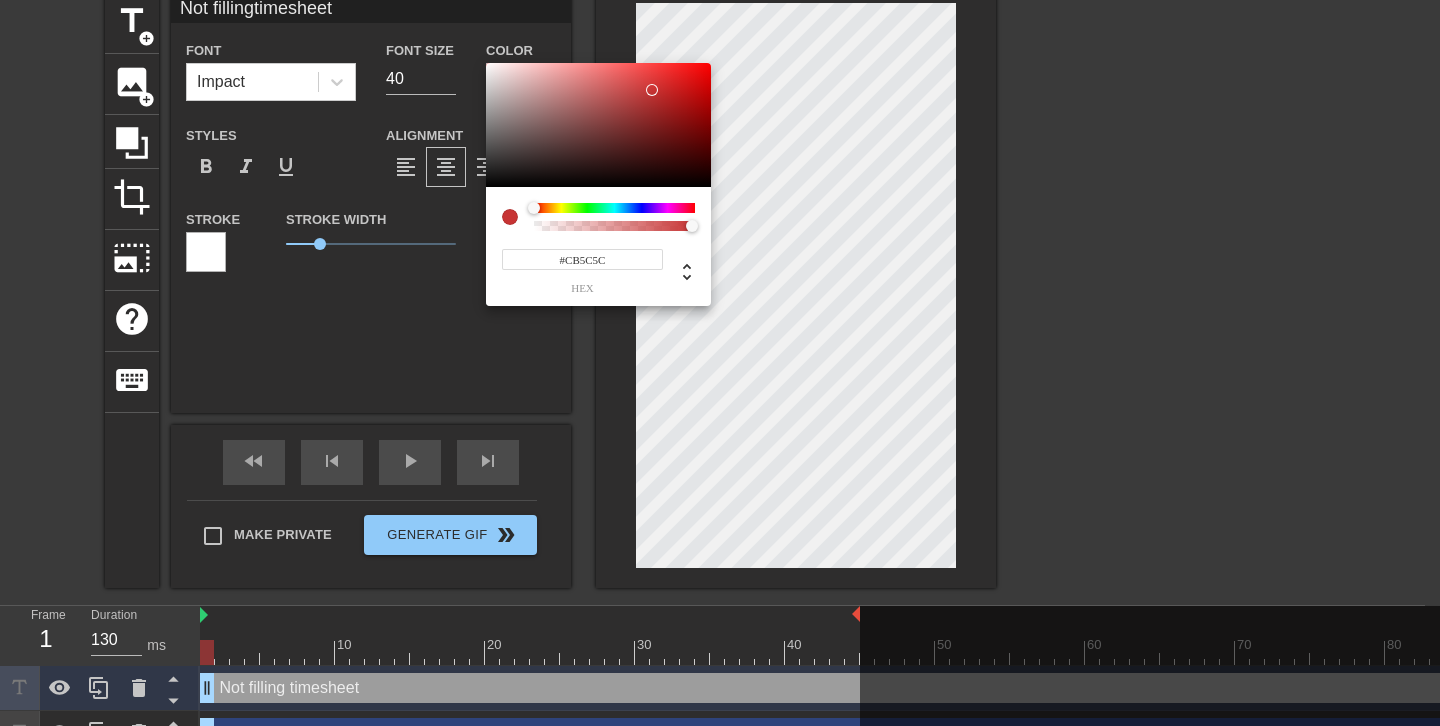 type on "Not fillingtimesheet" 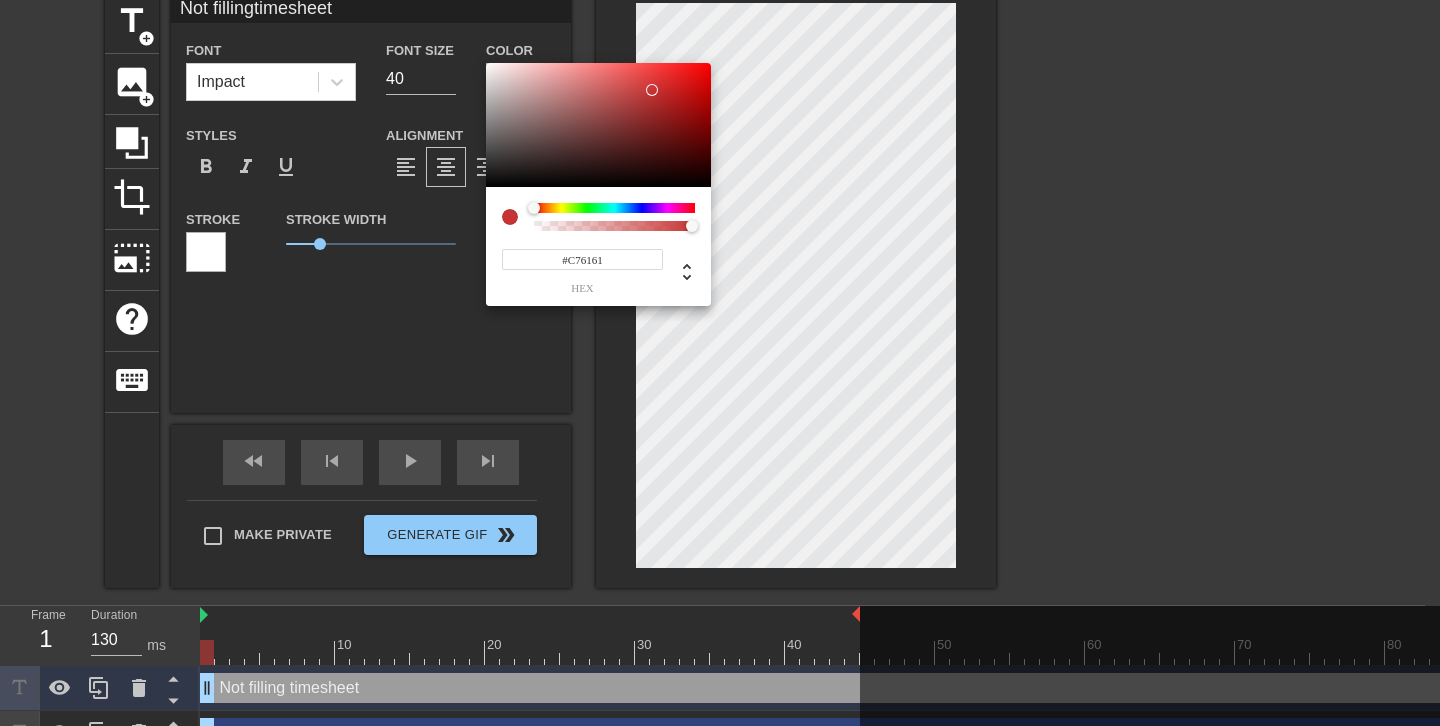 type on "Not fillingtimesheet" 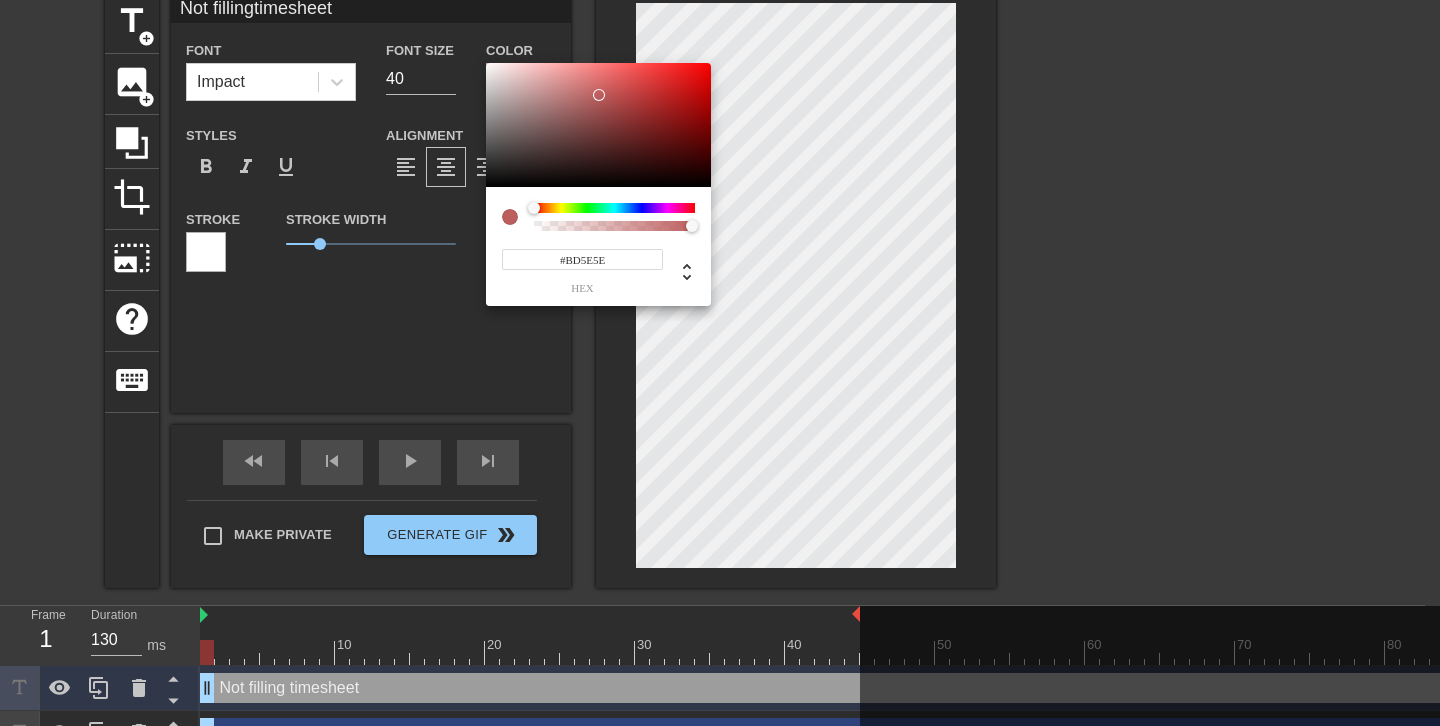 type on "Not fillingtimesheet" 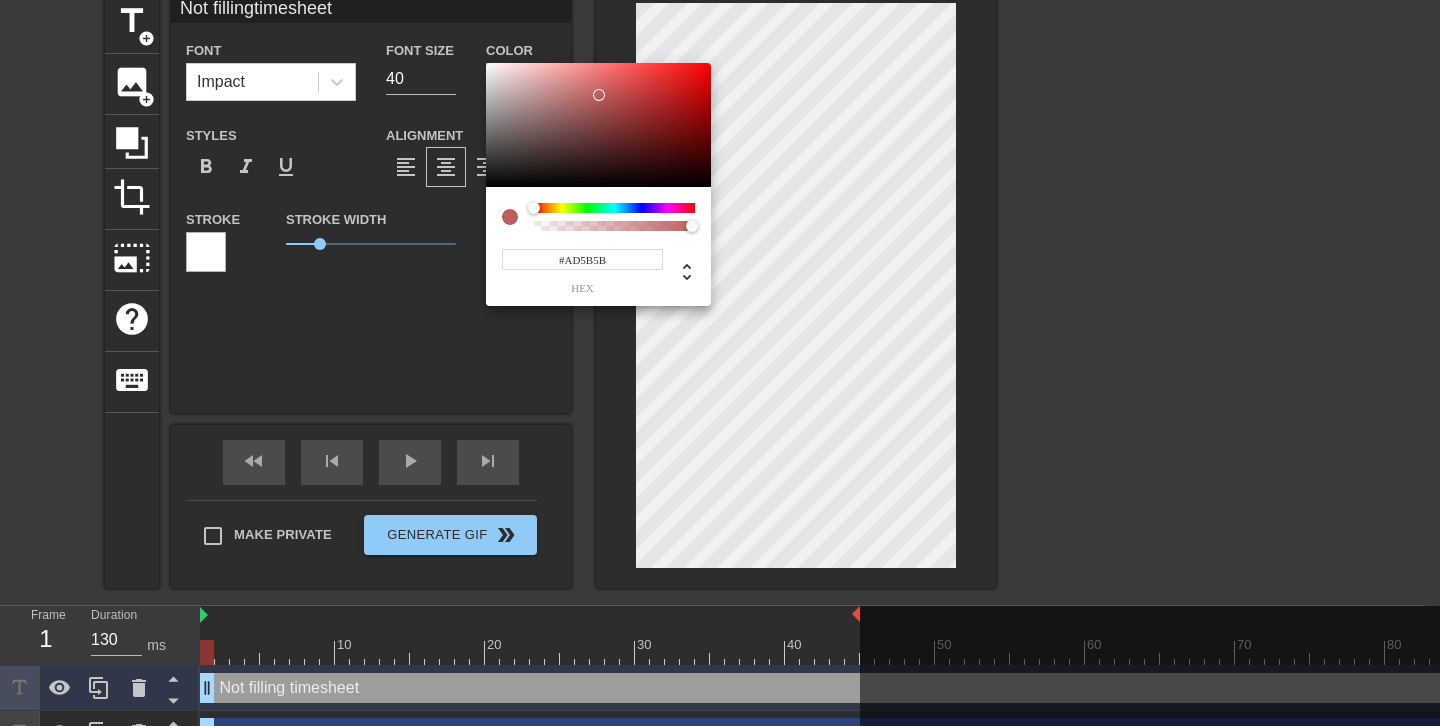 type on "Not fillingtimesheet" 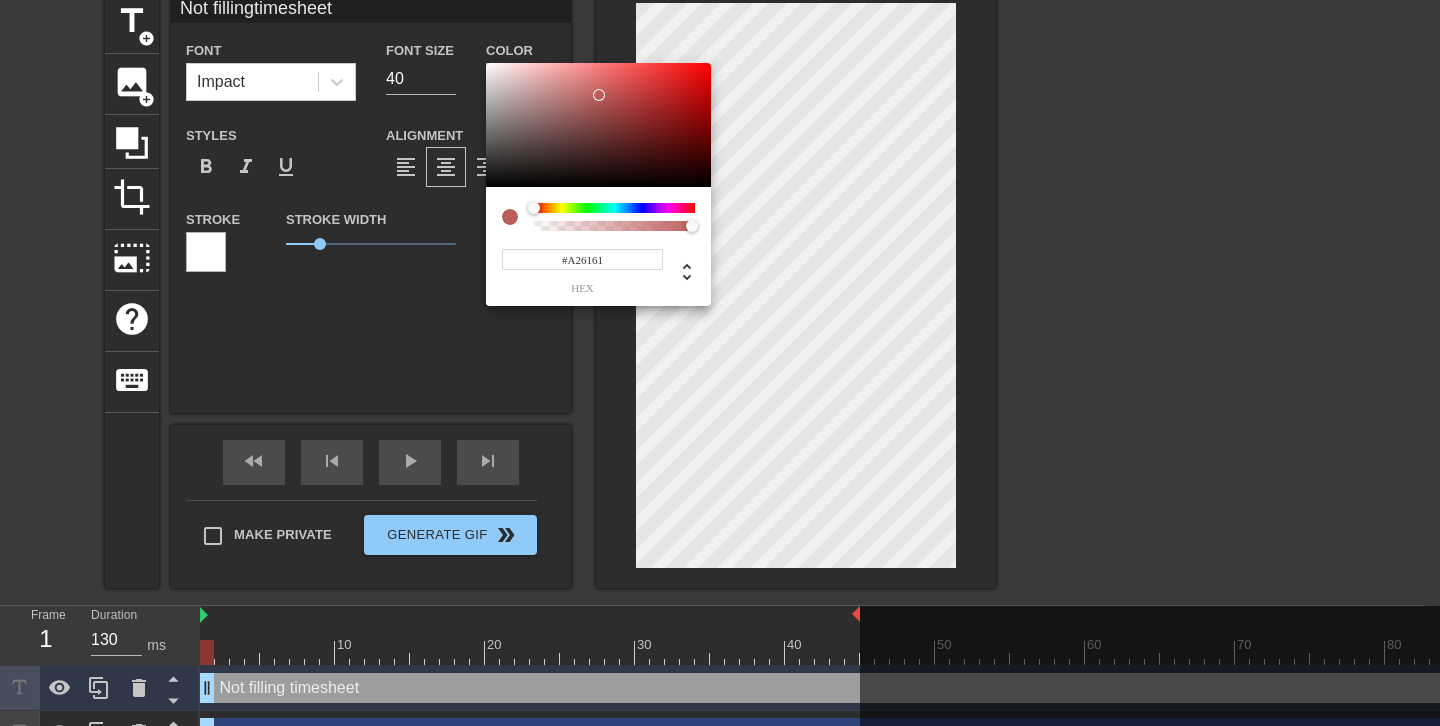 type on "Not fillingtimesheet" 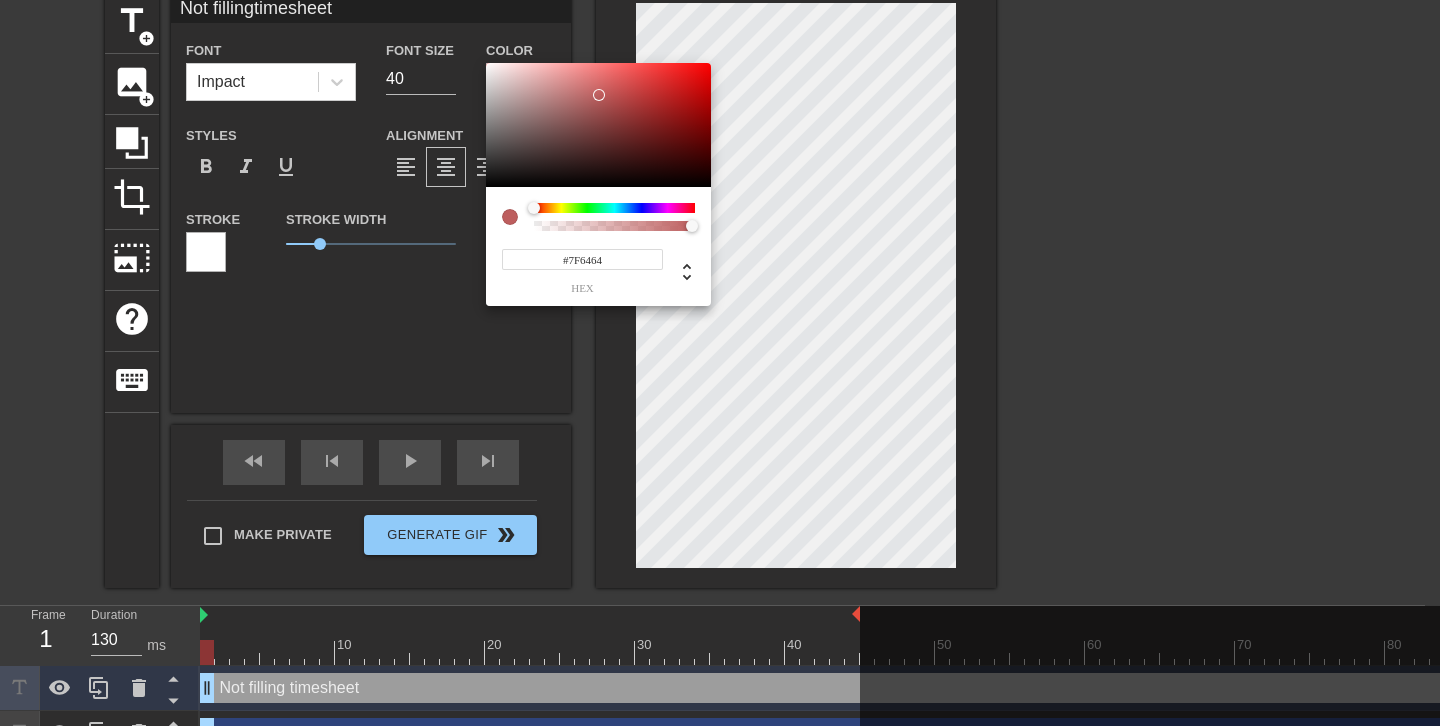 type on "Not fillingtimesheet" 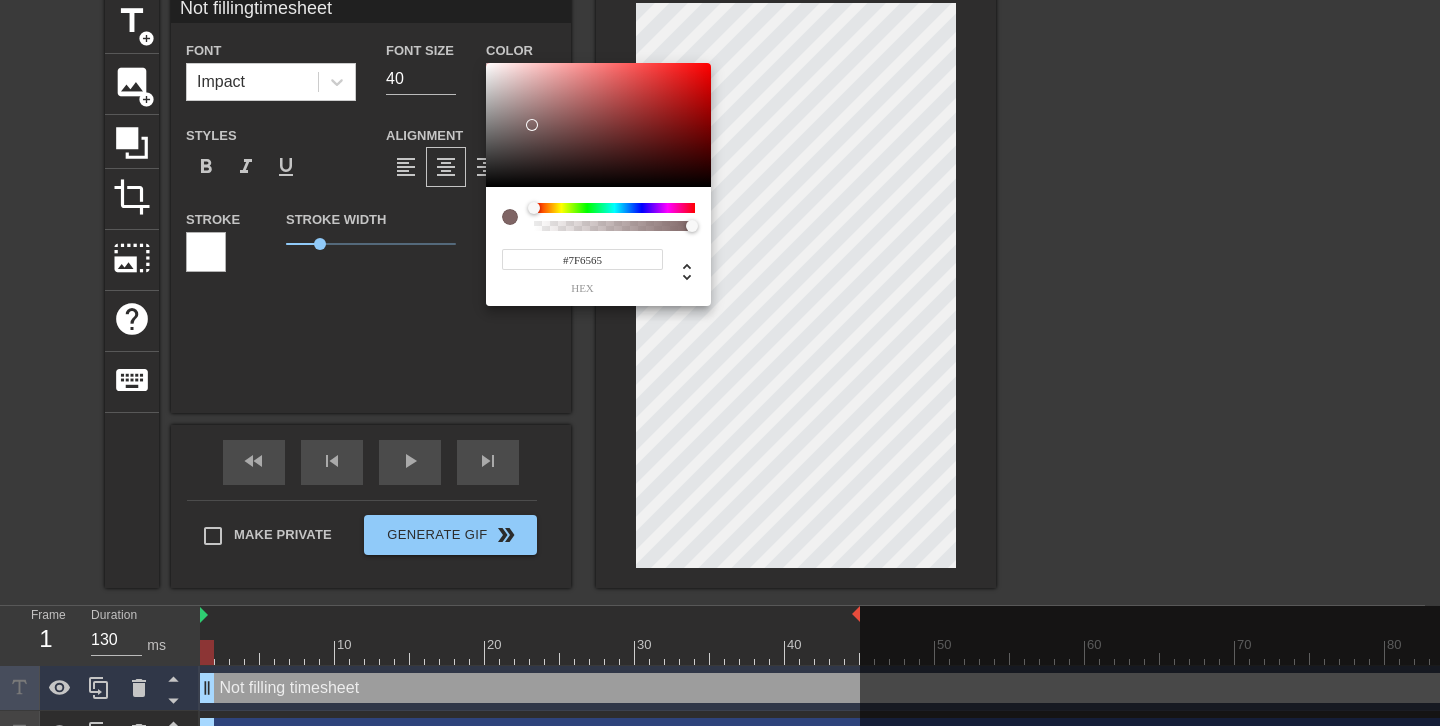 type on "Not fillingtimesheet" 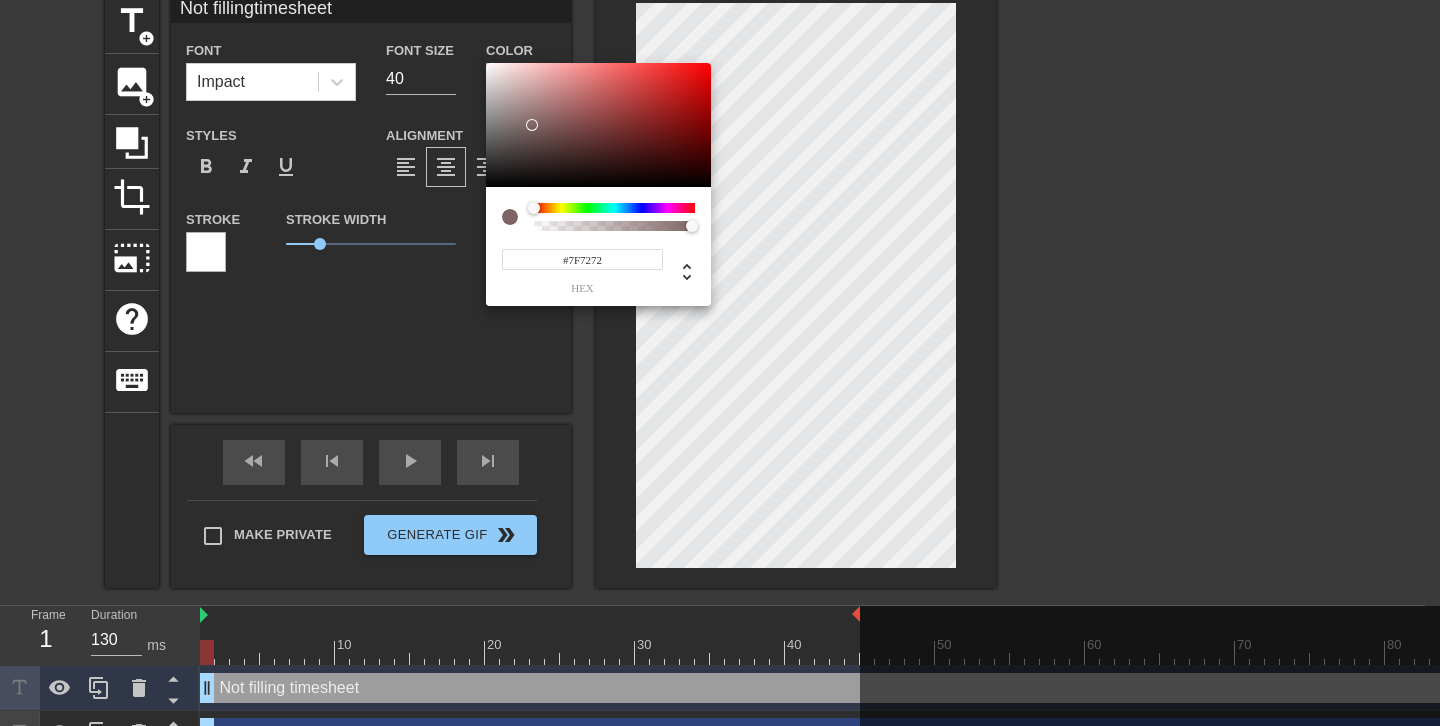 type on "Not fillingtimesheet" 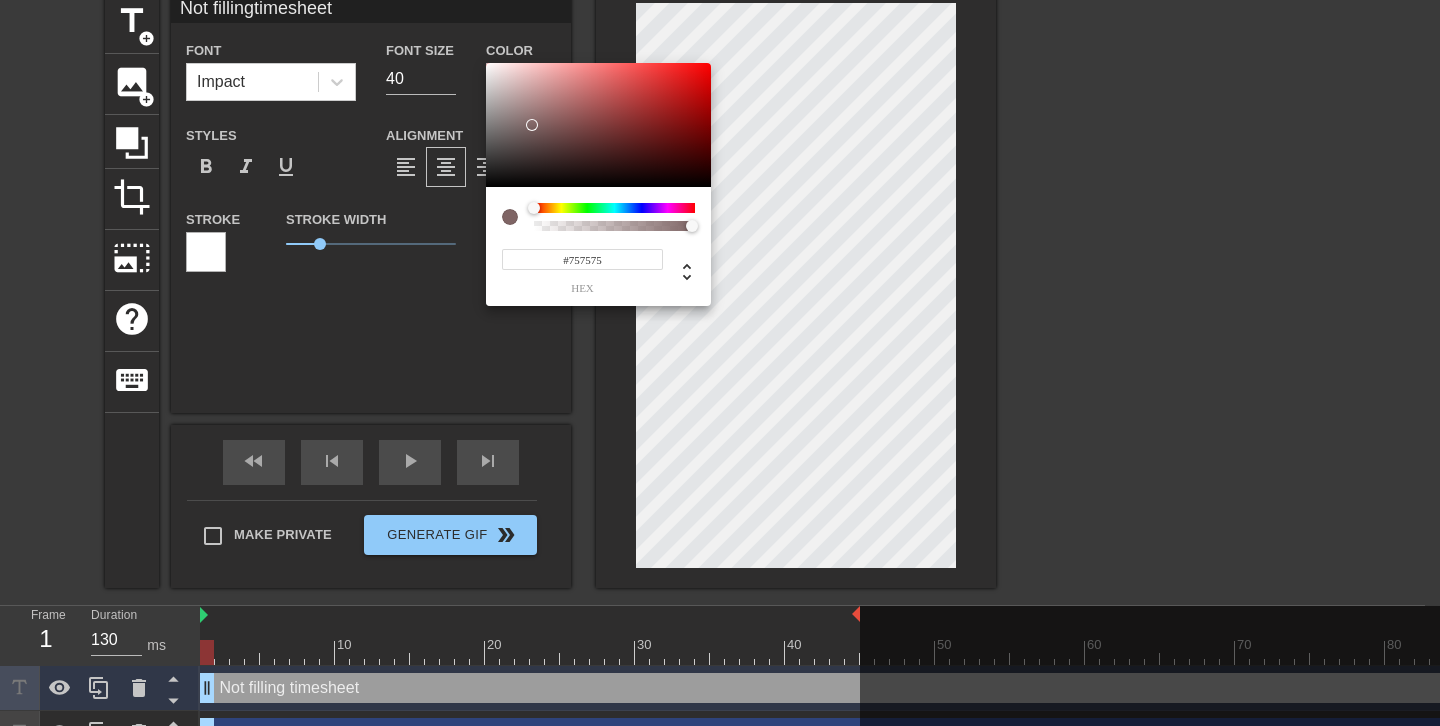 type on "Not fillingtimesheet" 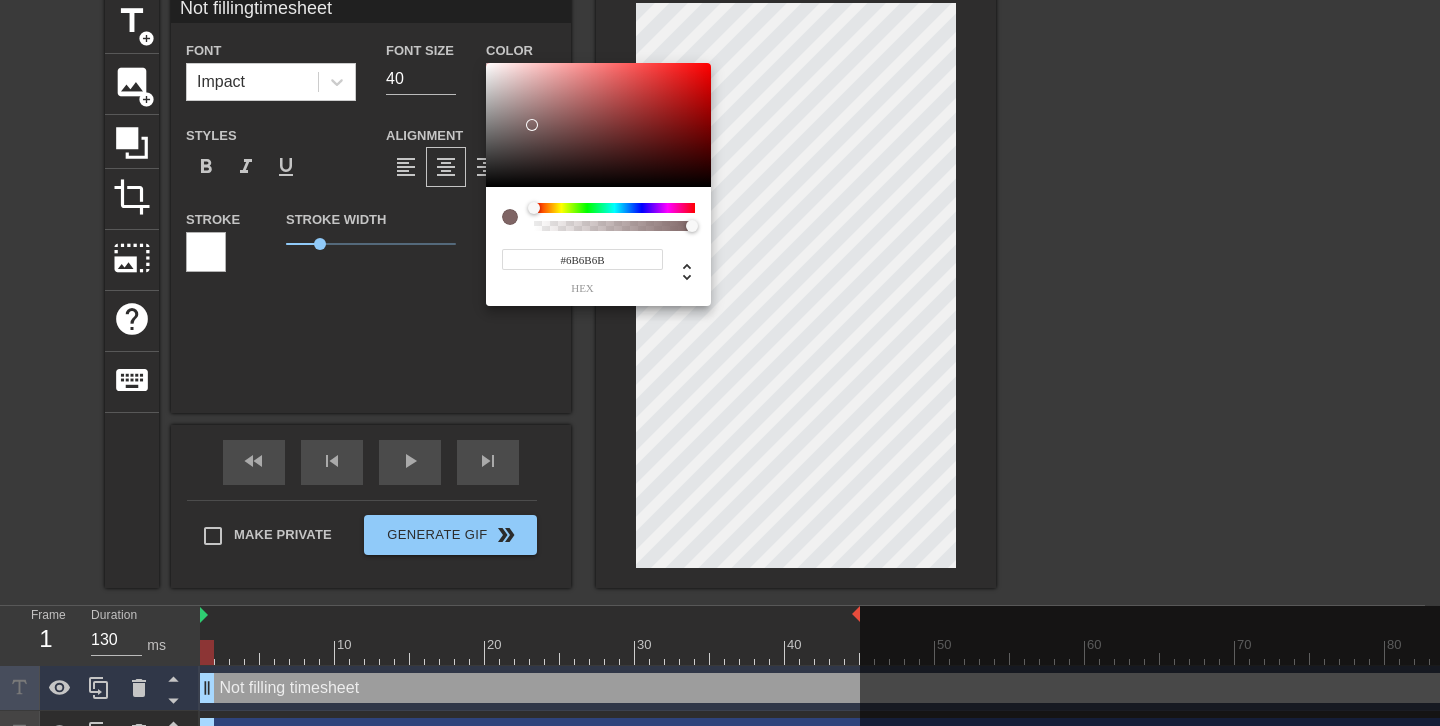 type on "Not fillingtimesheet" 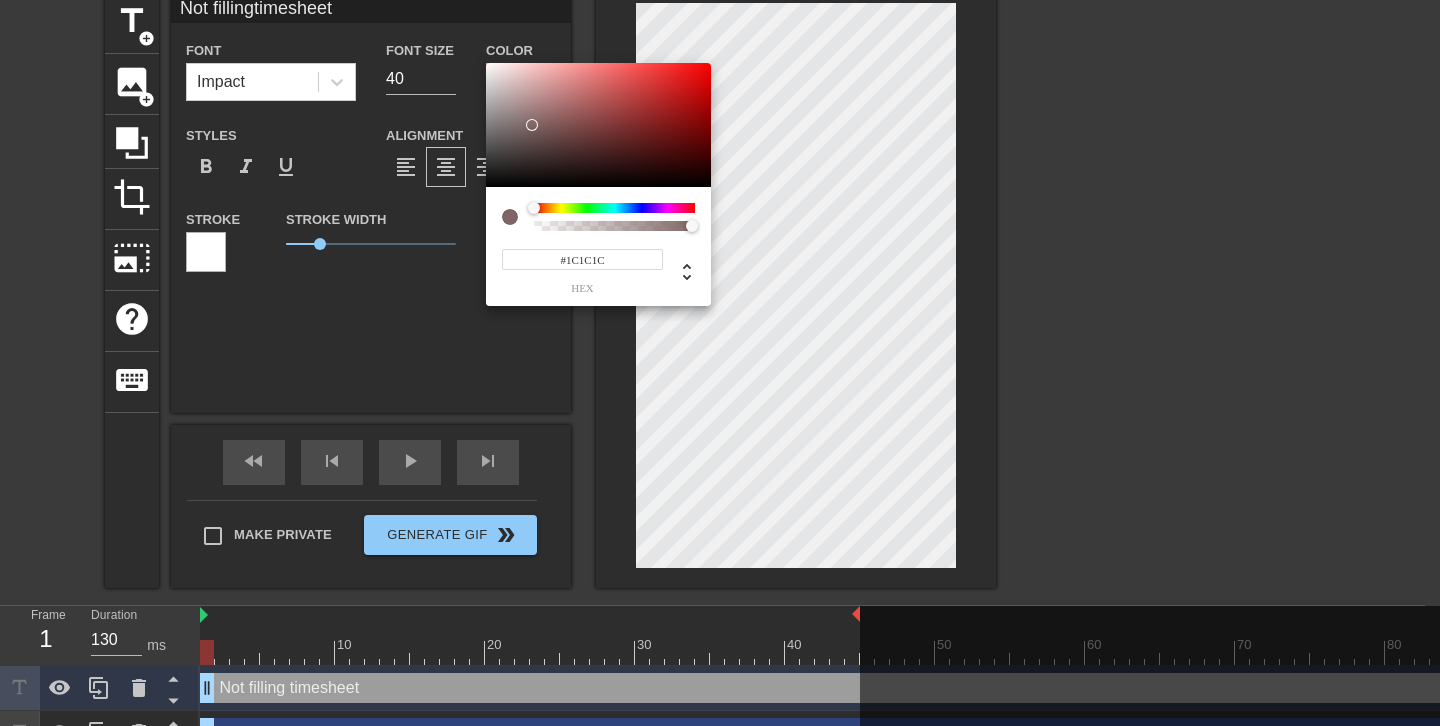 type on "Not fillingtimesheet" 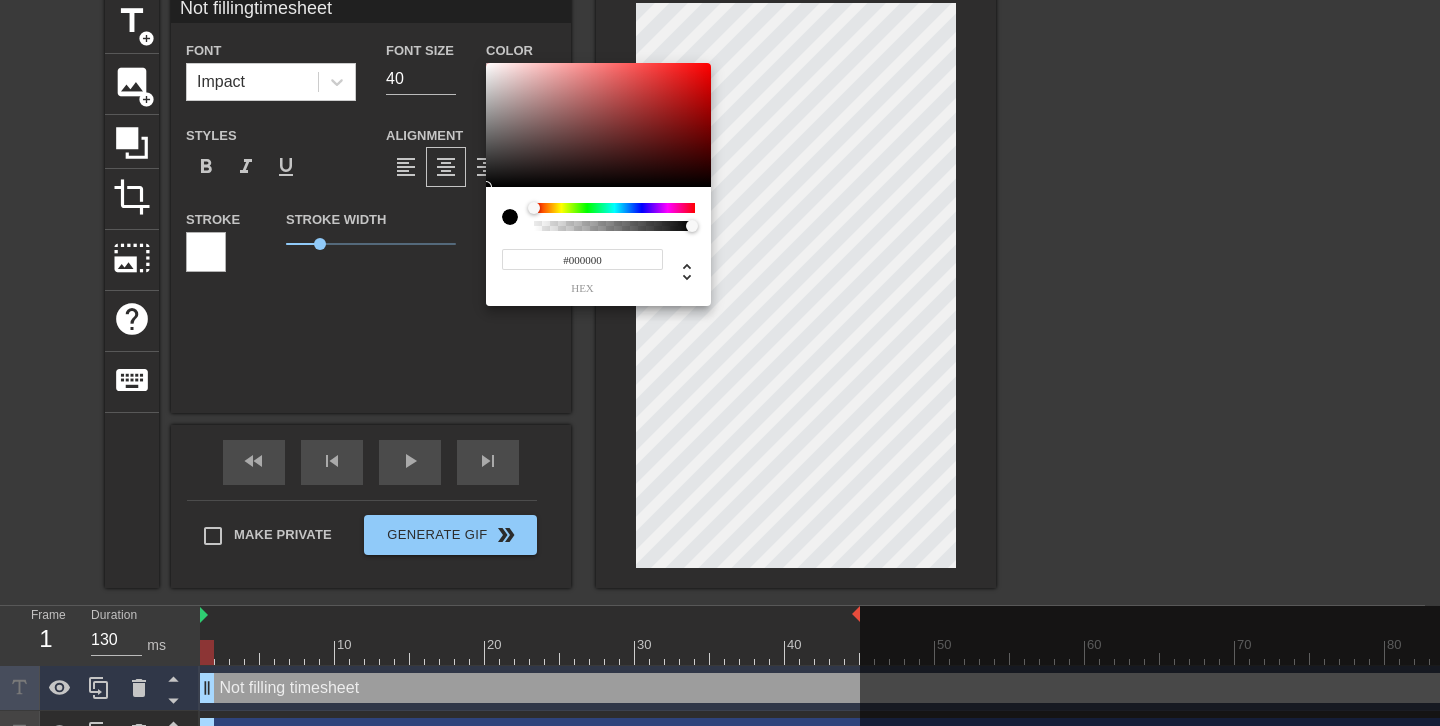 drag, startPoint x: 557, startPoint y: 125, endPoint x: 402, endPoint y: 300, distance: 233.77339 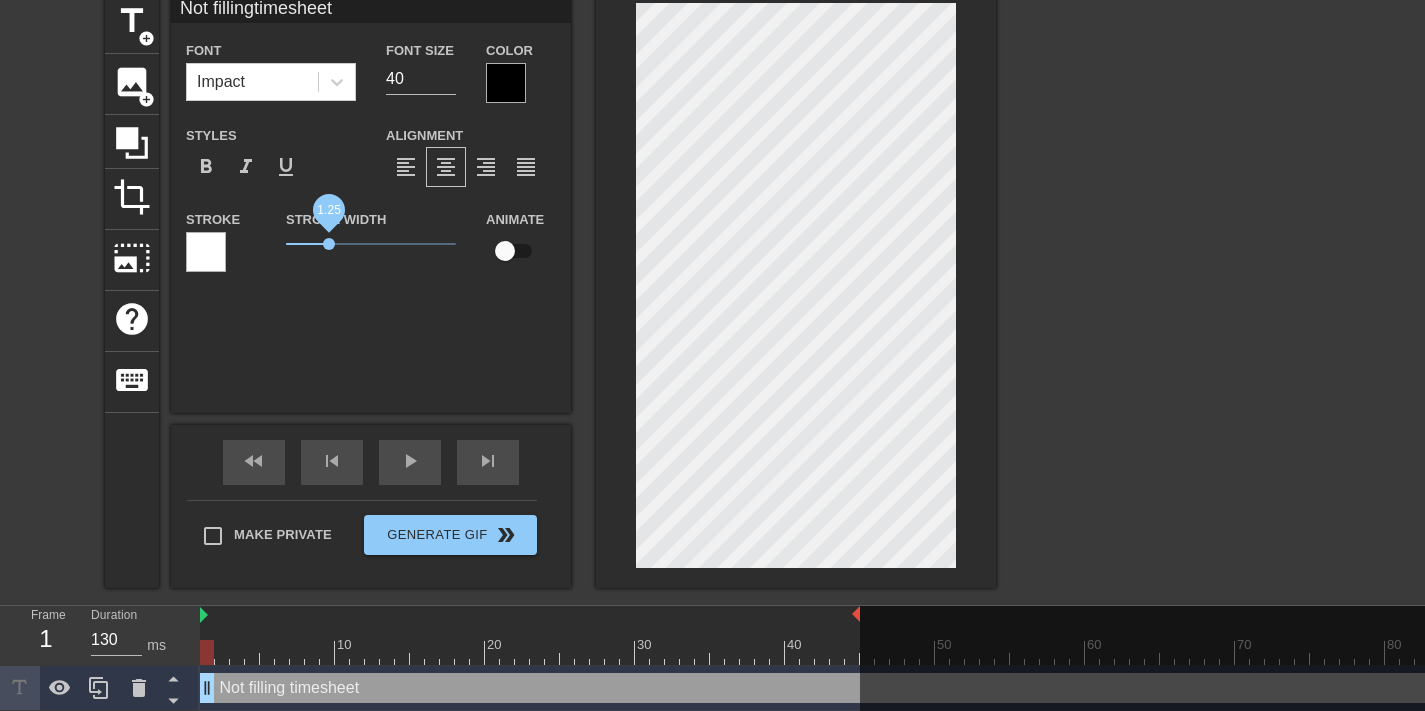drag, startPoint x: 319, startPoint y: 248, endPoint x: 332, endPoint y: 250, distance: 13.152946 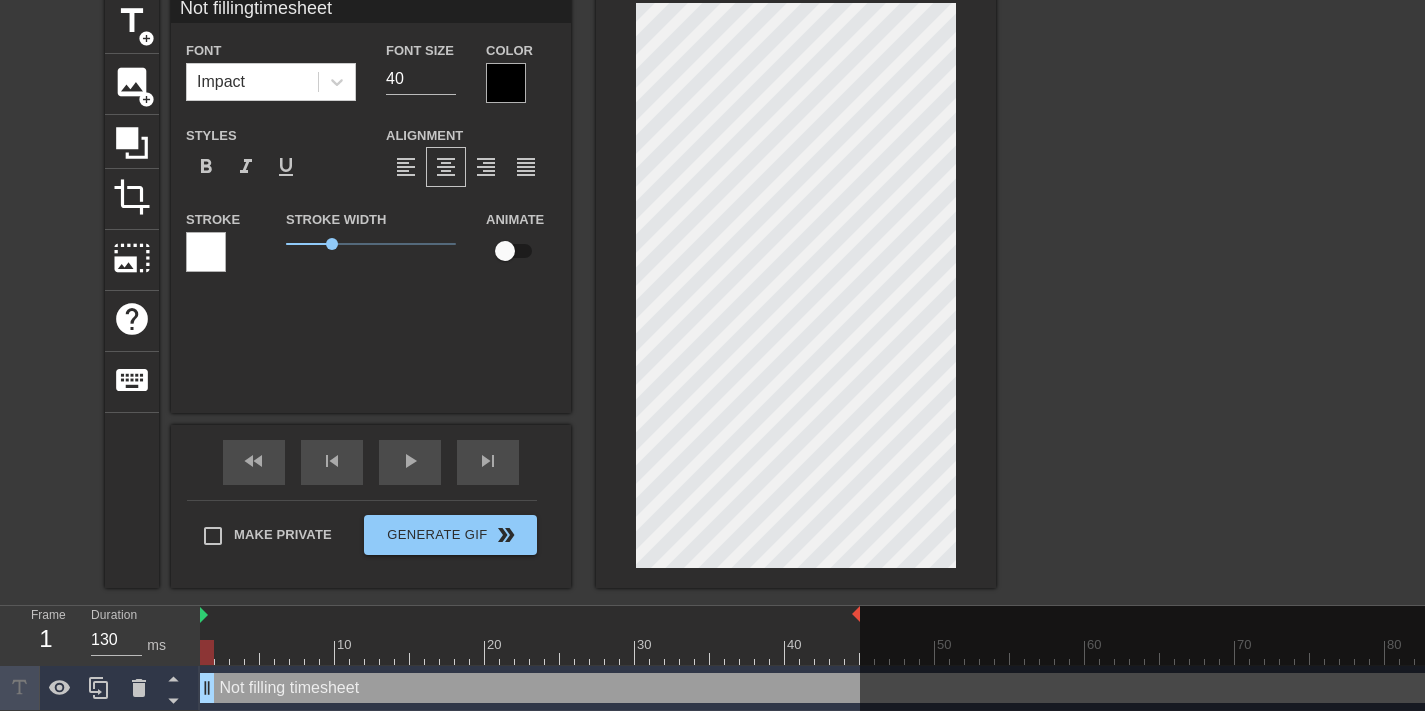 click at bounding box center (506, 83) 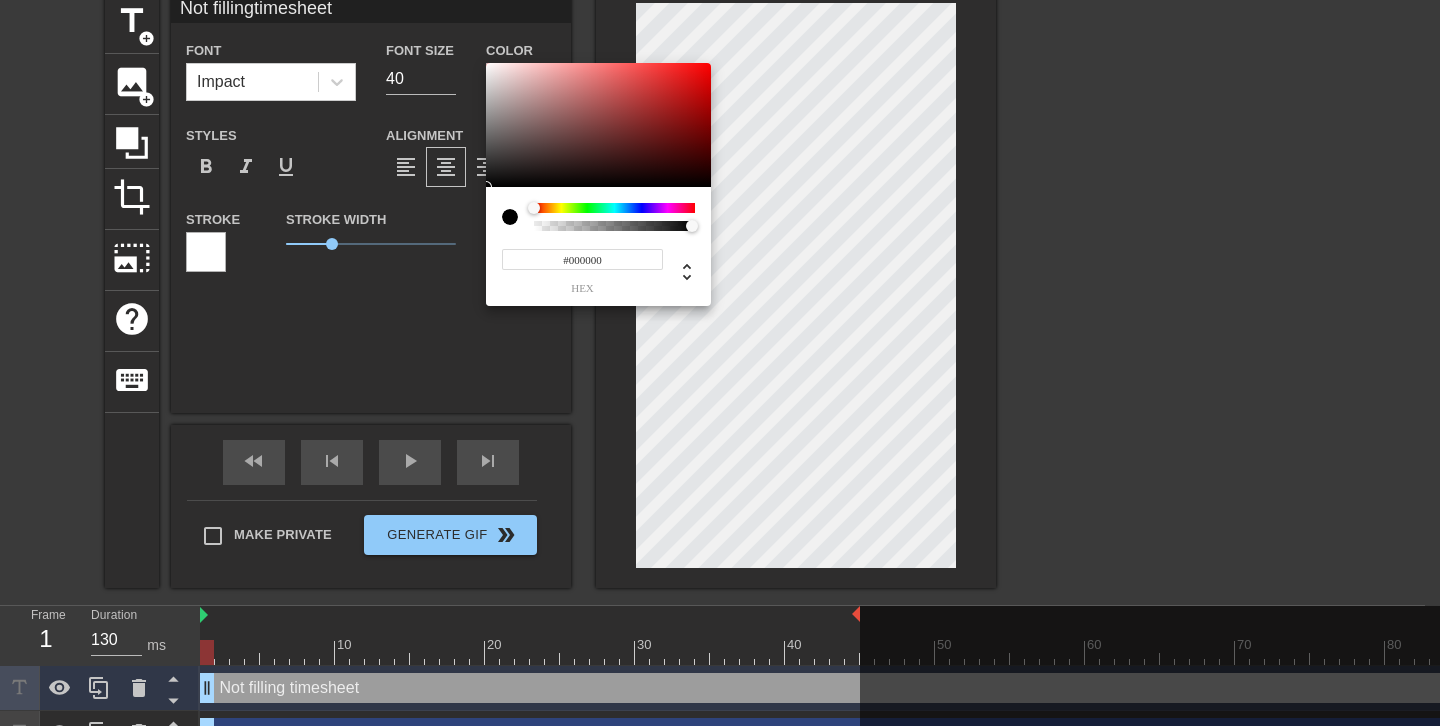 type on "Not fillingtimesheet" 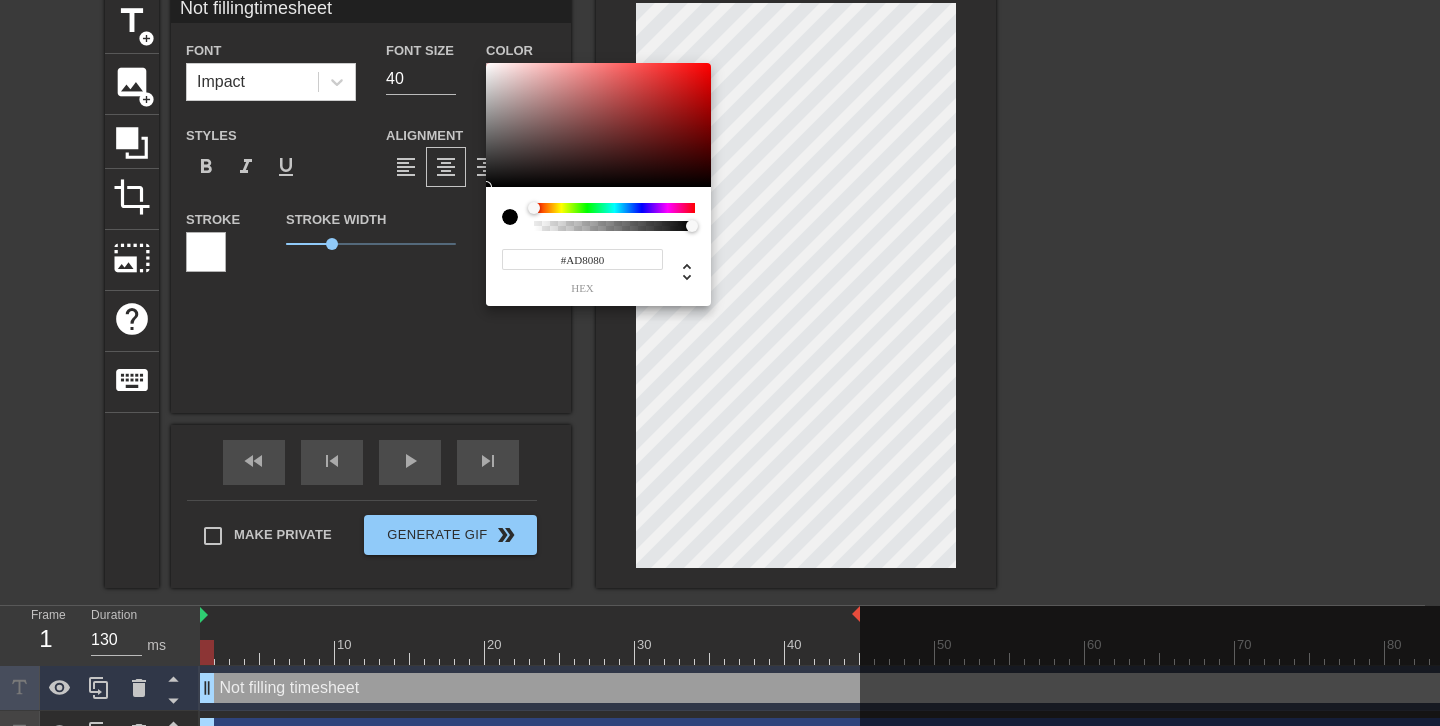 type on "Not fillingtimesheet" 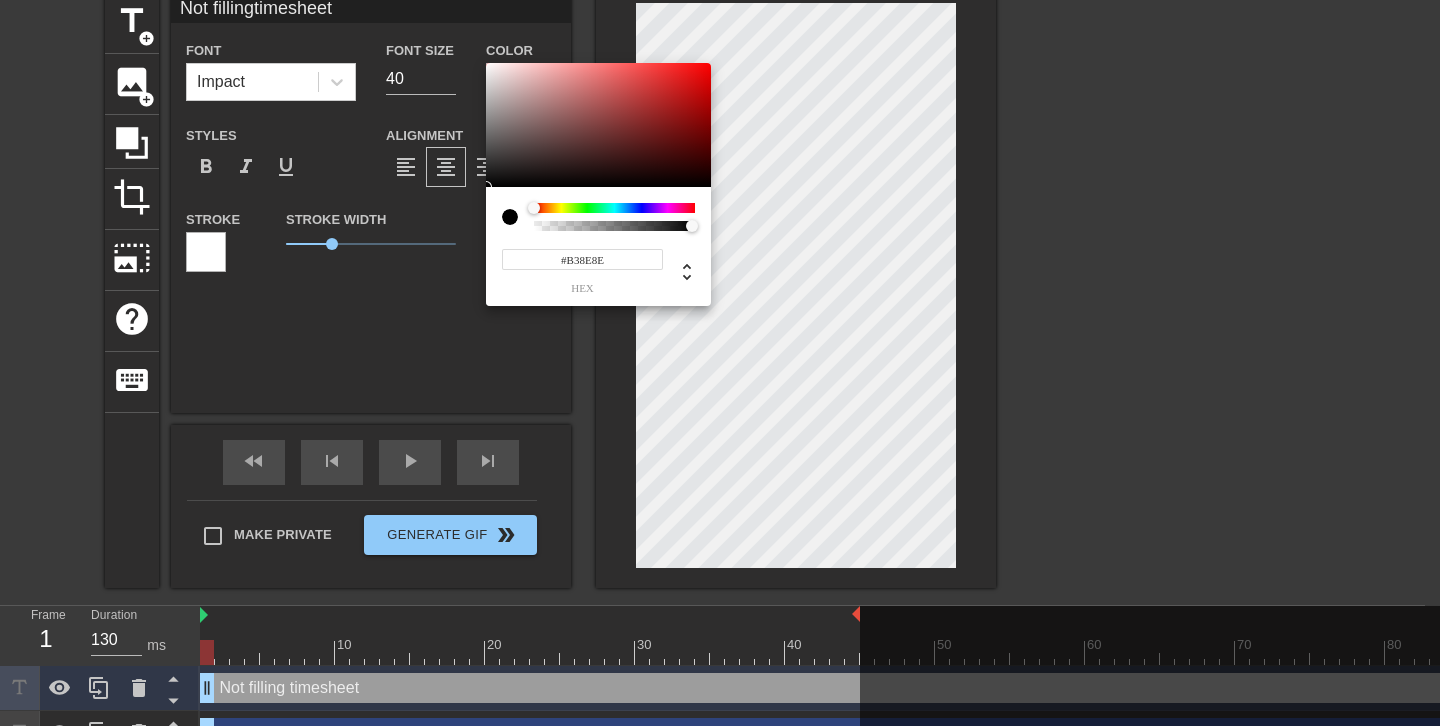type on "Not fillingtimesheet" 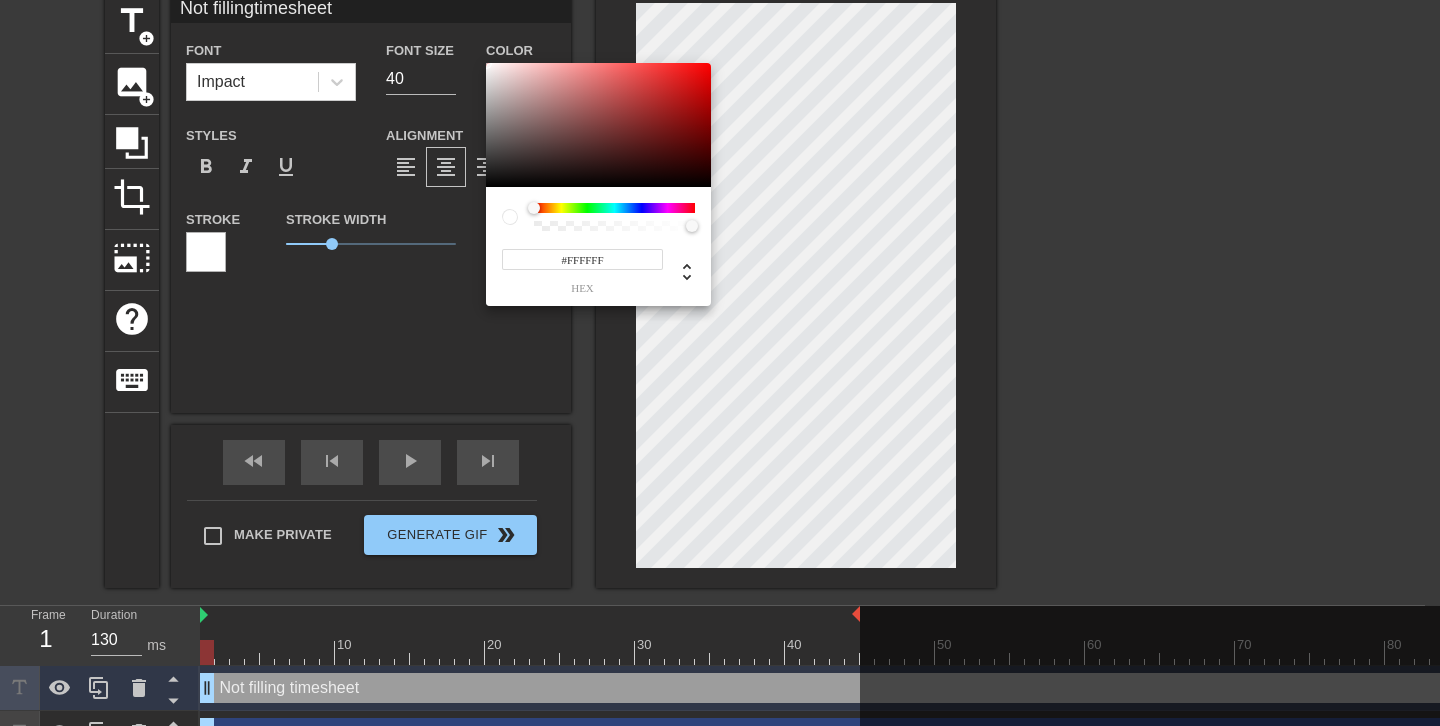 drag, startPoint x: 512, startPoint y: 93, endPoint x: 429, endPoint y: 35, distance: 101.257095 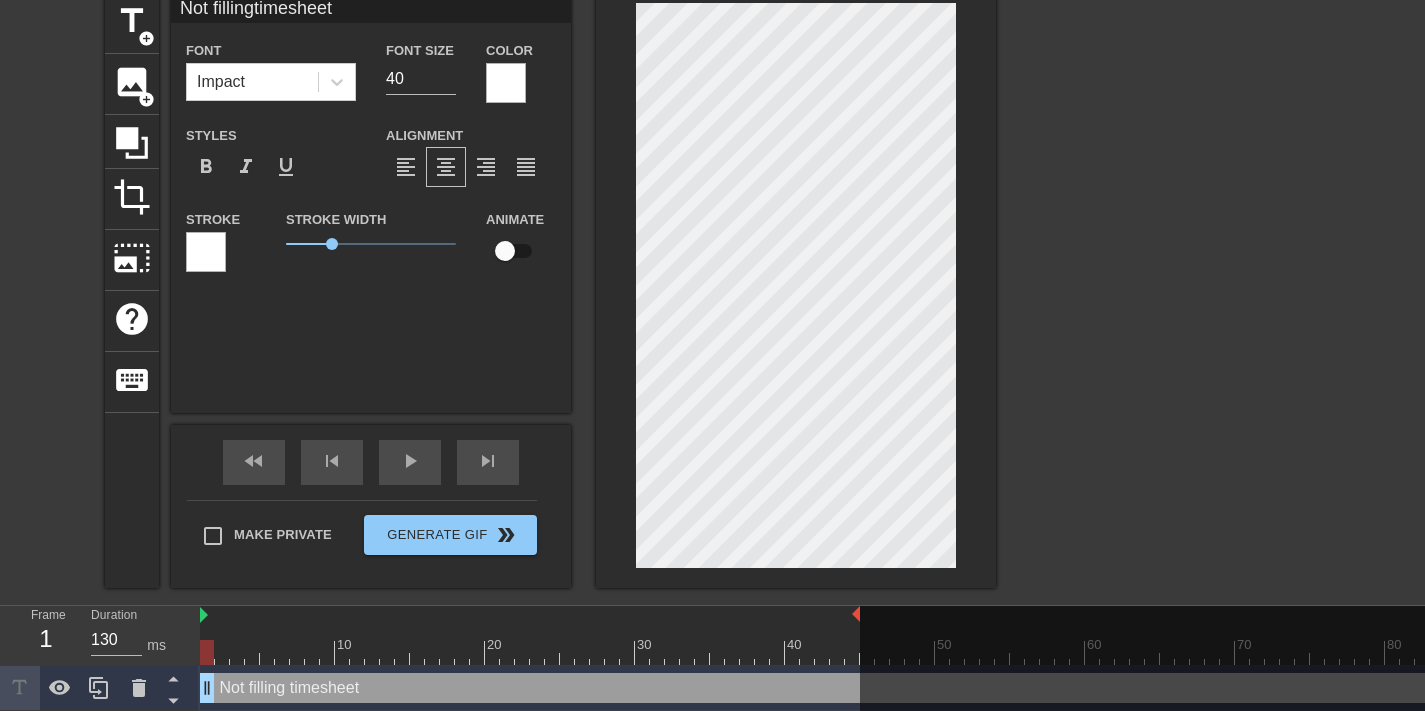 click at bounding box center [206, 252] 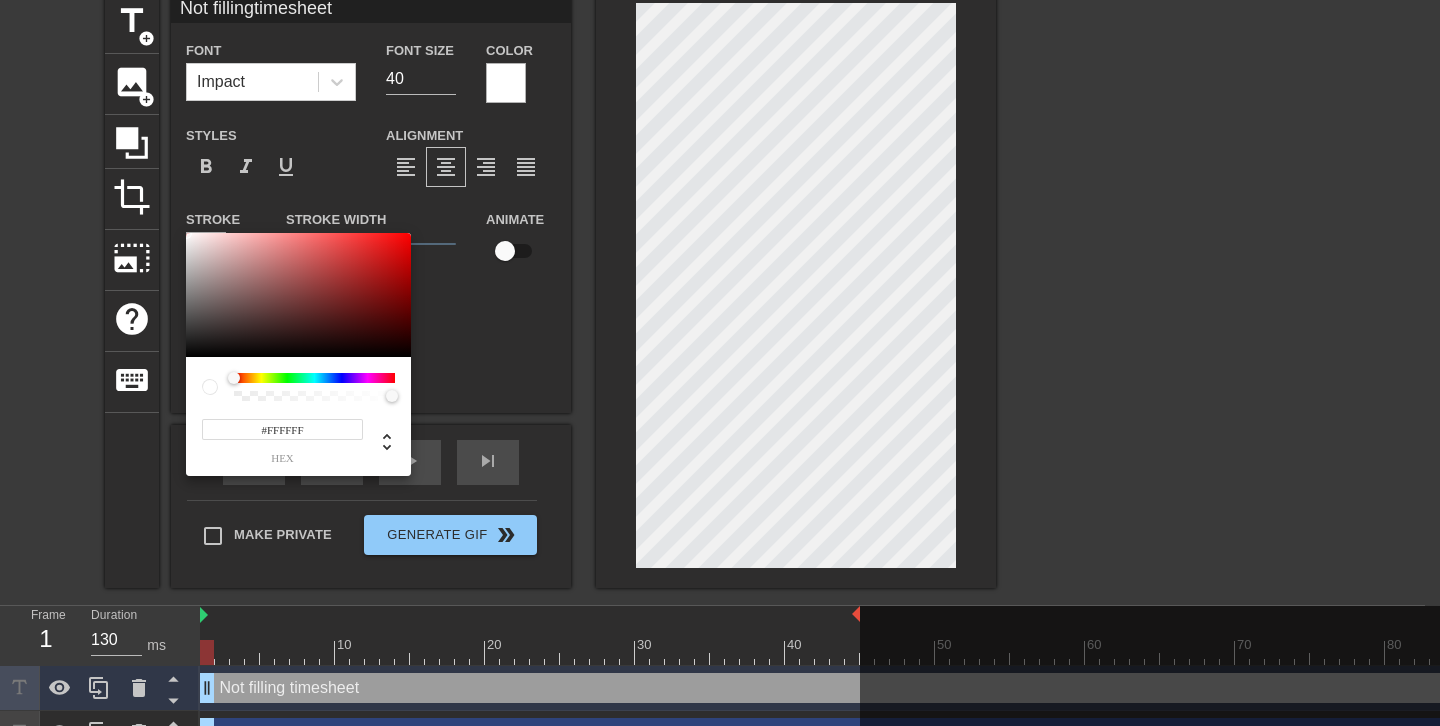type on "Not fillingtimesheet" 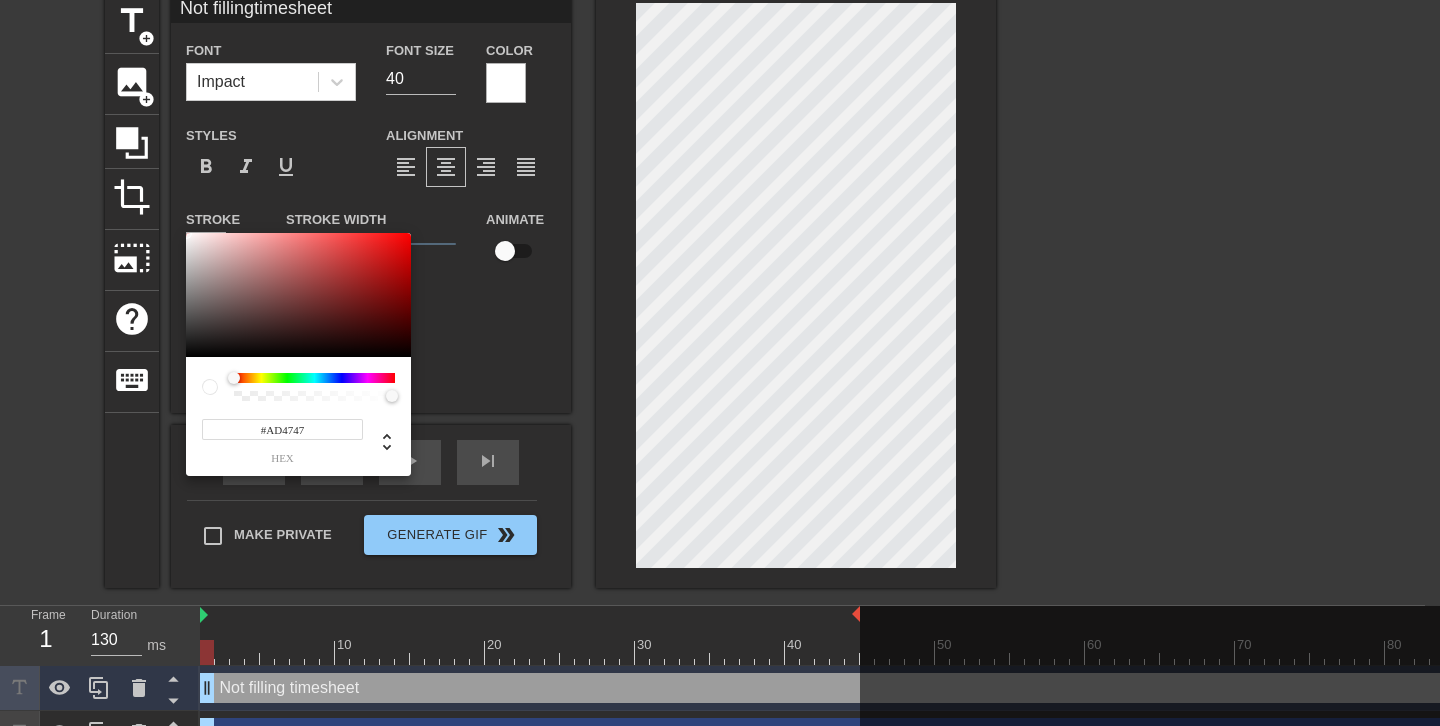 type on "Not fillingtimesheet" 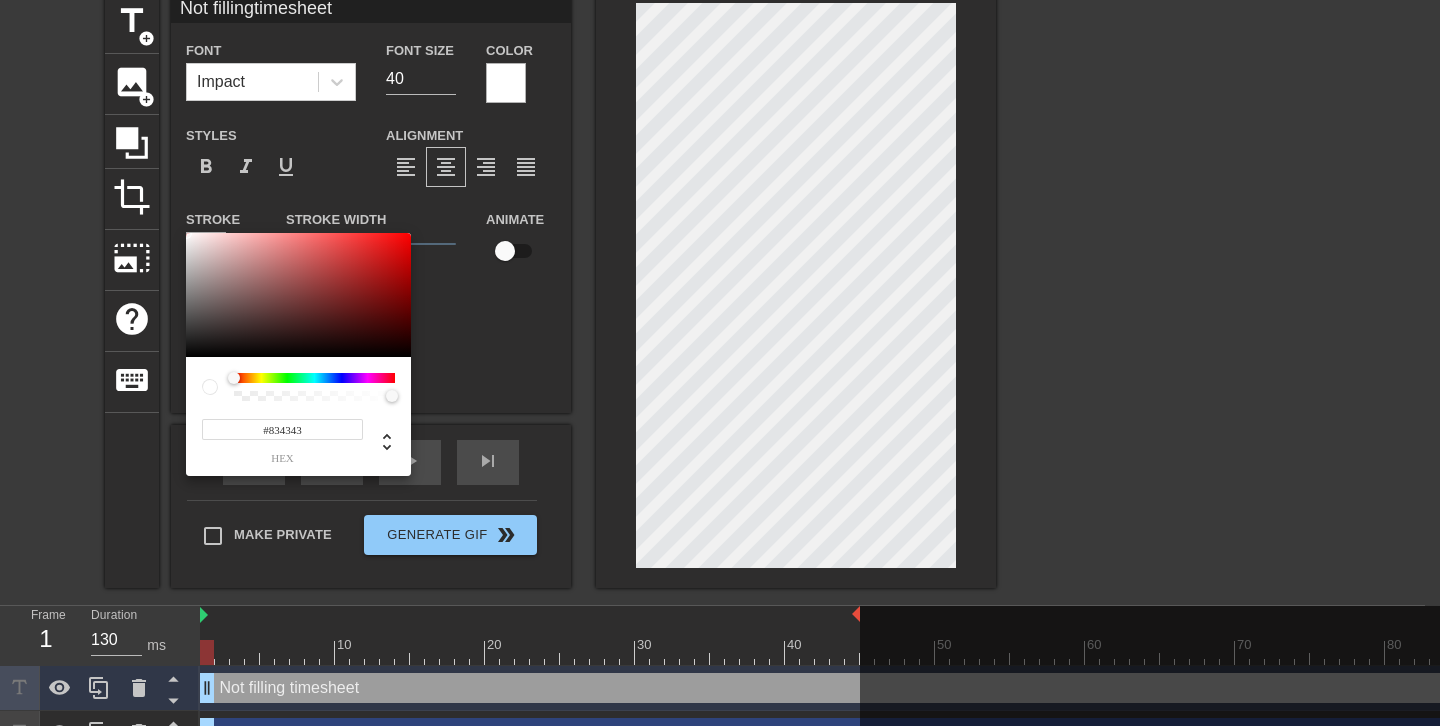 type on "Not fillingtimesheet" 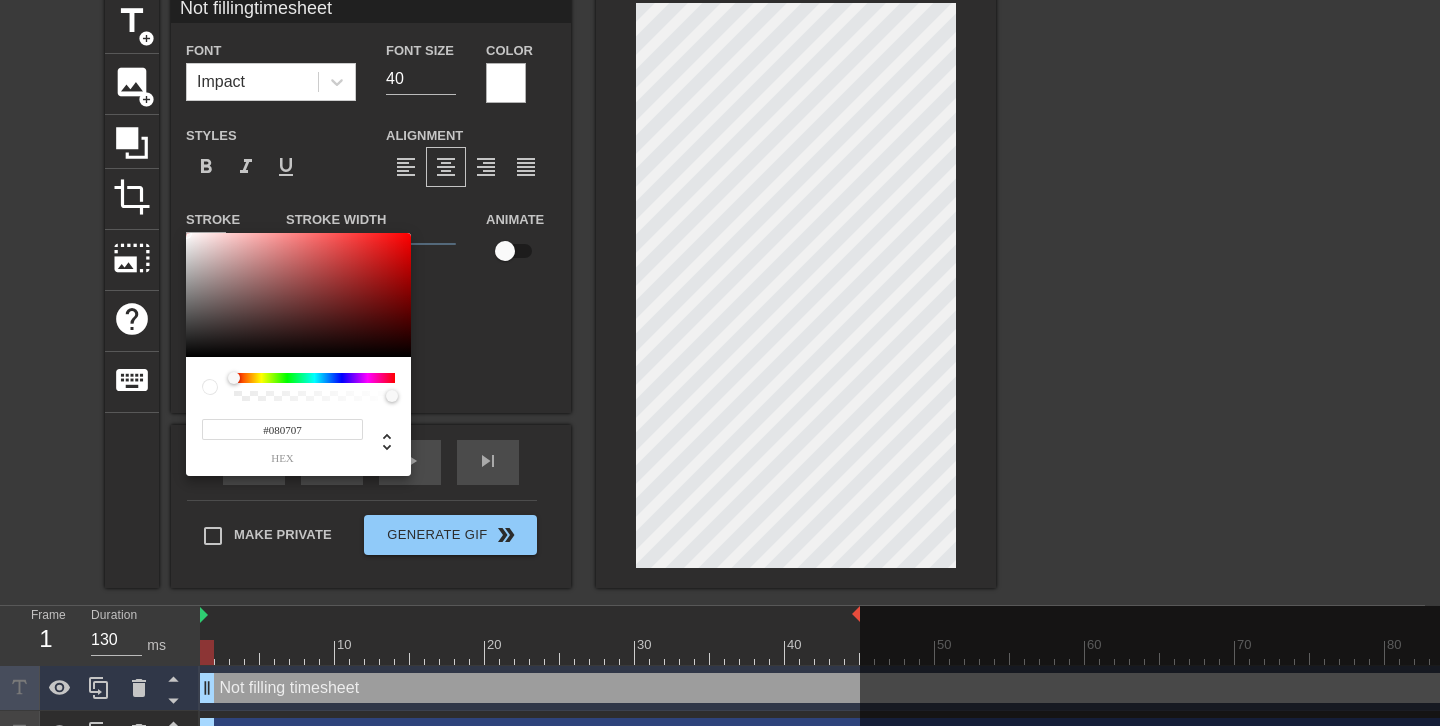 type on "Not fillingtimesheet" 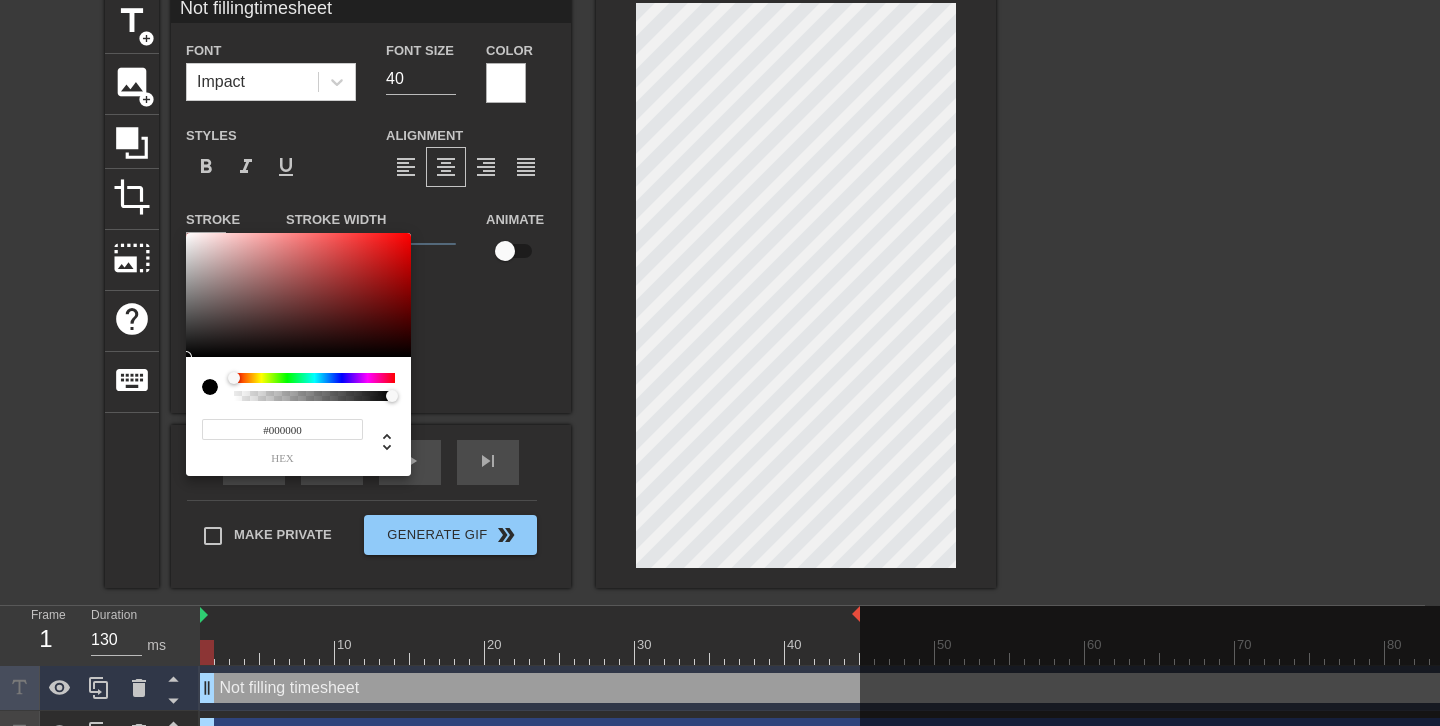 type on "Not fillingtimesheet" 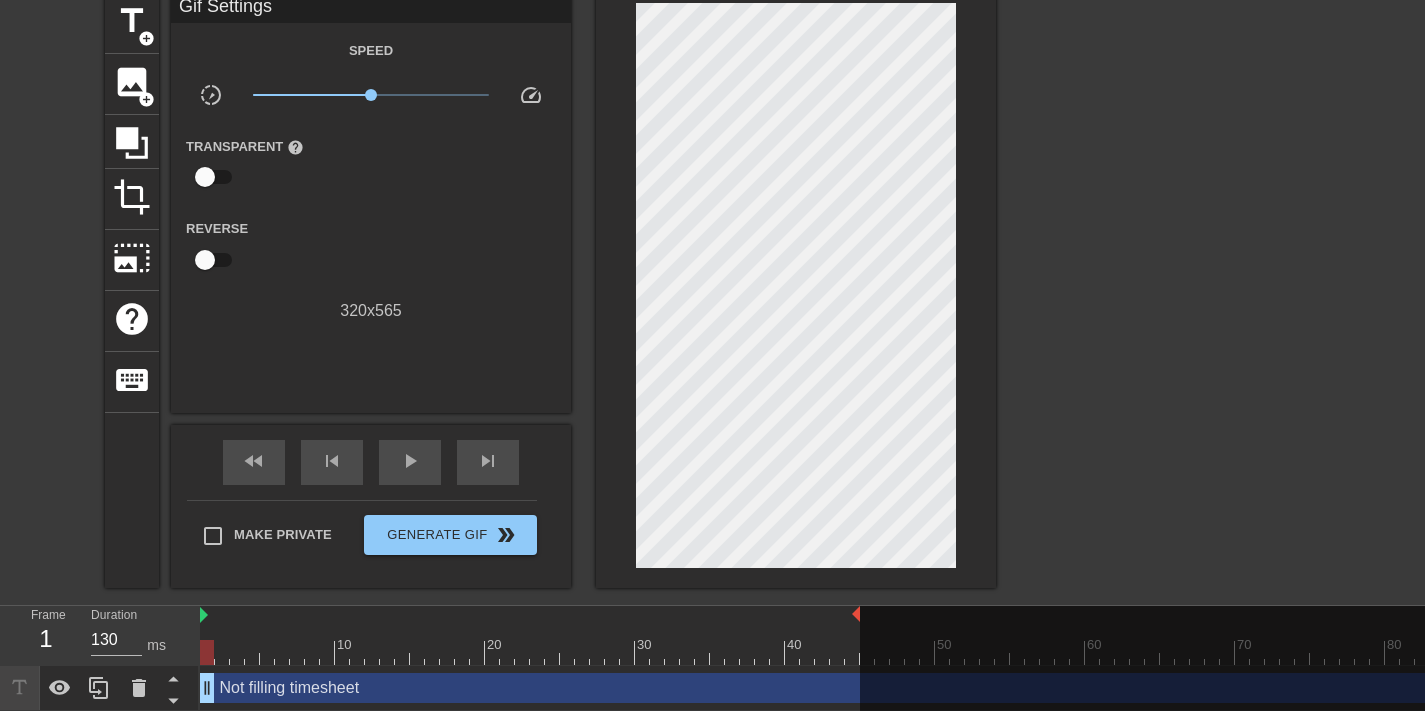 click at bounding box center (1170, 293) 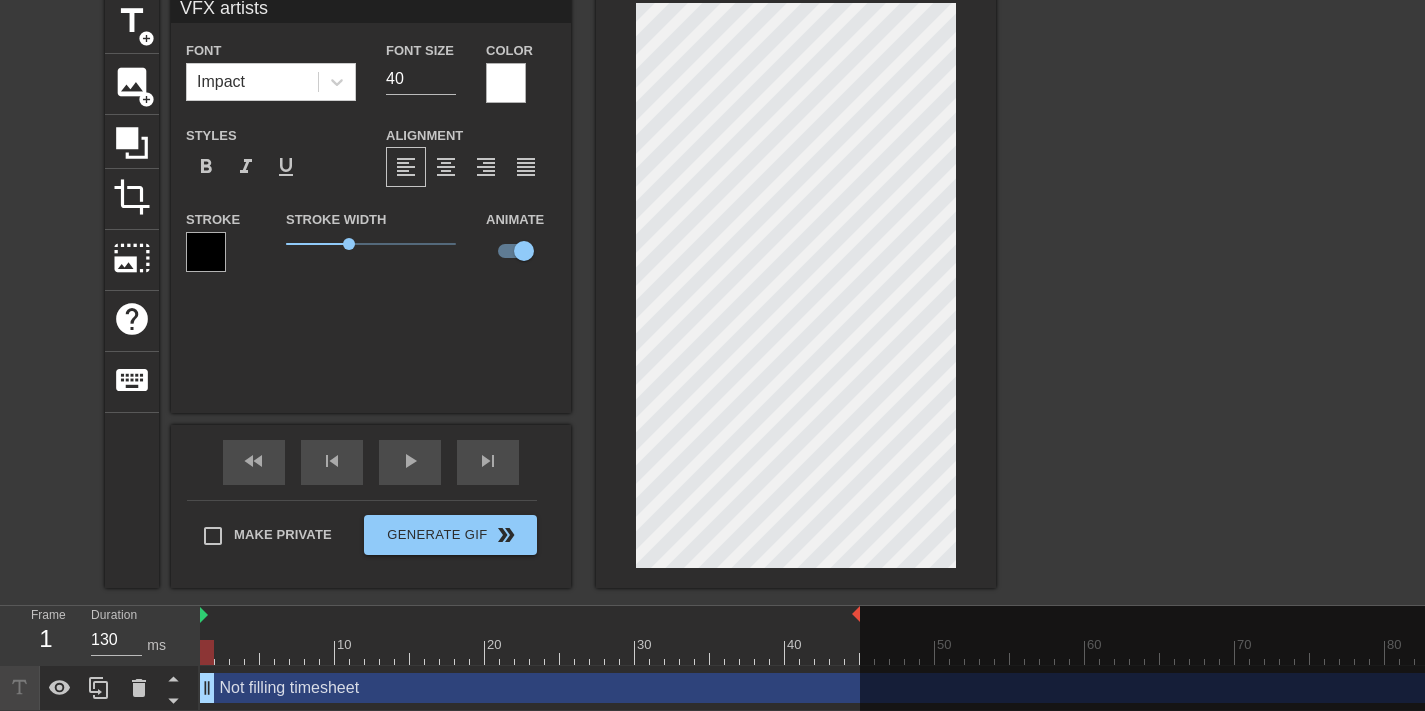click at bounding box center [1170, 293] 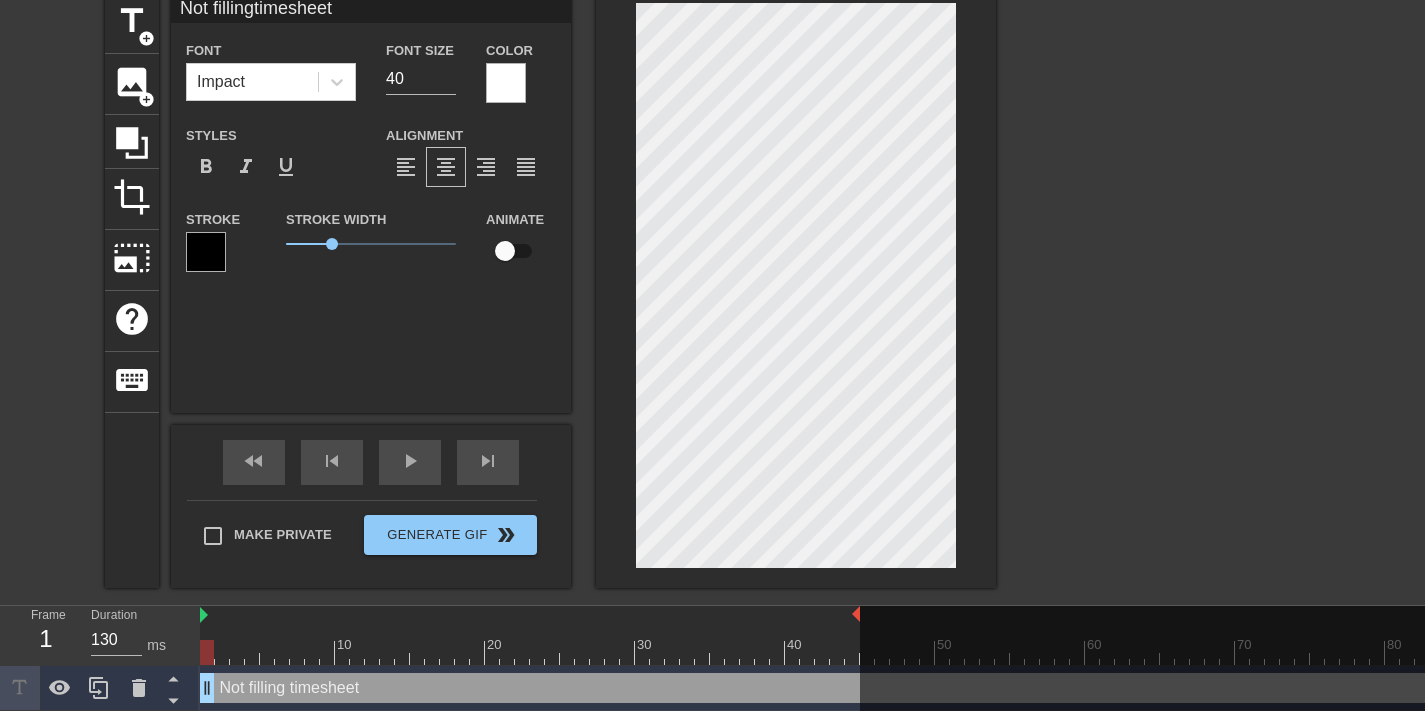 click at bounding box center [506, 83] 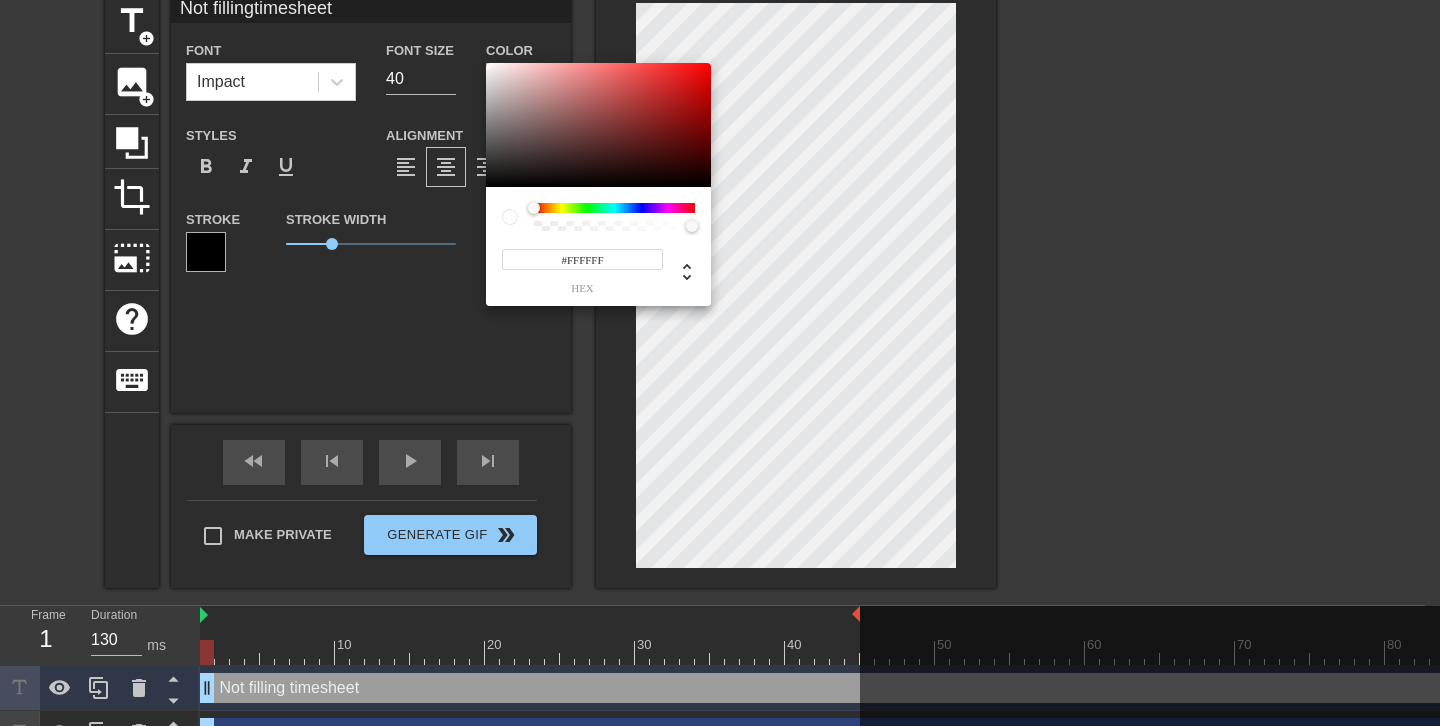 type on "Not fillingtimesheet" 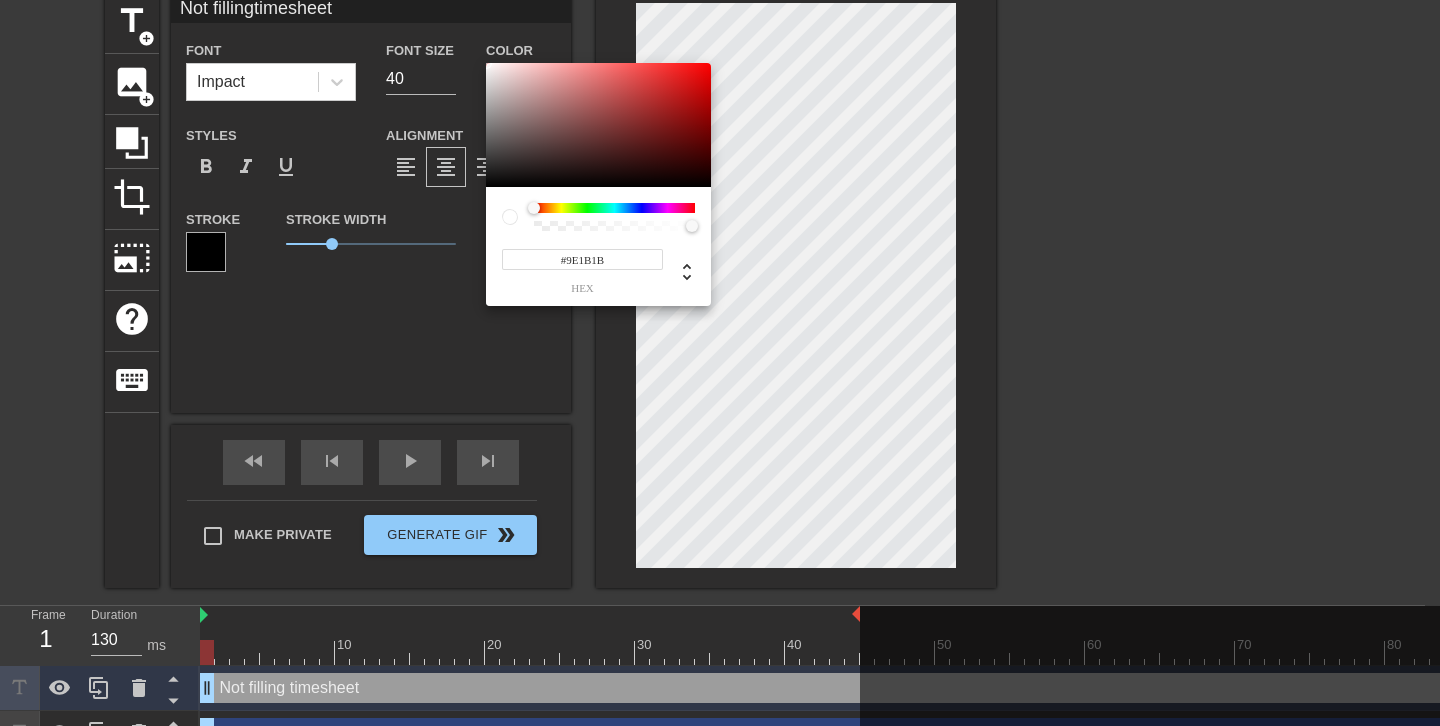 type on "Not fillingtimesheet" 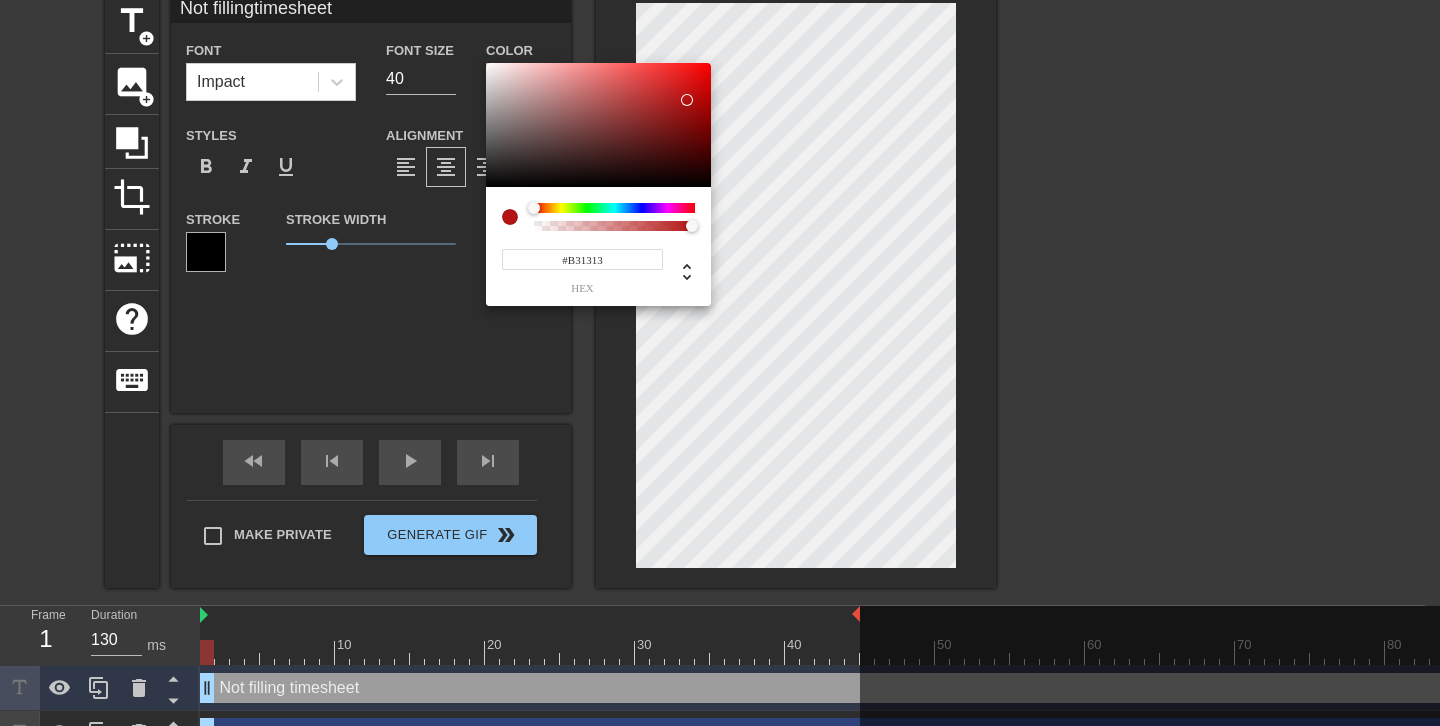 type on "Not fillingtimesheet" 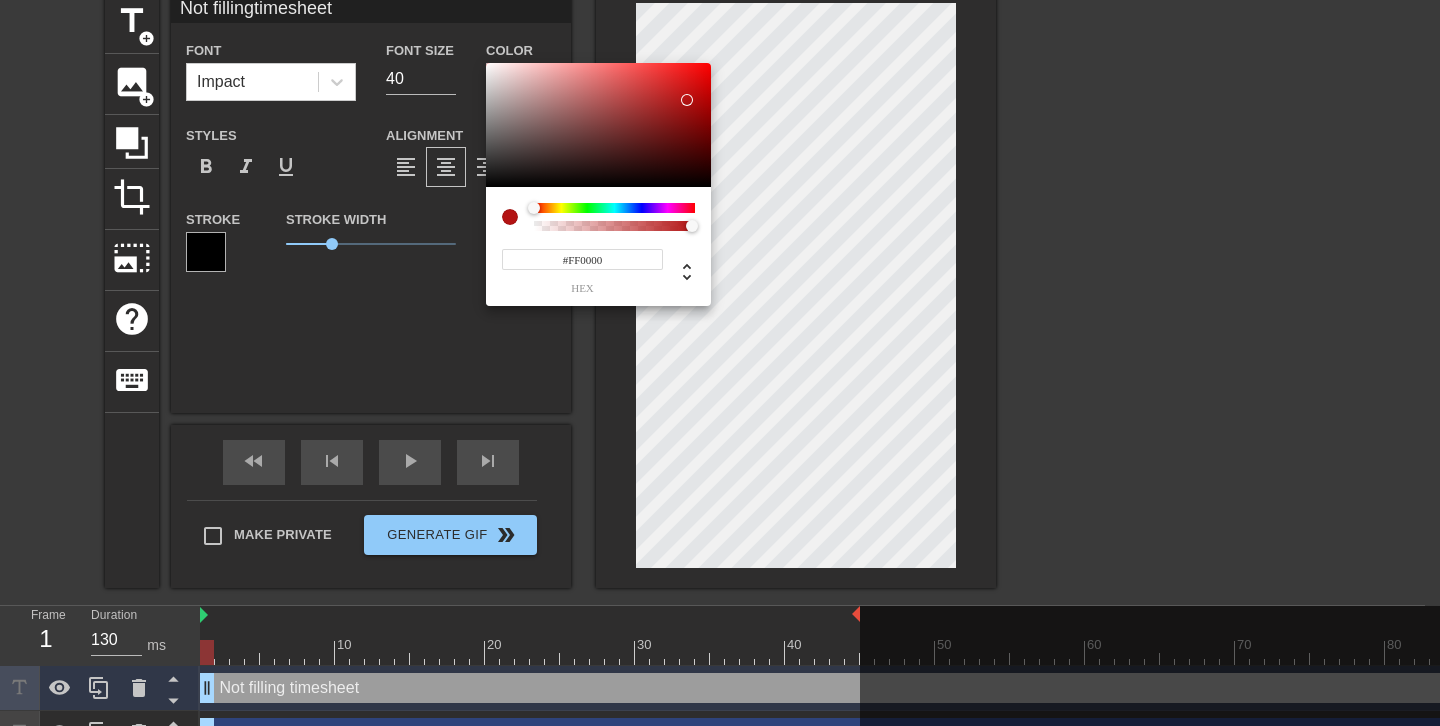 type on "Not fillingtimesheet" 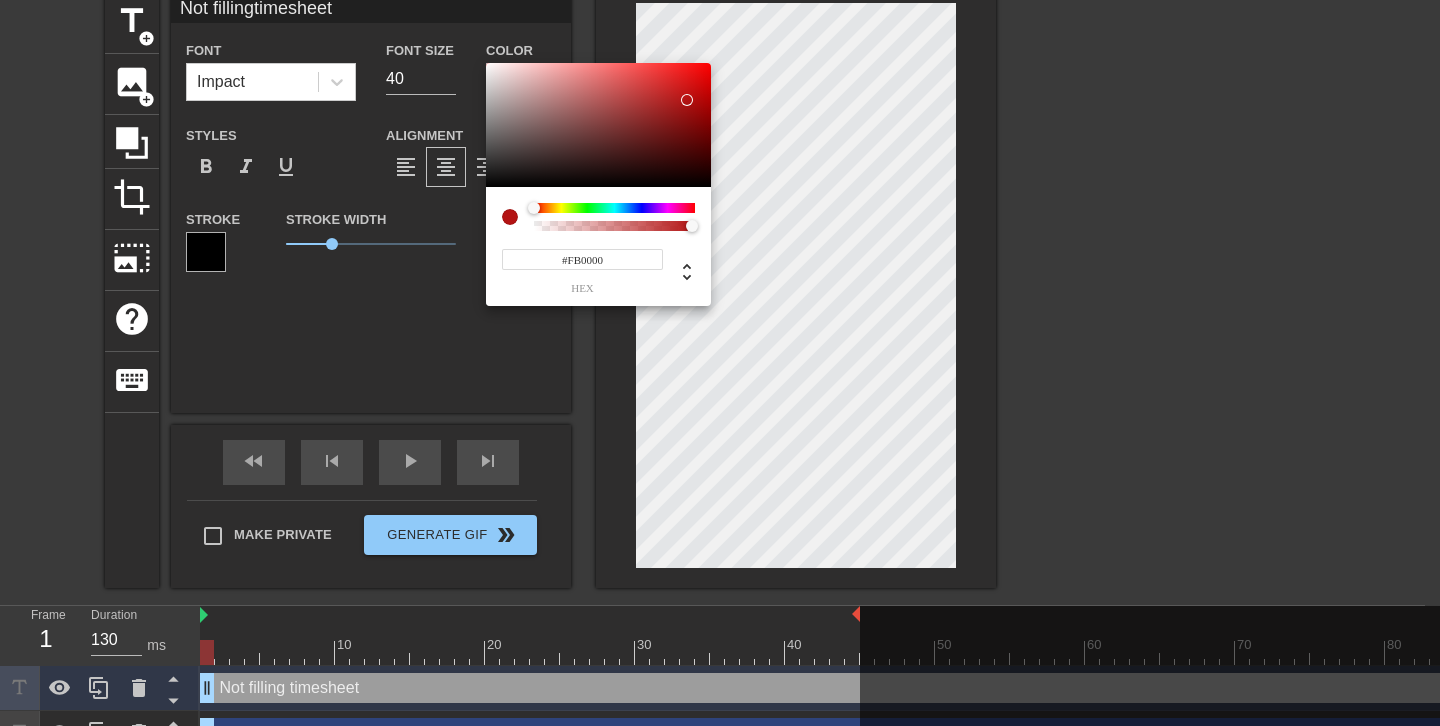 type on "Not fillingtimesheet" 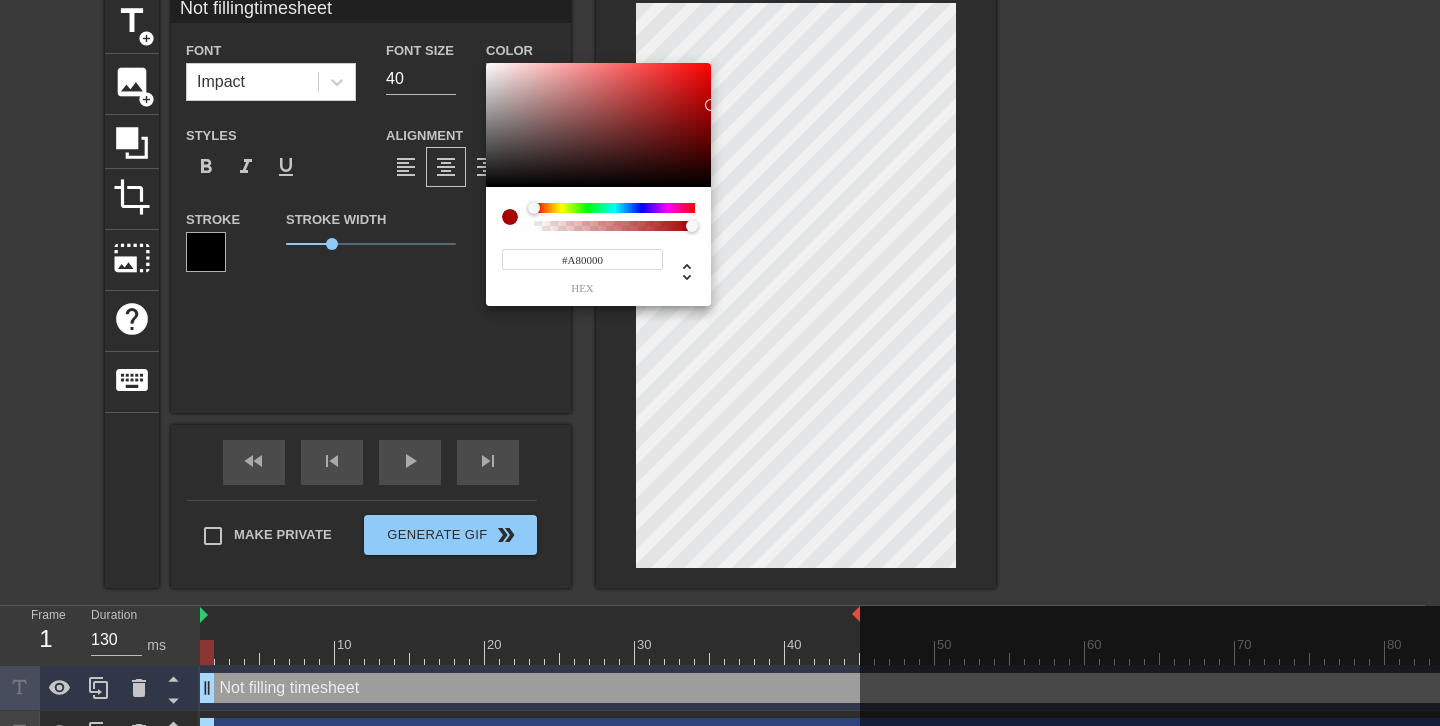 type on "Not fillingtimesheet" 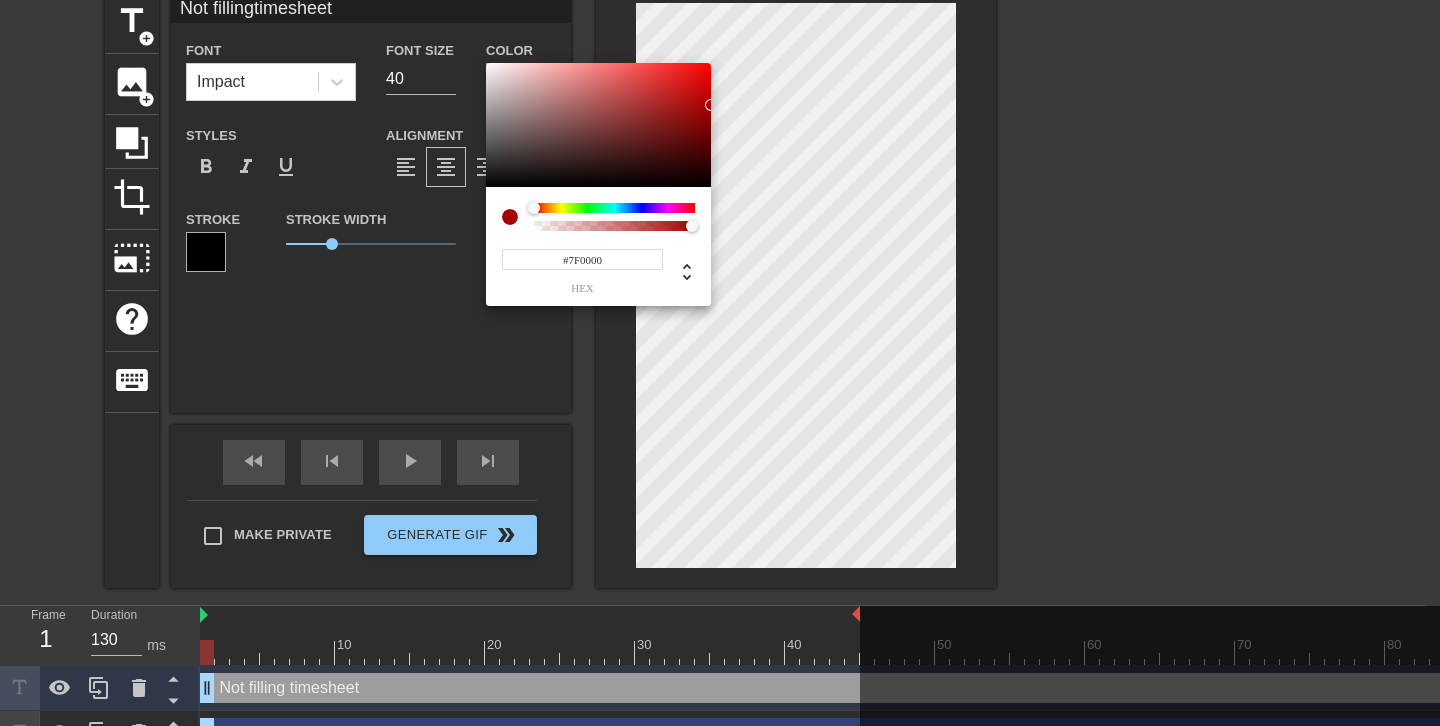 type on "Not fillingtimesheet" 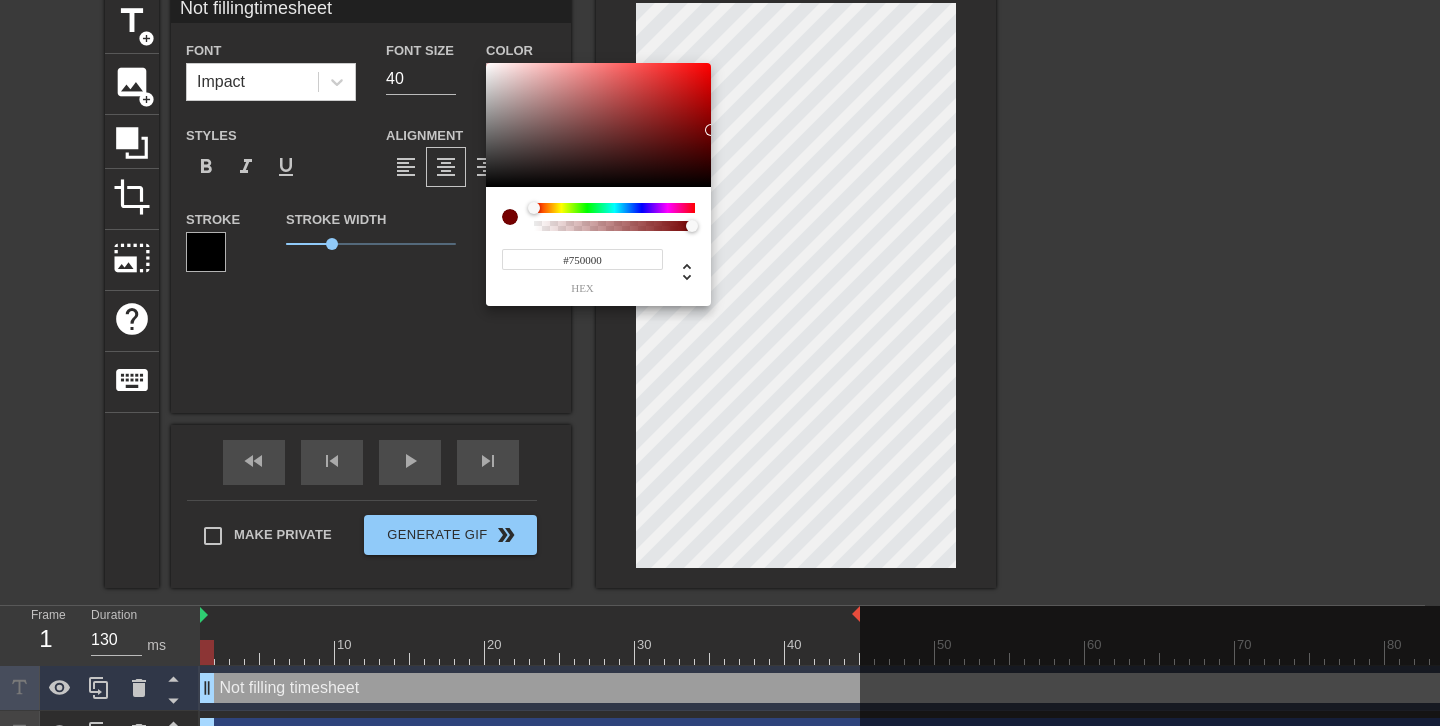 type on "Not fillingtimesheet" 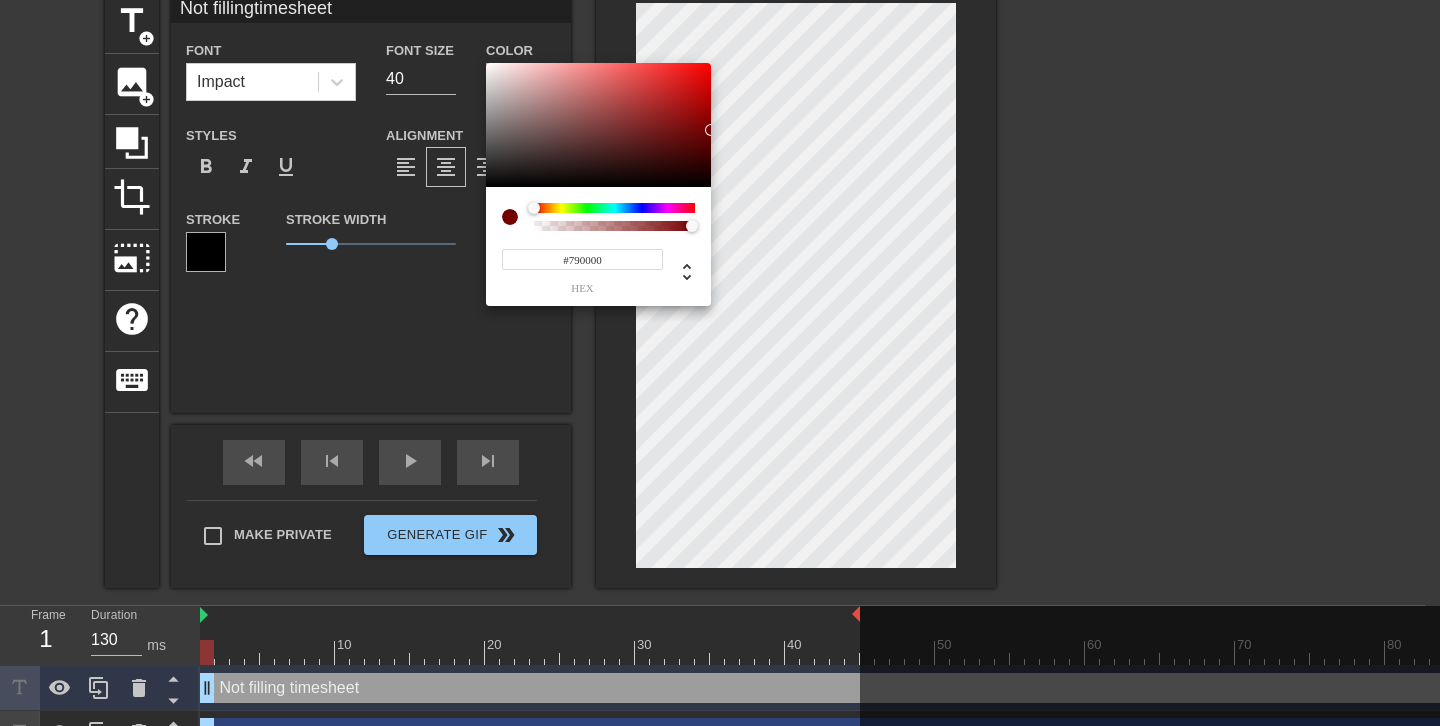 type on "Not fillingtimesheet" 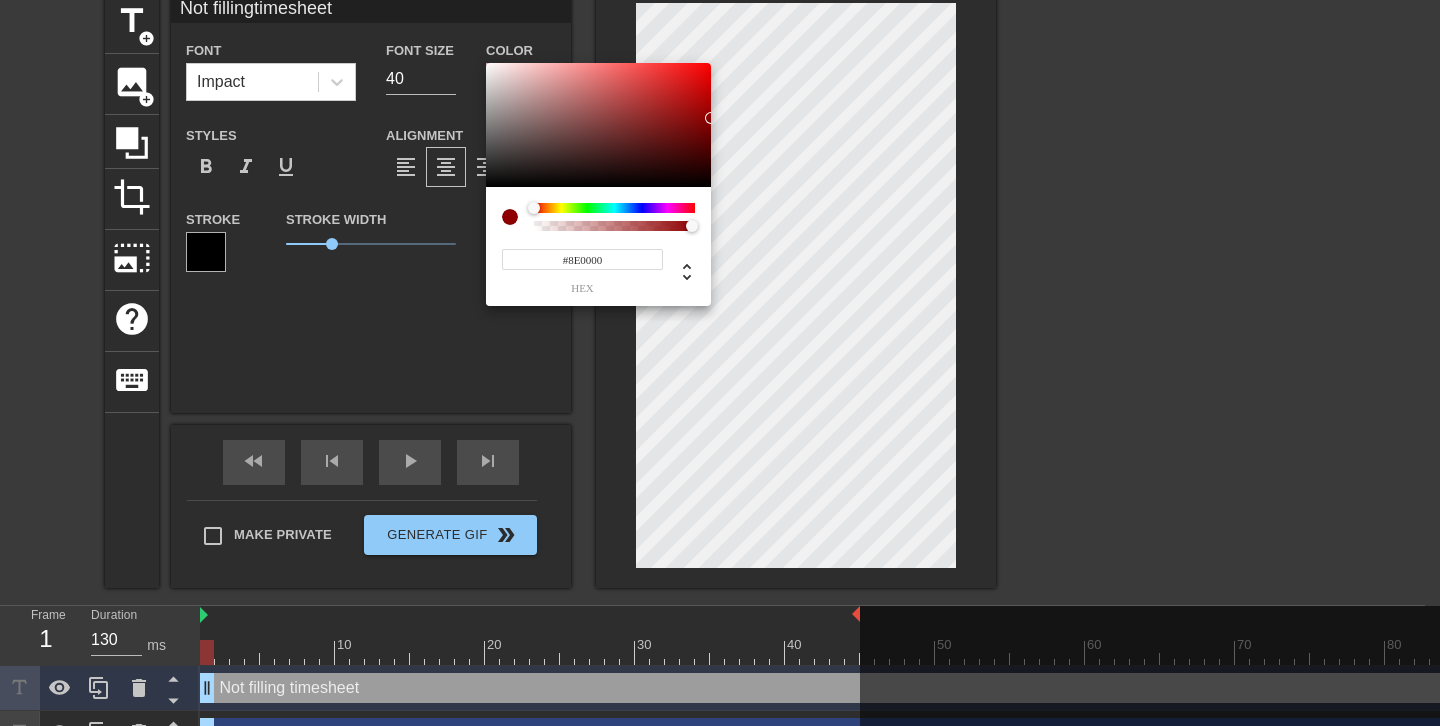 type on "Not fillingtimesheet" 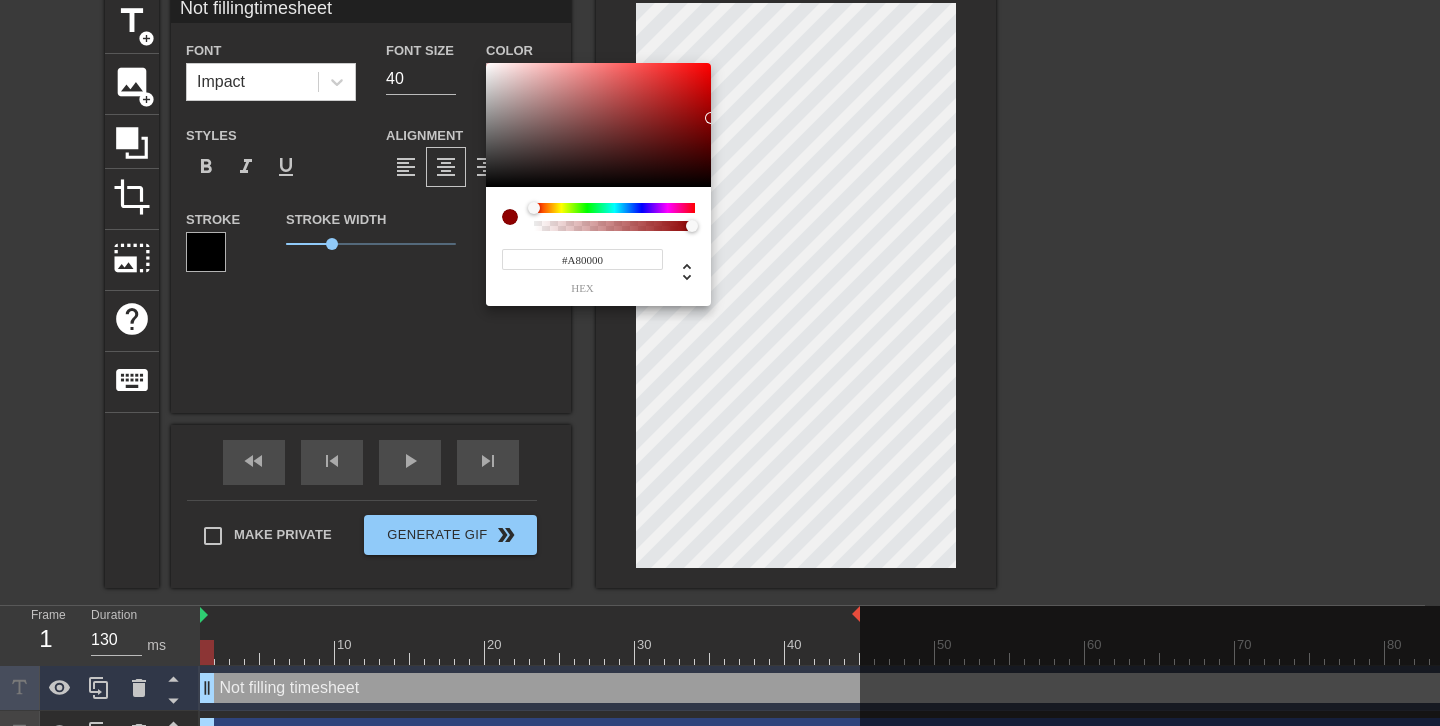 type on "Not fillingtimesheet" 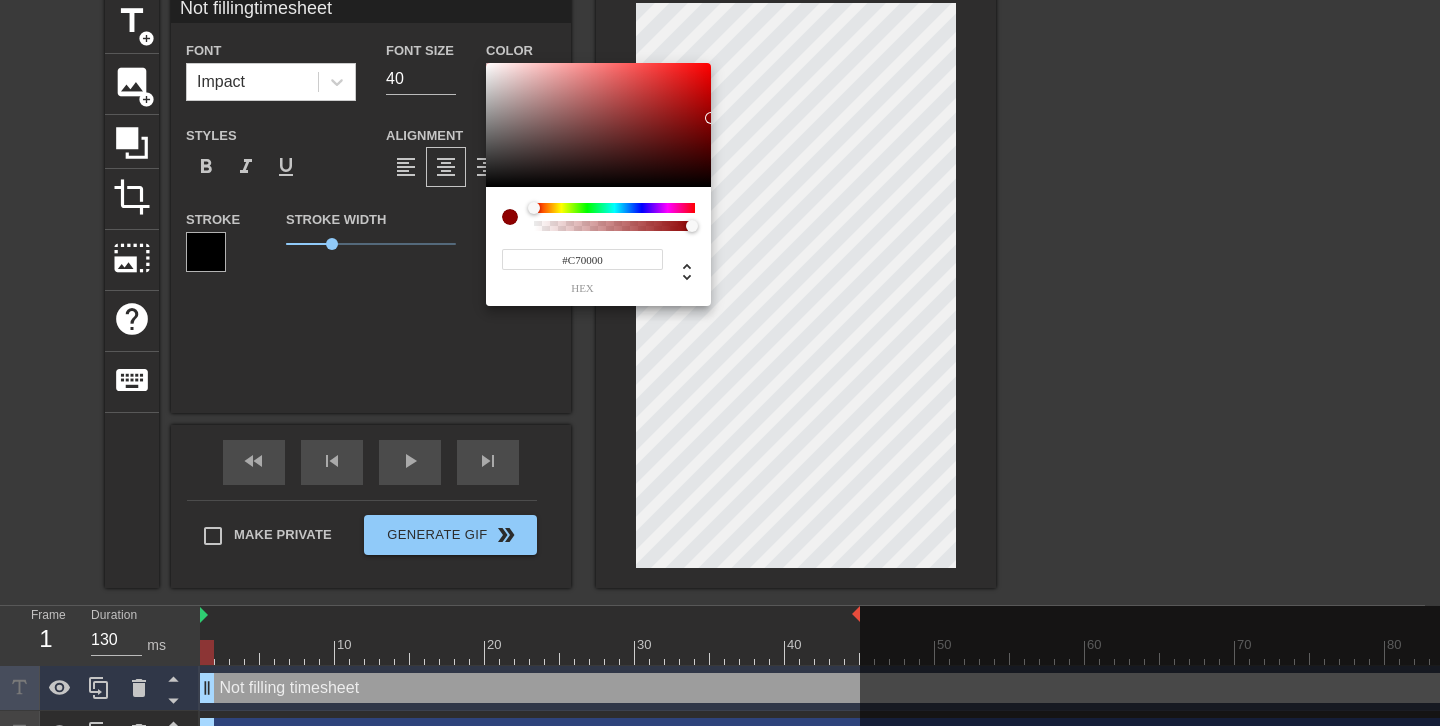 type on "Not fillingtimesheet" 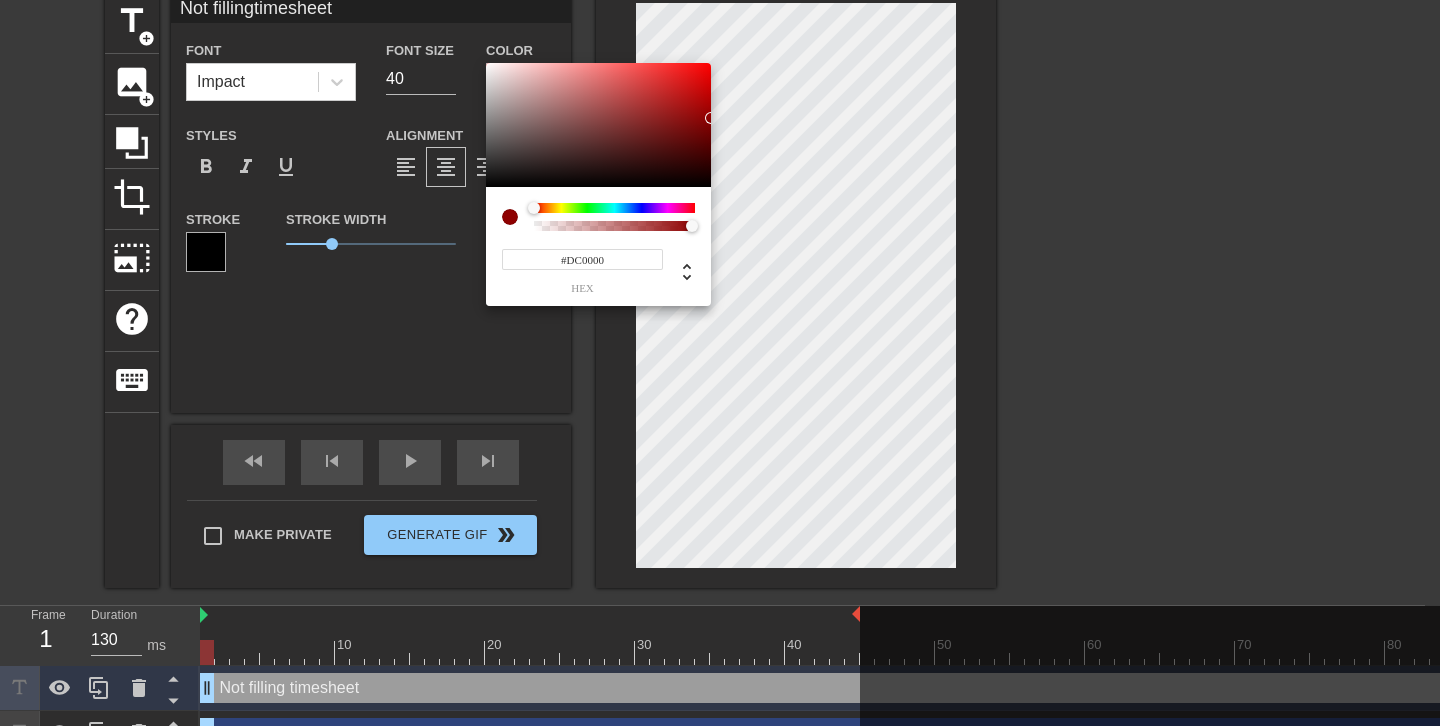 type on "Not fillingtimesheet" 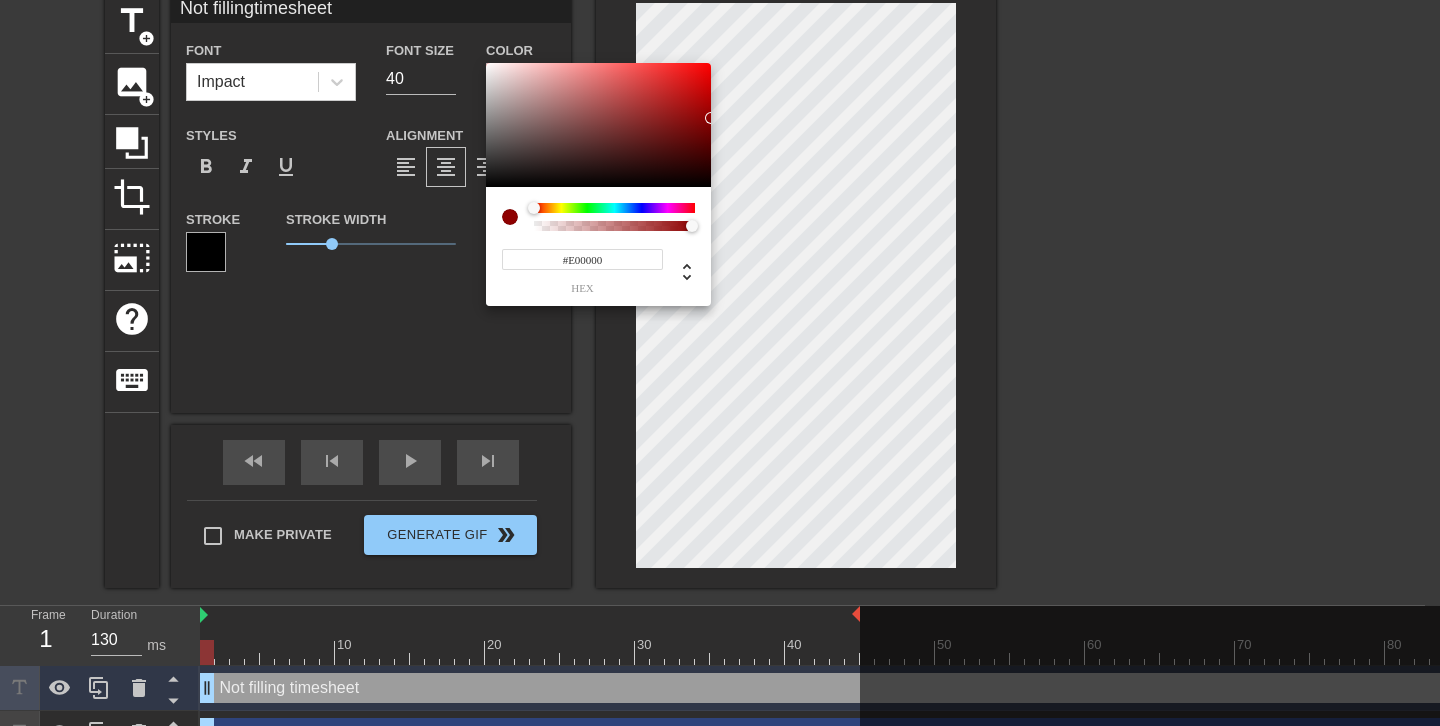 type on "Not fillingtimesheet" 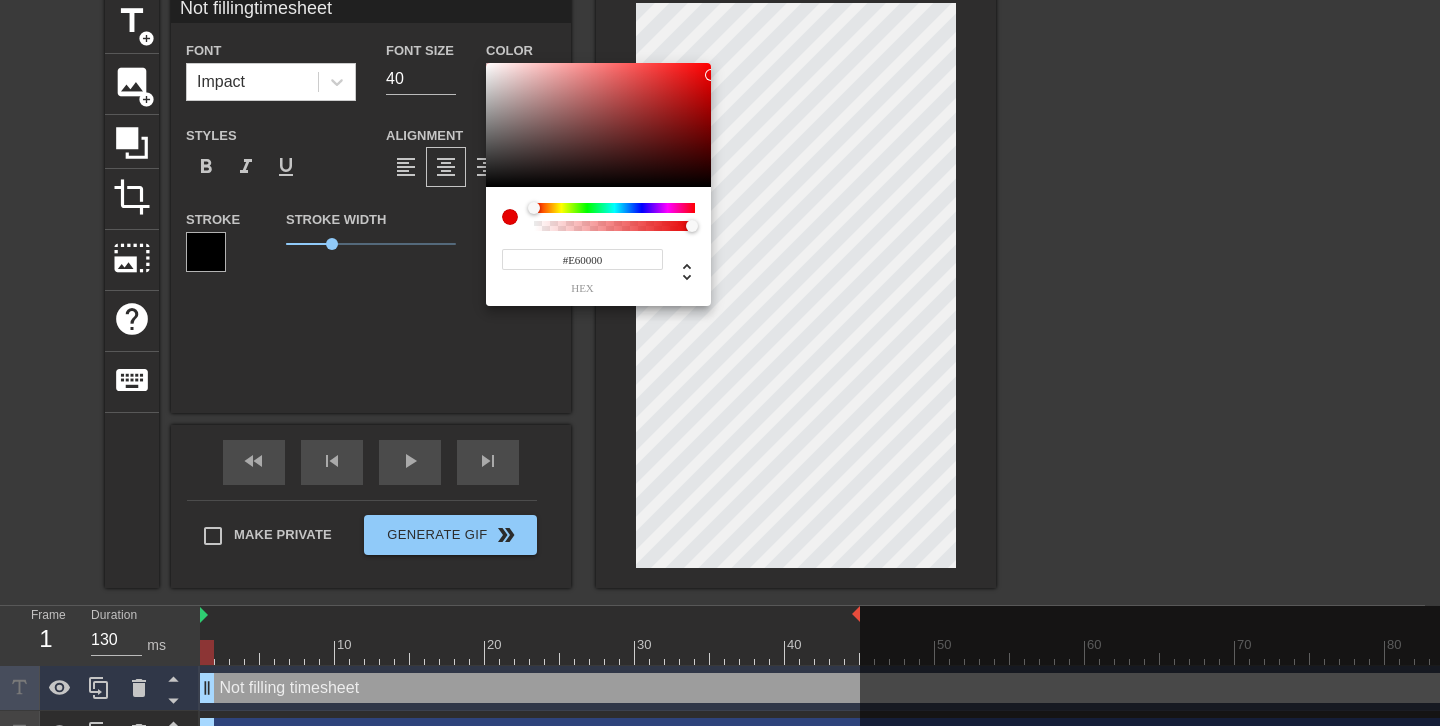 type on "Not fillingtimesheet" 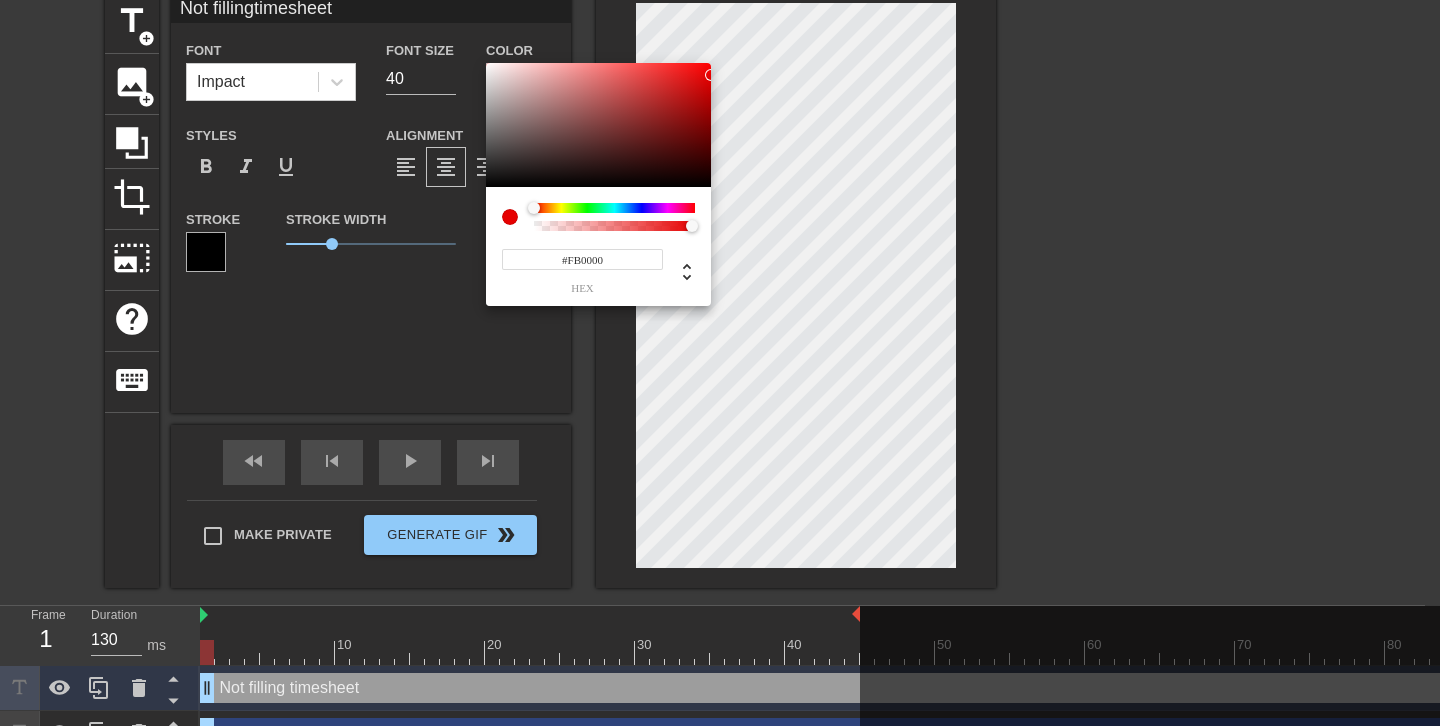 type on "Not fillingtimesheet" 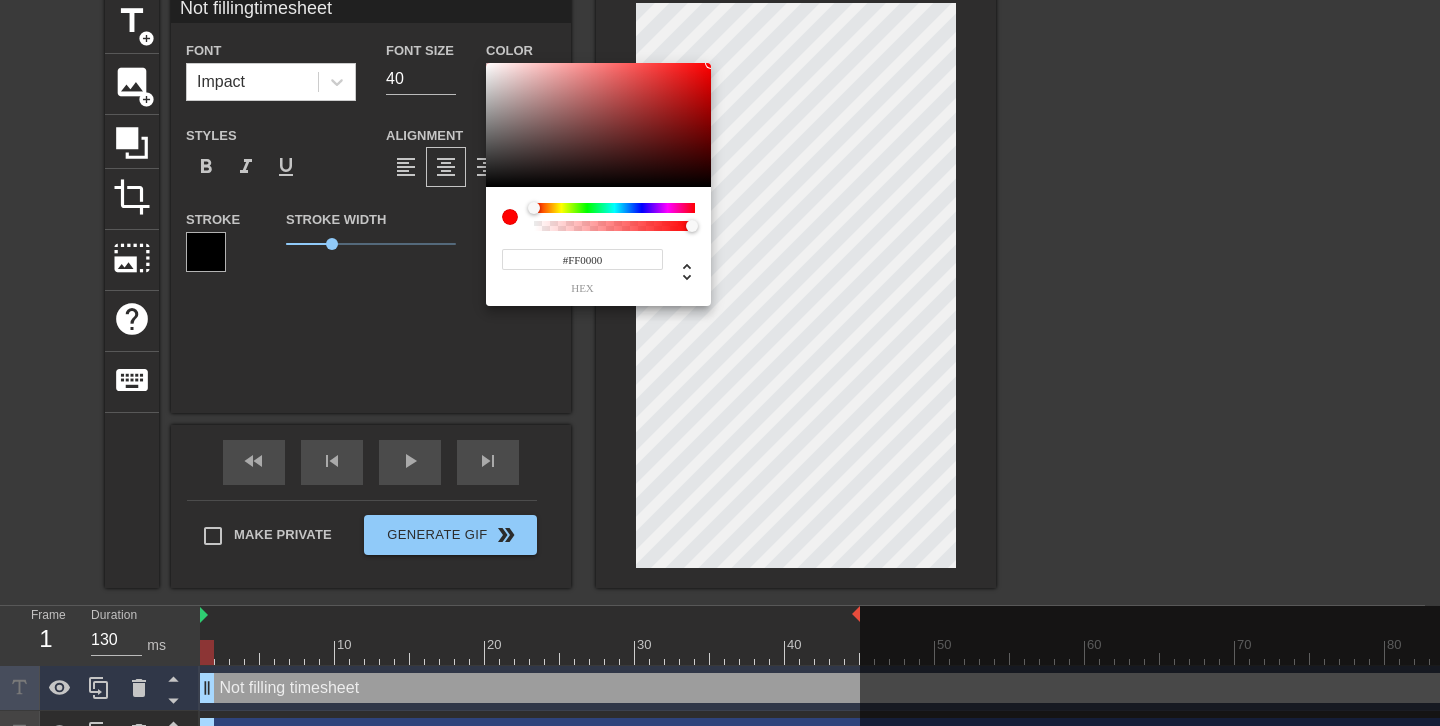type on "Not fillingtimesheet" 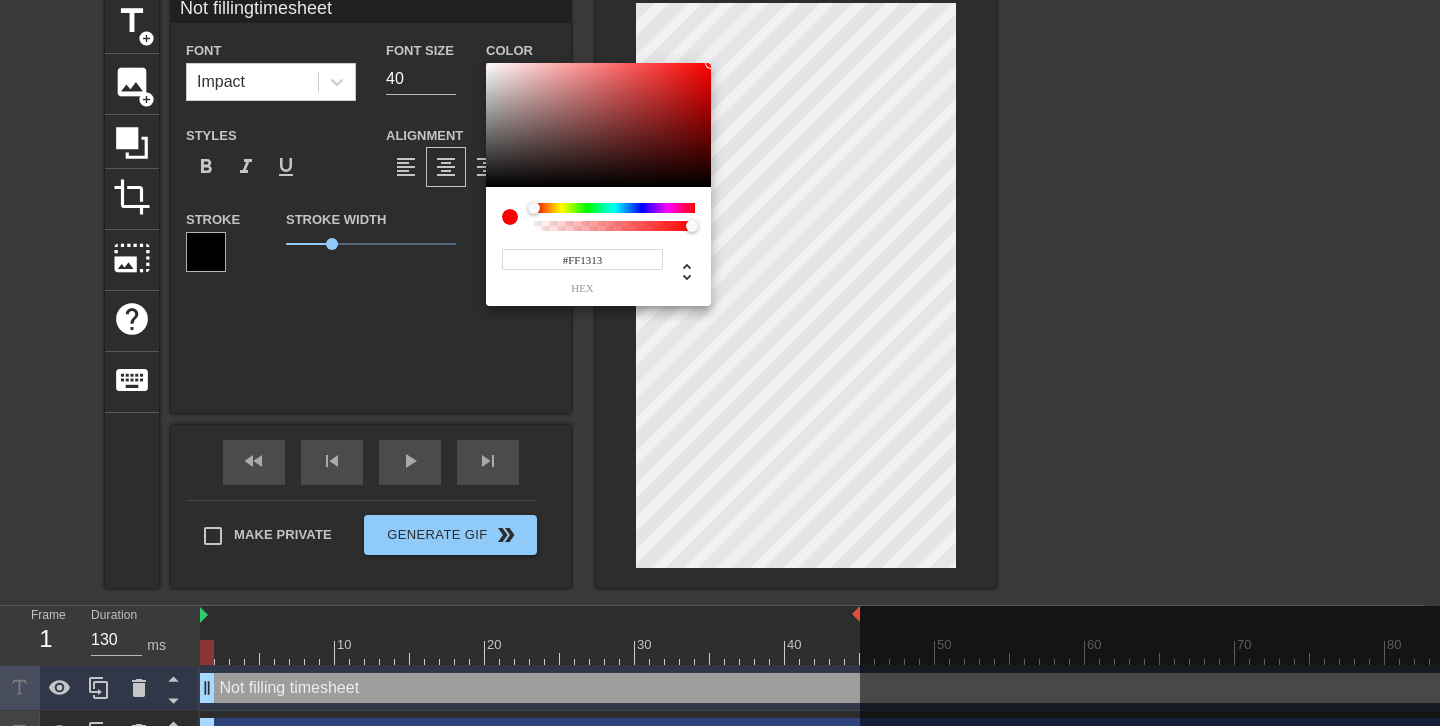 type on "Not fillingtimesheet" 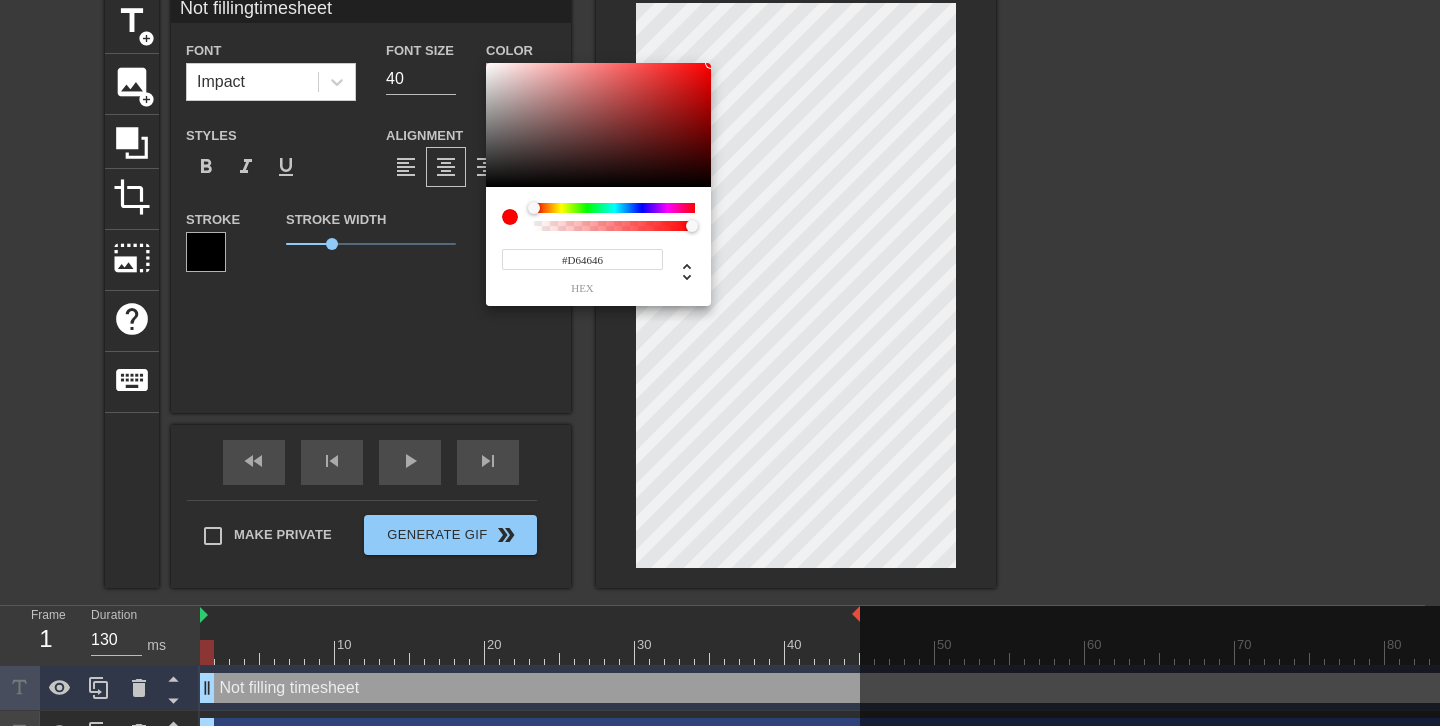type on "Not fillingtimesheet" 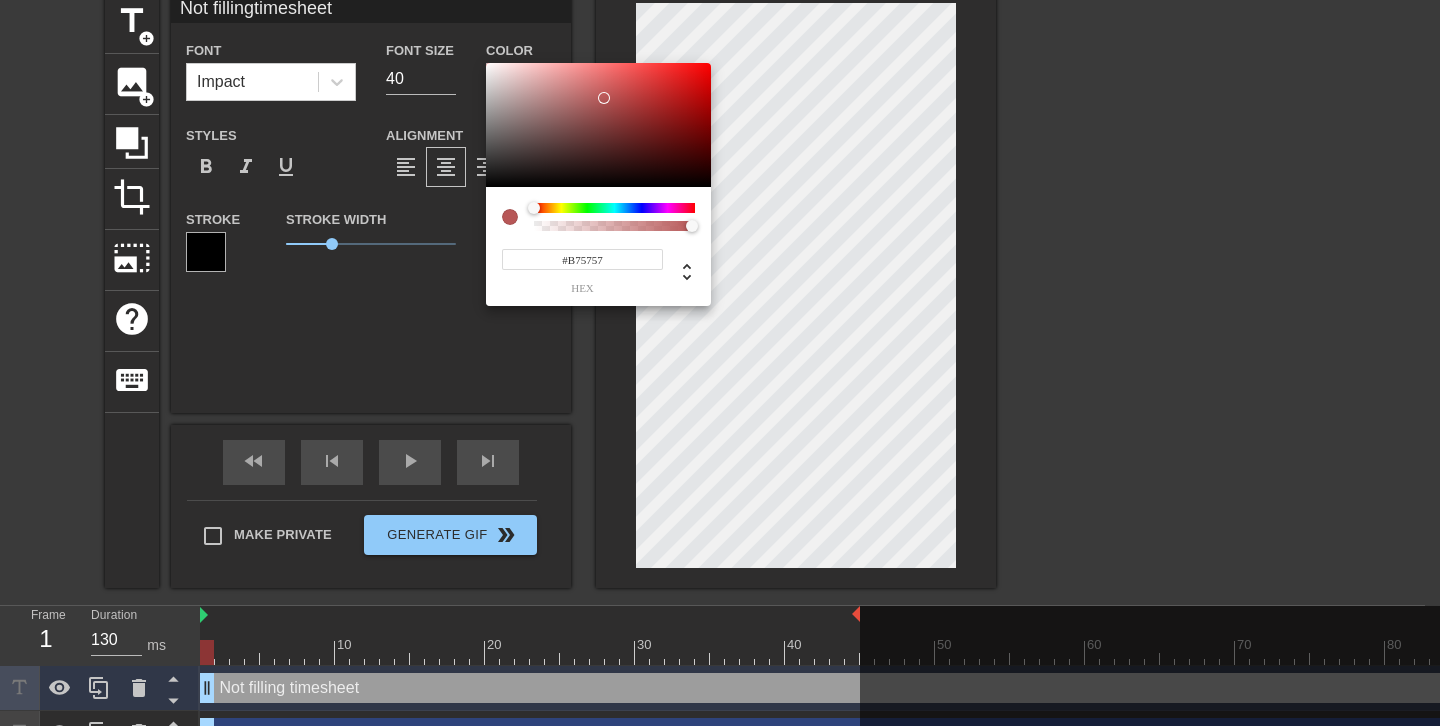 type on "Not fillingtimesheet" 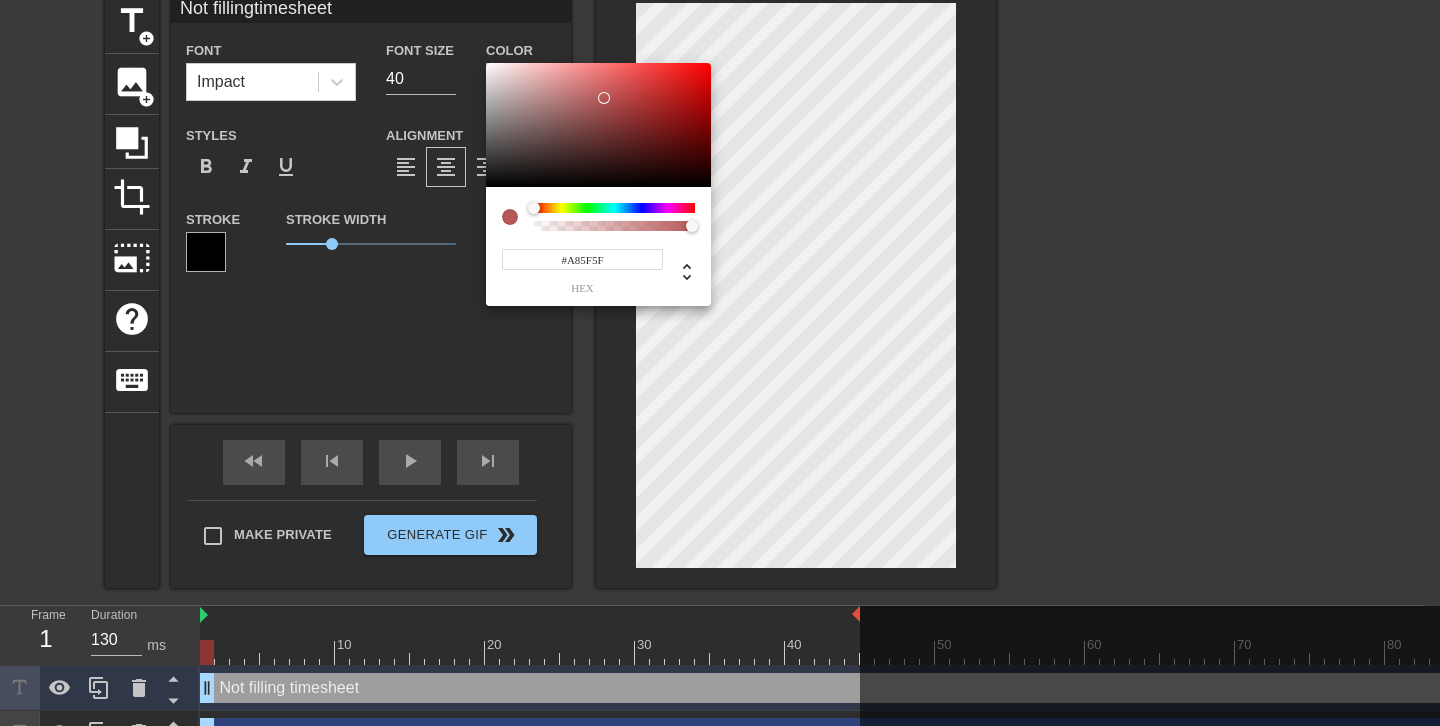 type on "Not fillingtimesheet" 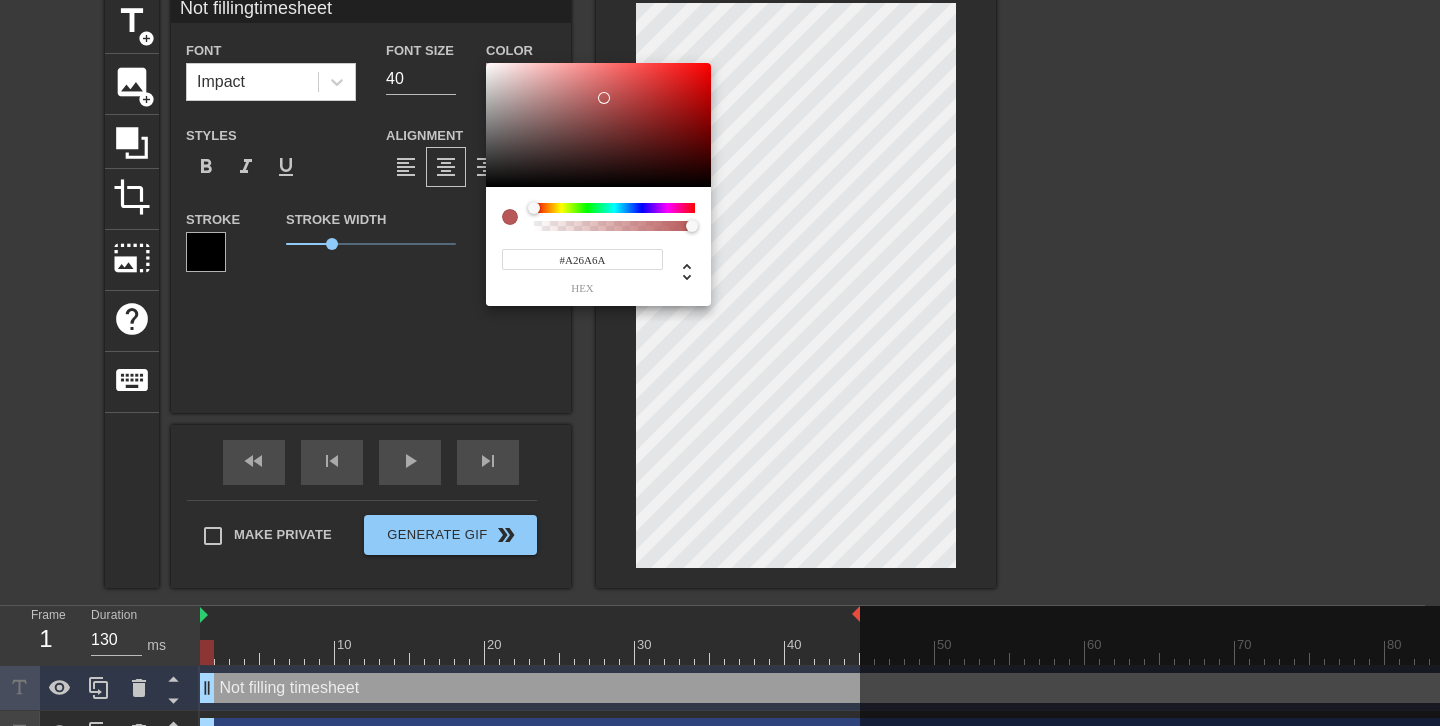 type on "Not fillingtimesheet" 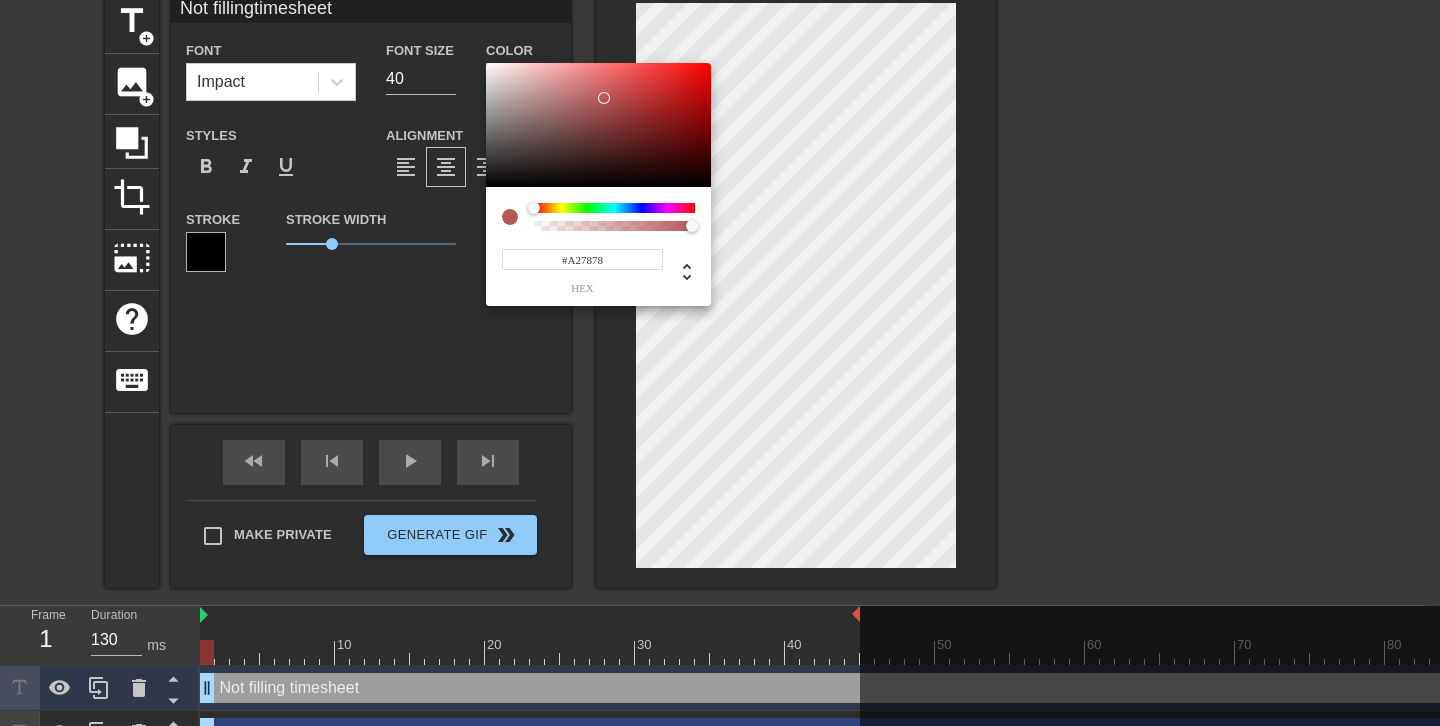 type on "Not fillingtimesheet" 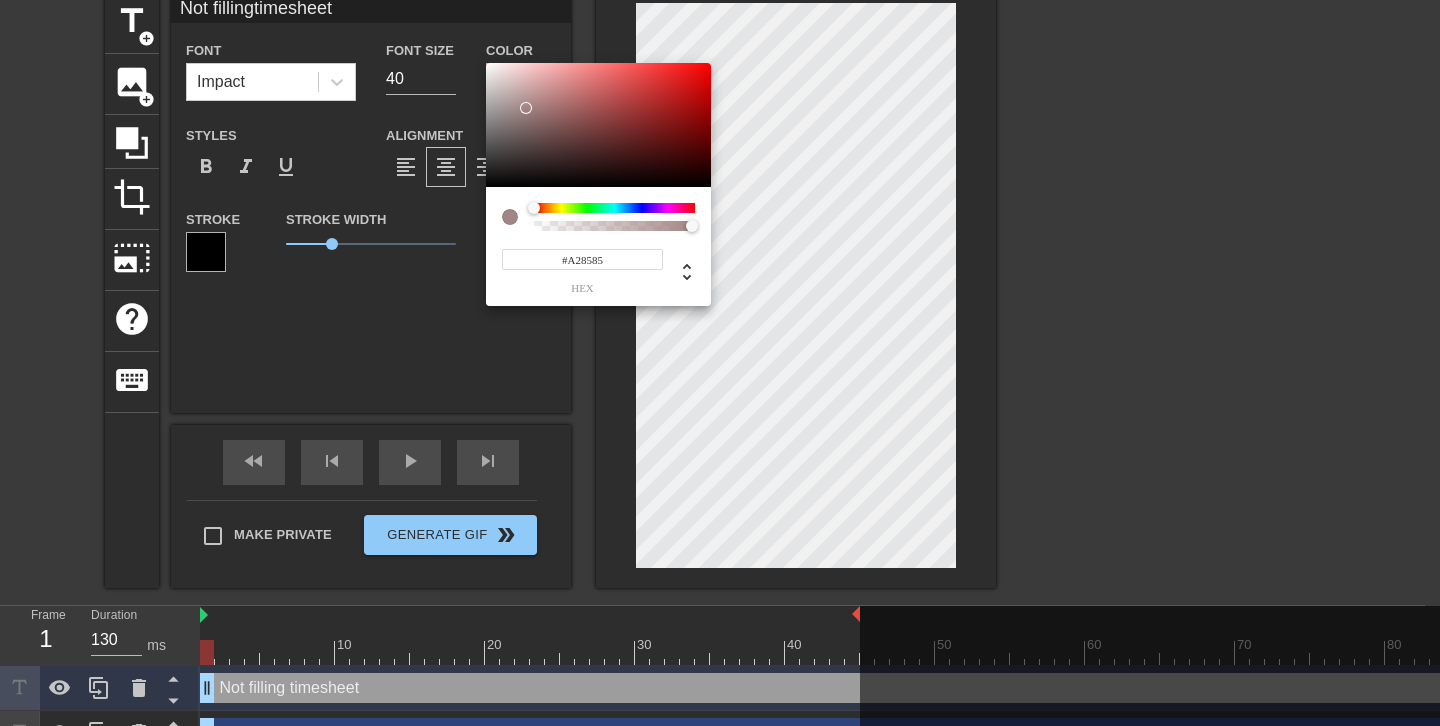 type on "Not fillingtimesheet" 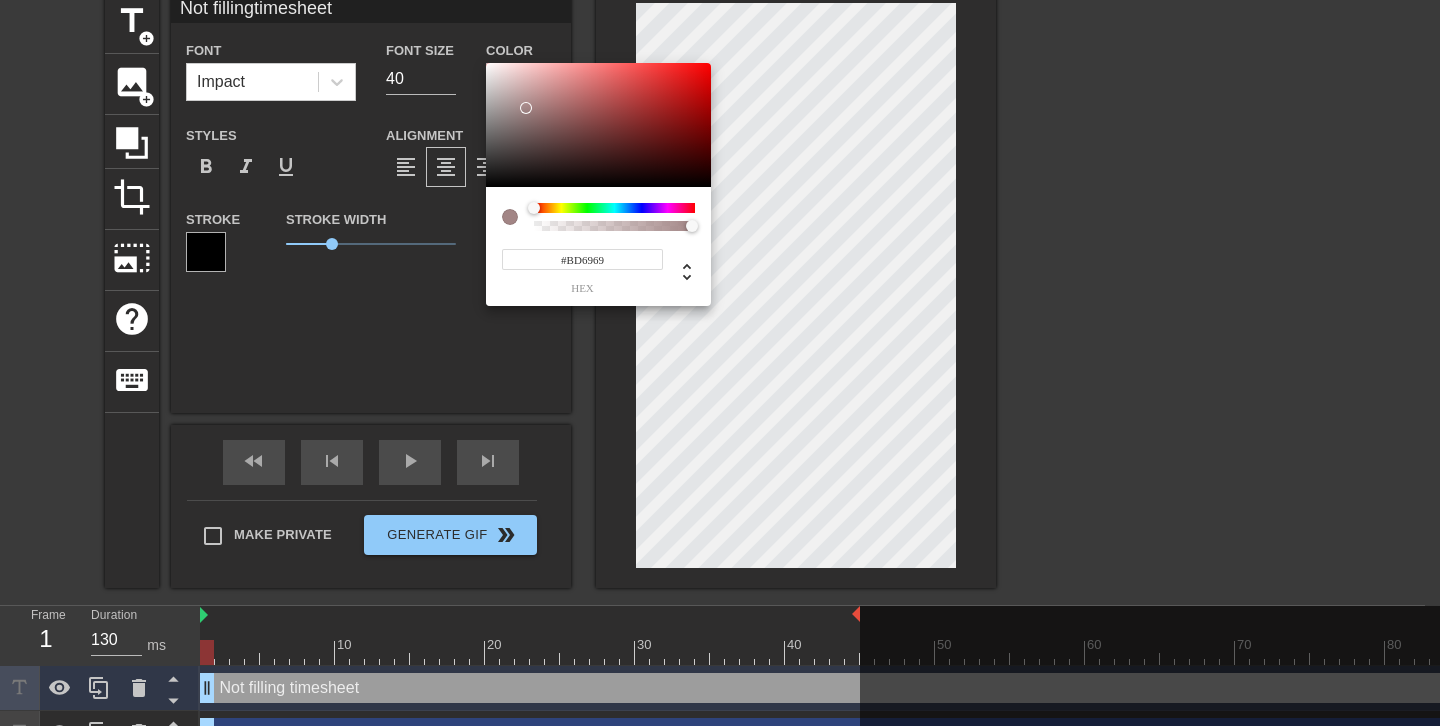 type on "Not fillingtimesheet" 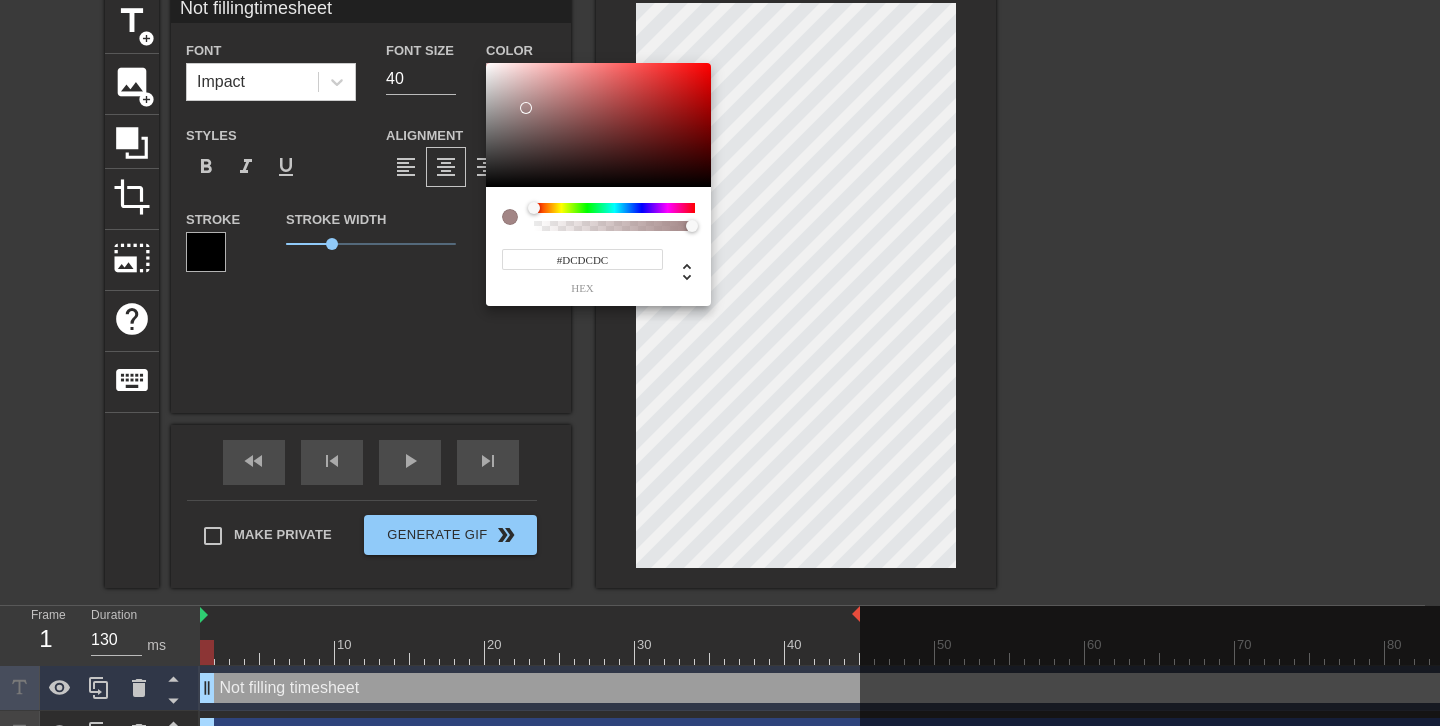 type on "Not fillingtimesheet" 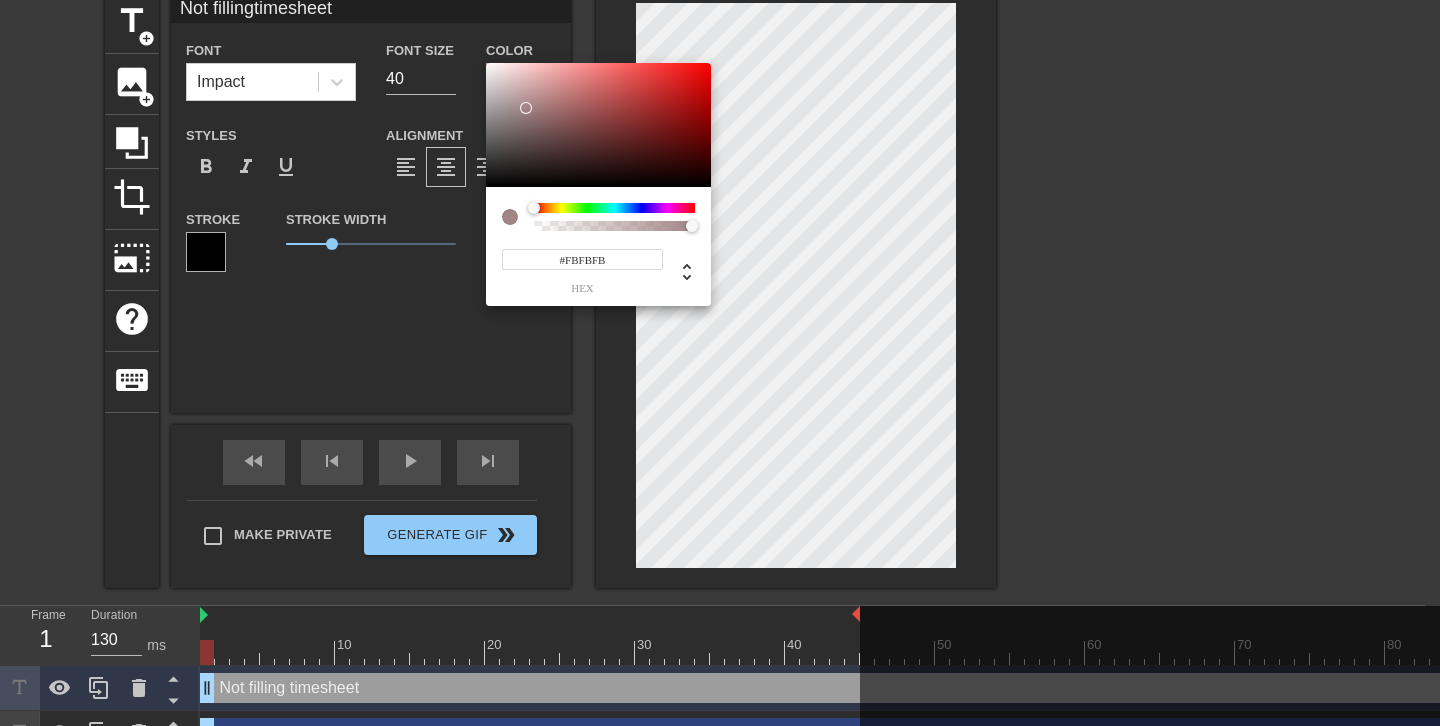 type on "Not fillingtimesheet" 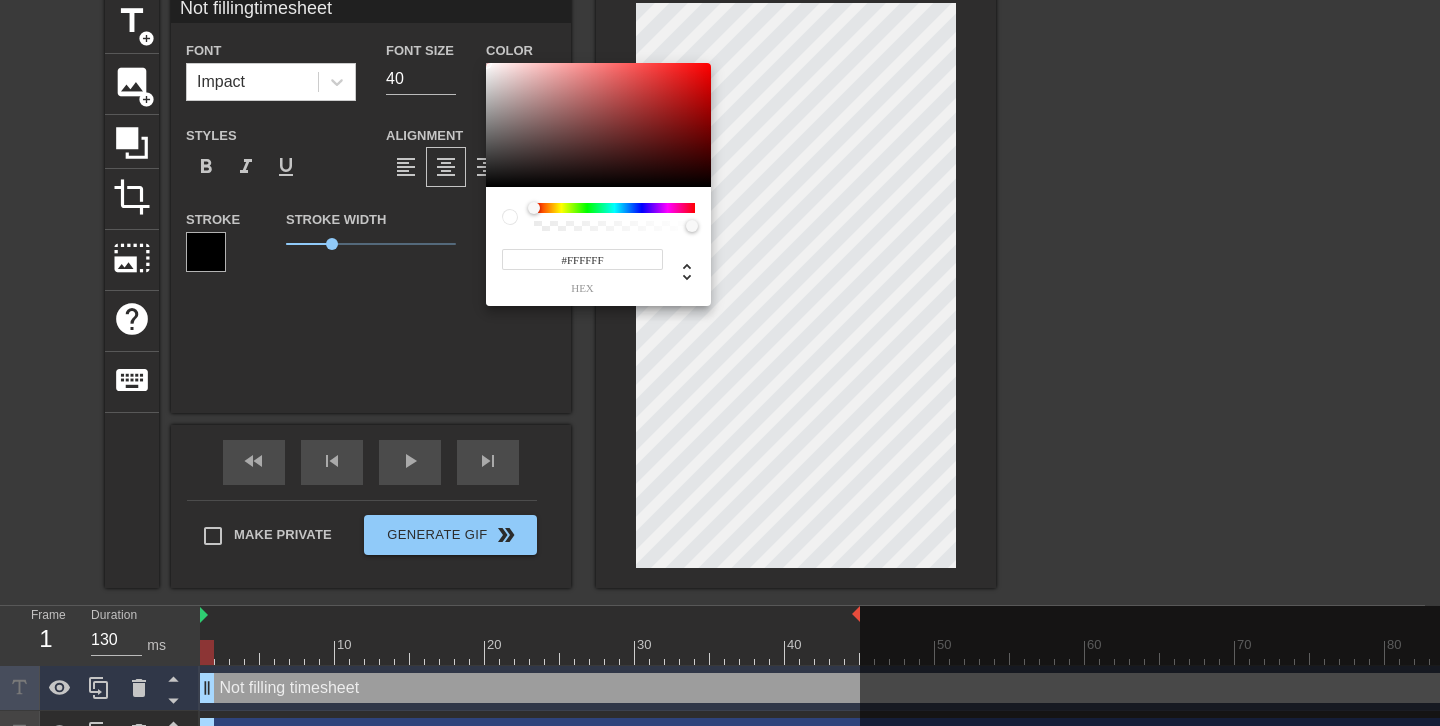 drag, startPoint x: 672, startPoint y: 110, endPoint x: 424, endPoint y: 45, distance: 256.37668 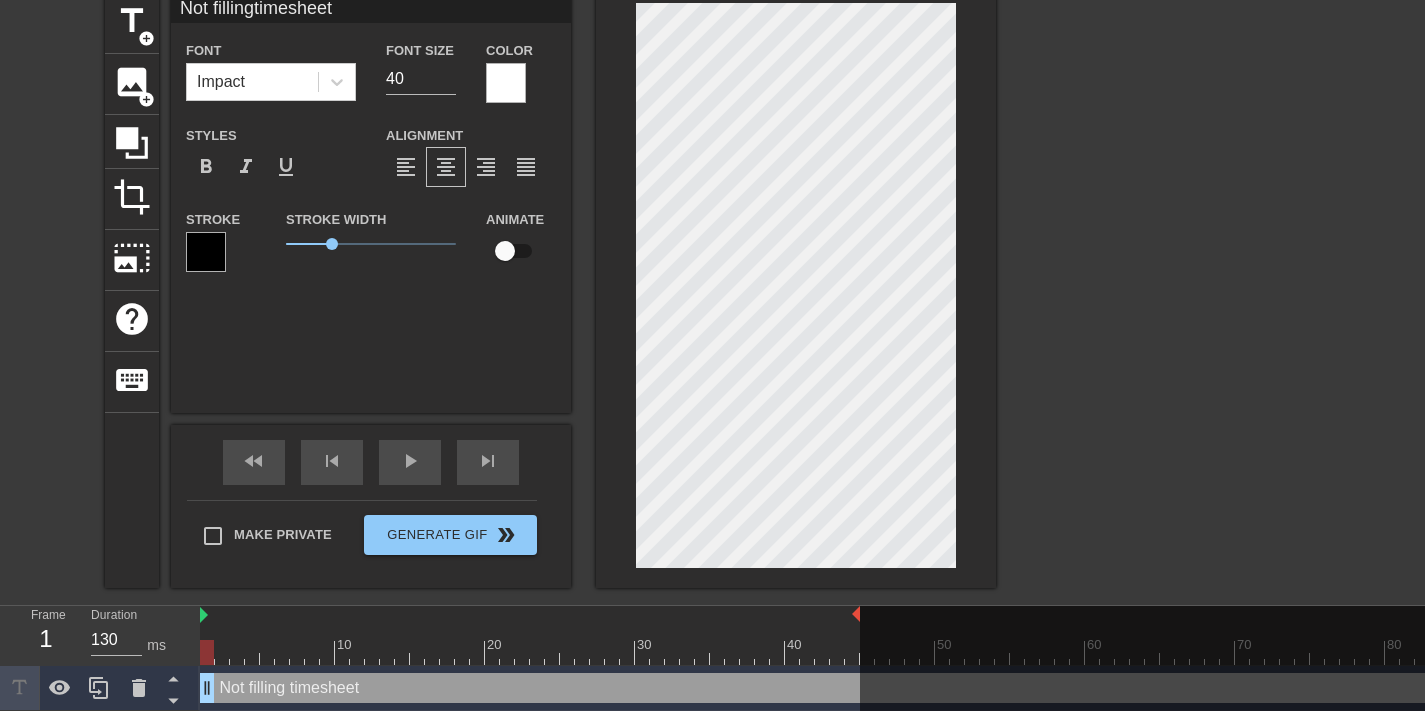 click at bounding box center [505, 251] 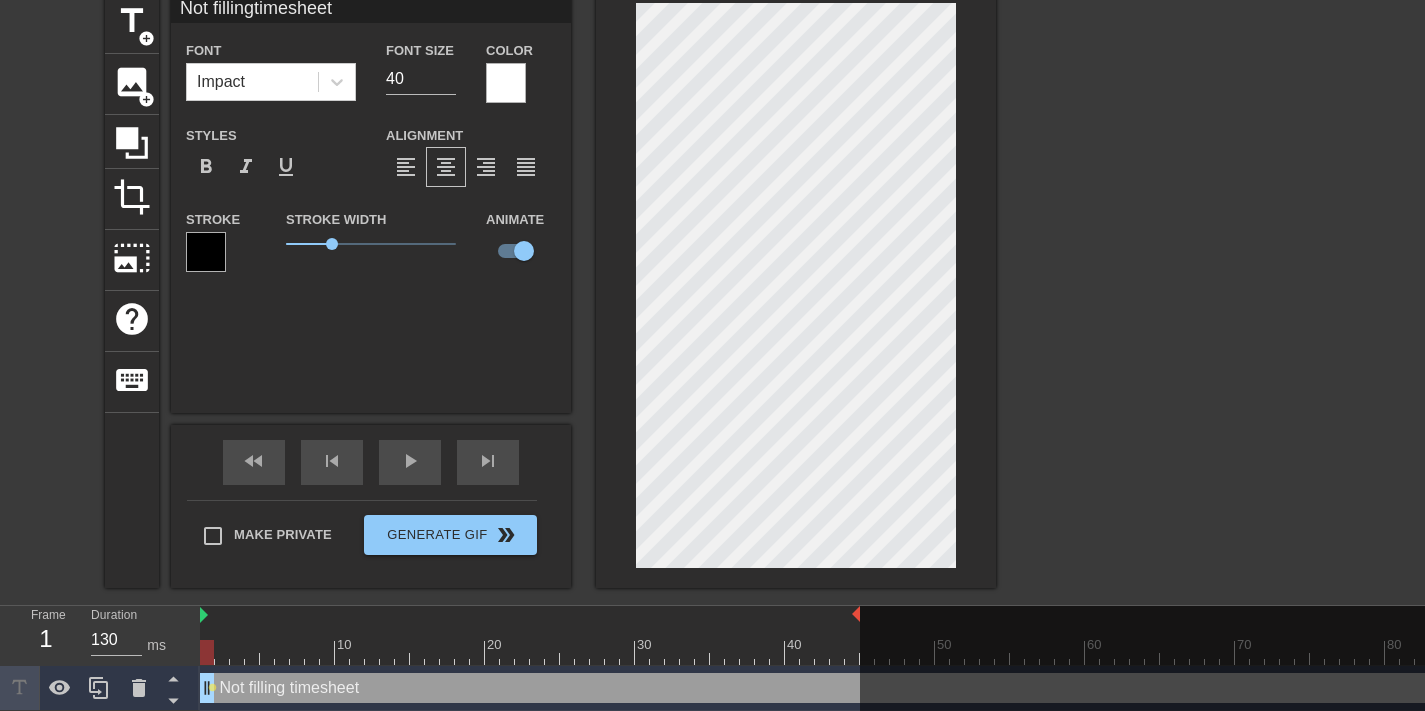 click at bounding box center [1170, 293] 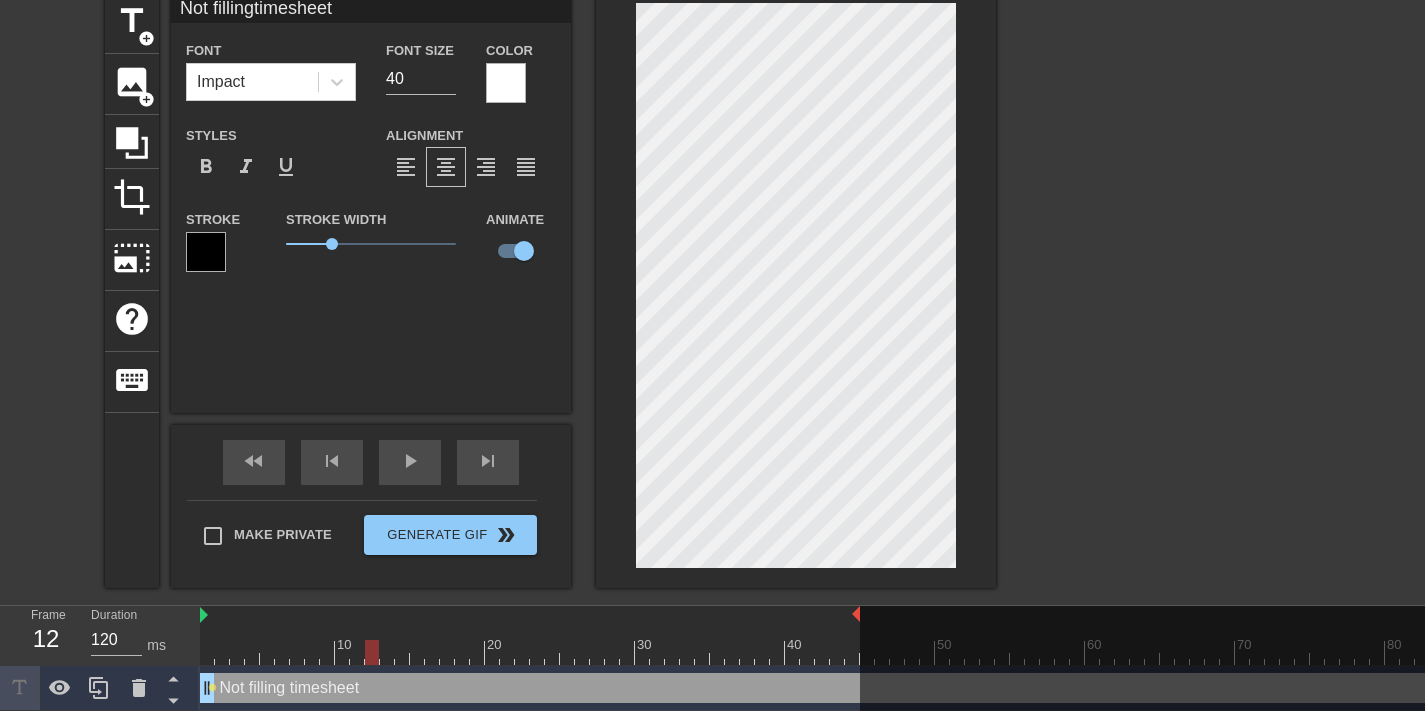 type on "130" 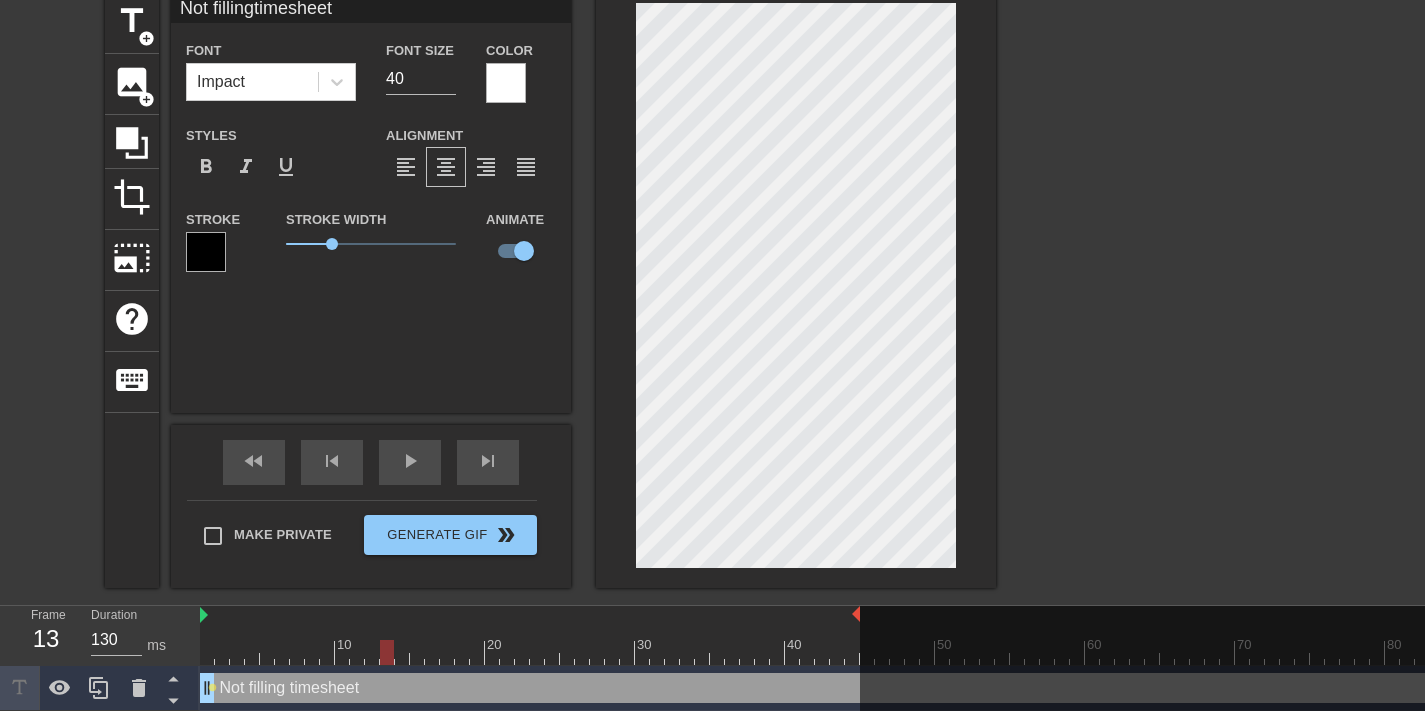 drag, startPoint x: 207, startPoint y: 648, endPoint x: 394, endPoint y: 650, distance: 187.0107 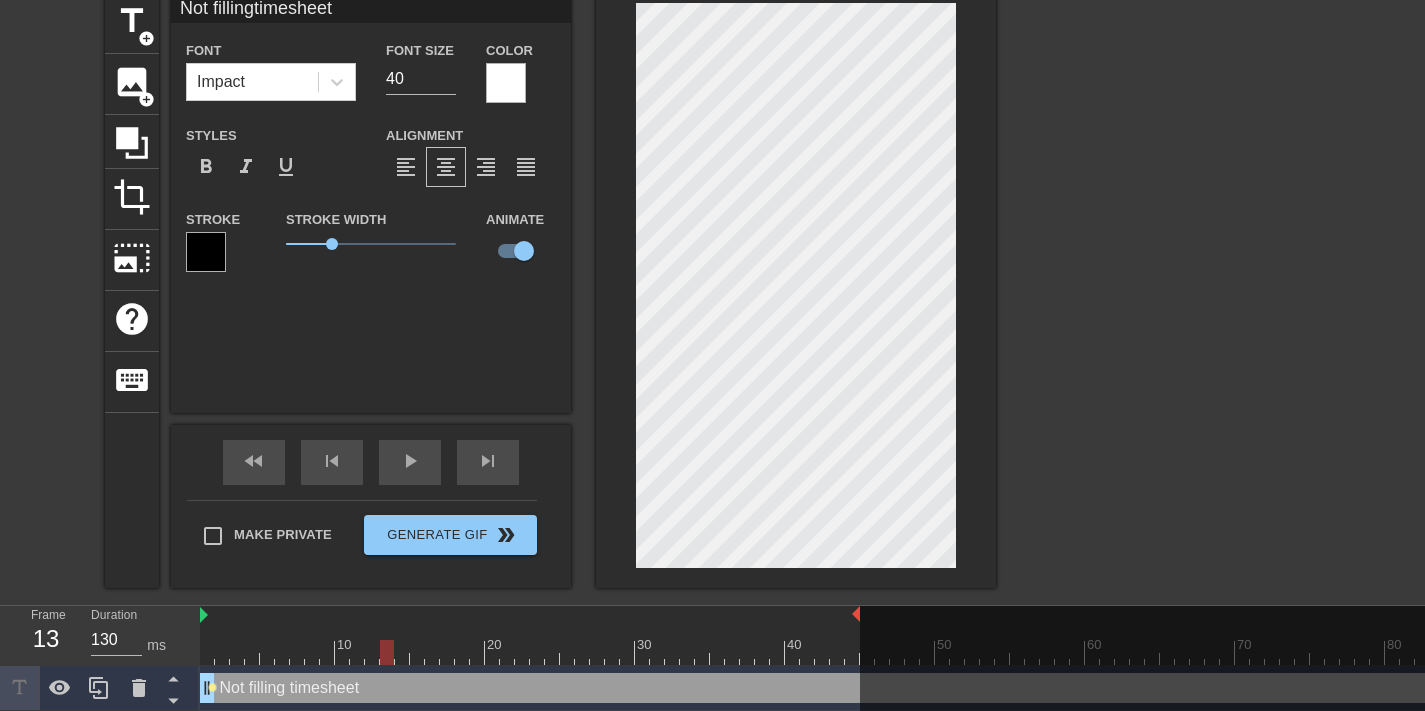 click on "lens" at bounding box center [212, 687] 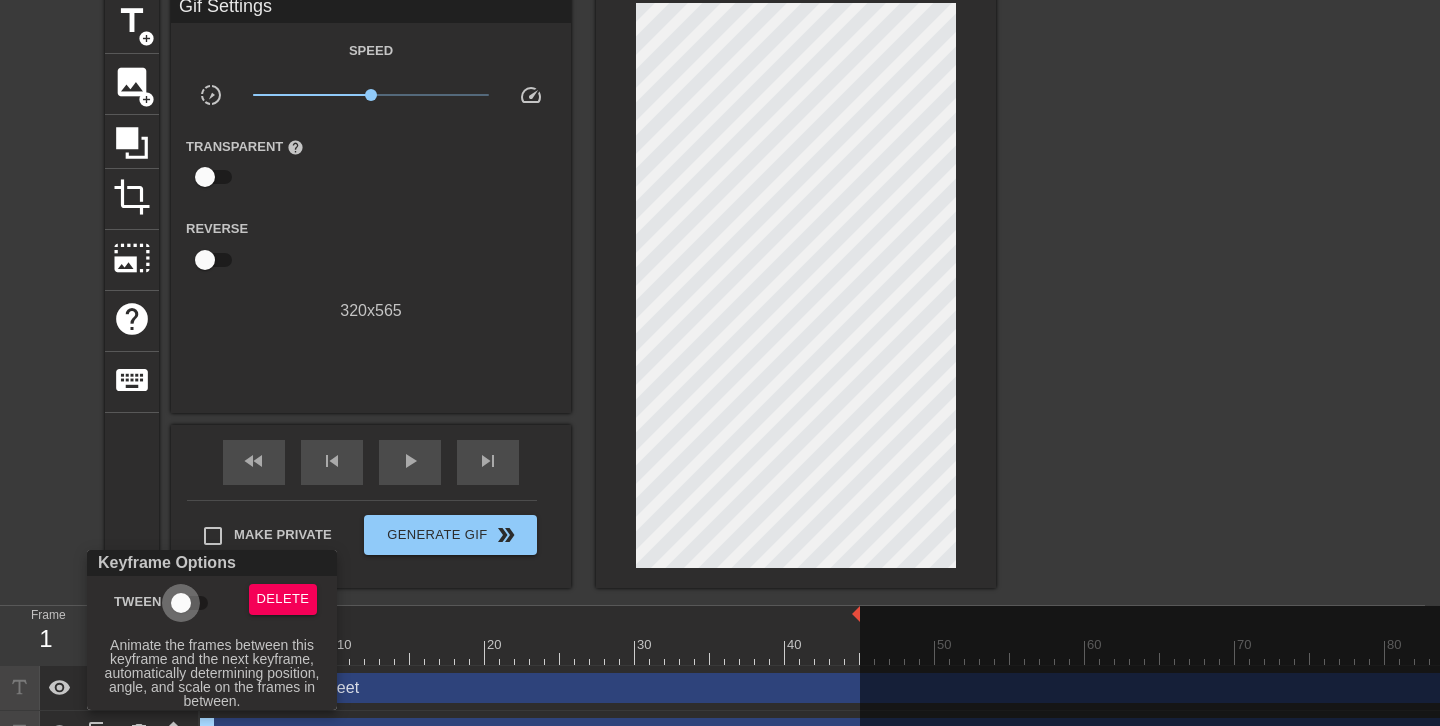 click on "Tween" at bounding box center (181, 603) 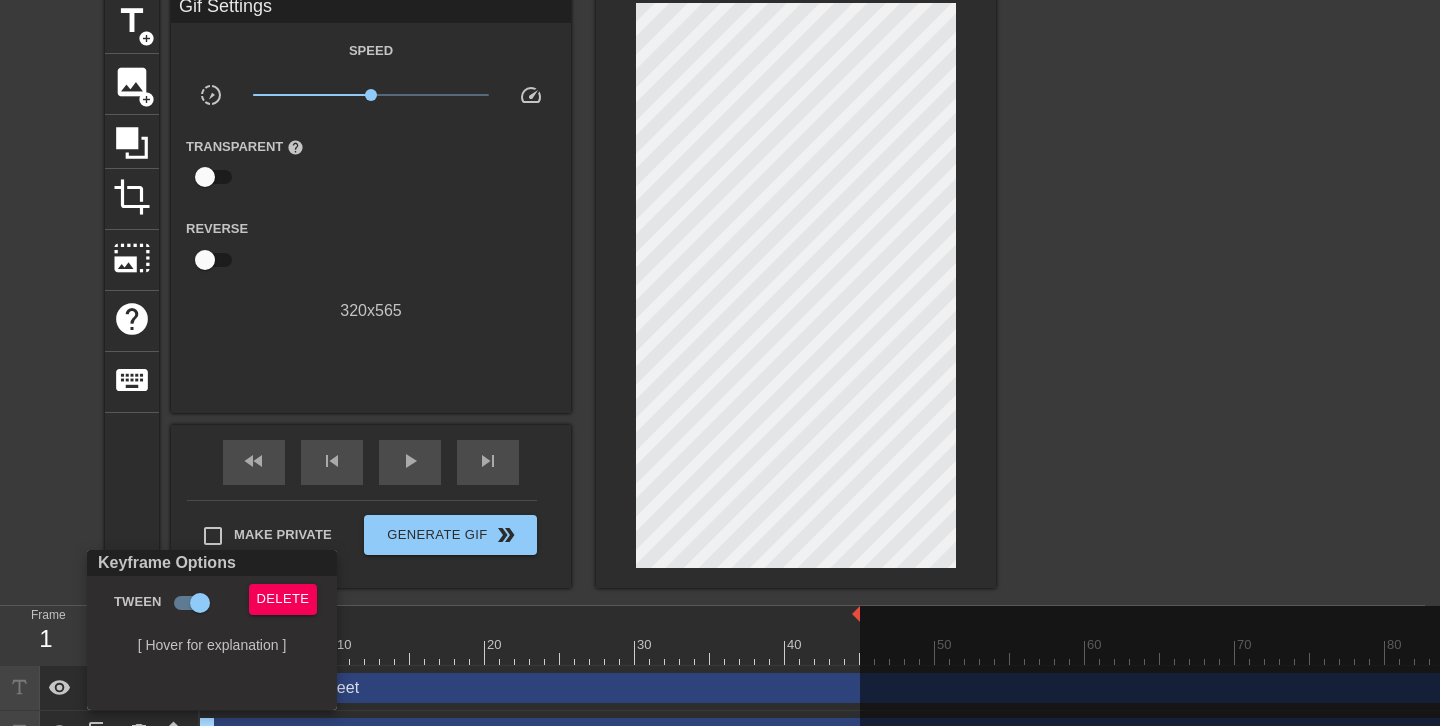 click at bounding box center [720, 363] 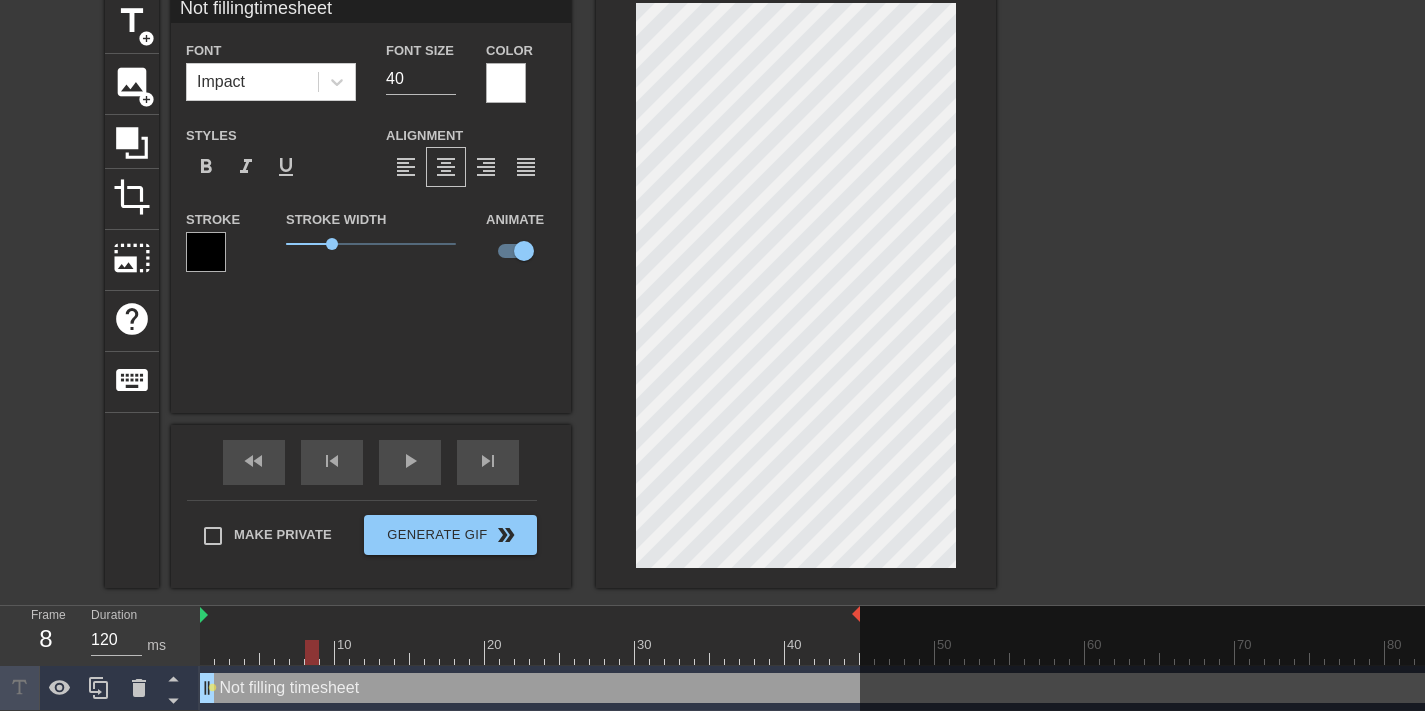 drag, startPoint x: 209, startPoint y: 643, endPoint x: 309, endPoint y: 655, distance: 100.71743 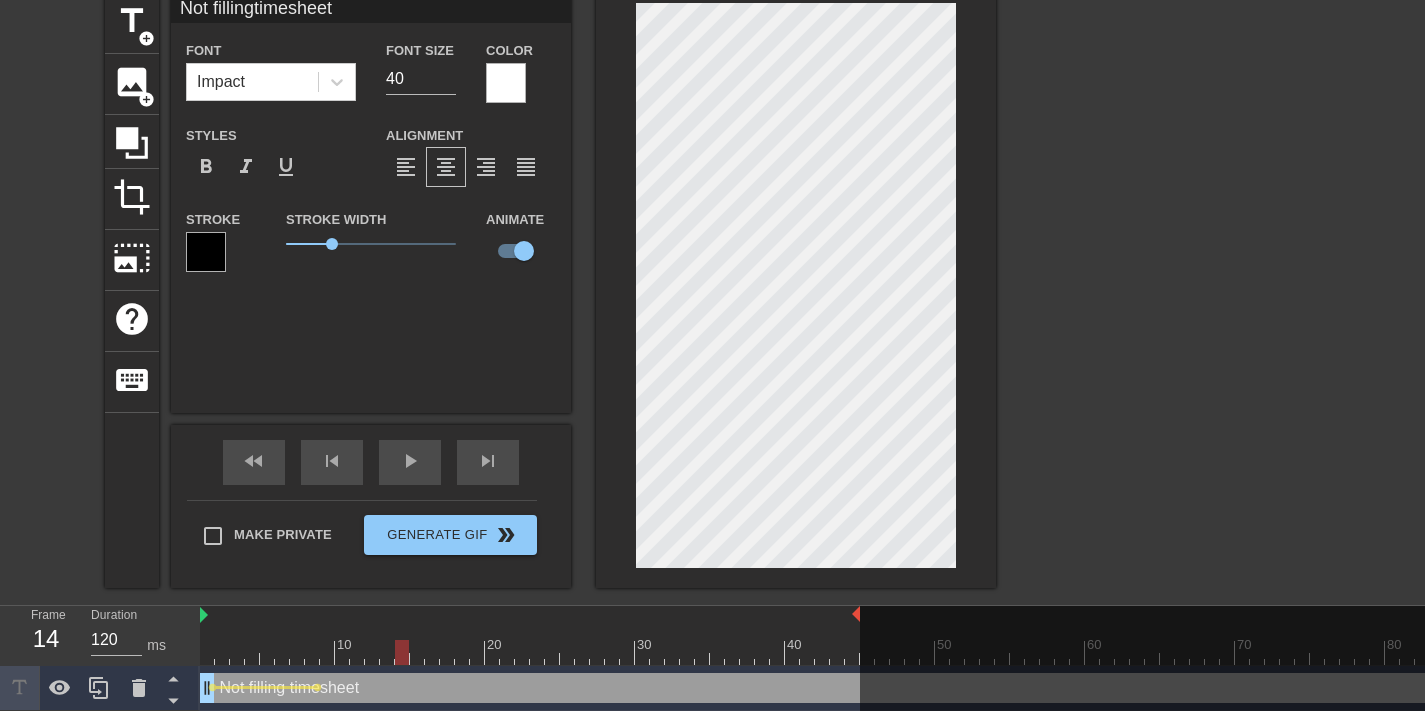 drag, startPoint x: 309, startPoint y: 653, endPoint x: 399, endPoint y: 650, distance: 90.04999 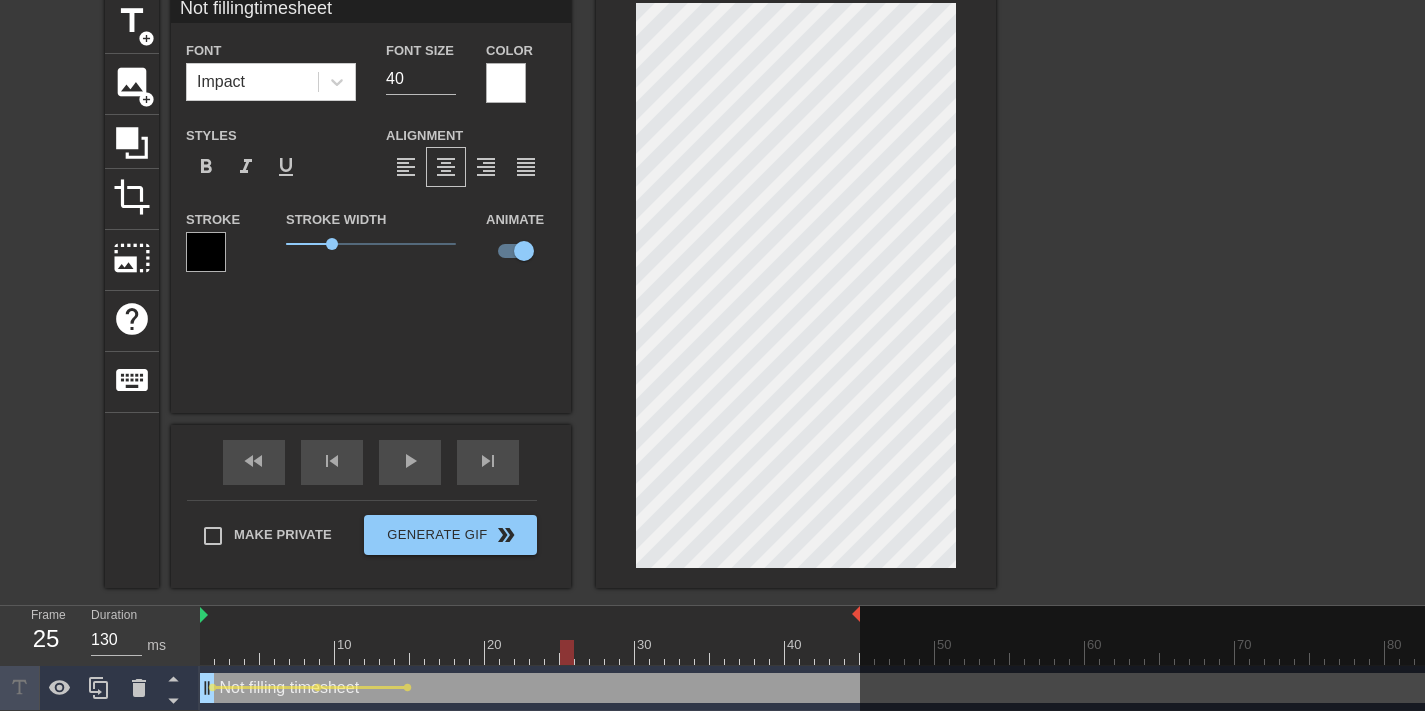 drag, startPoint x: 402, startPoint y: 655, endPoint x: 574, endPoint y: 650, distance: 172.07266 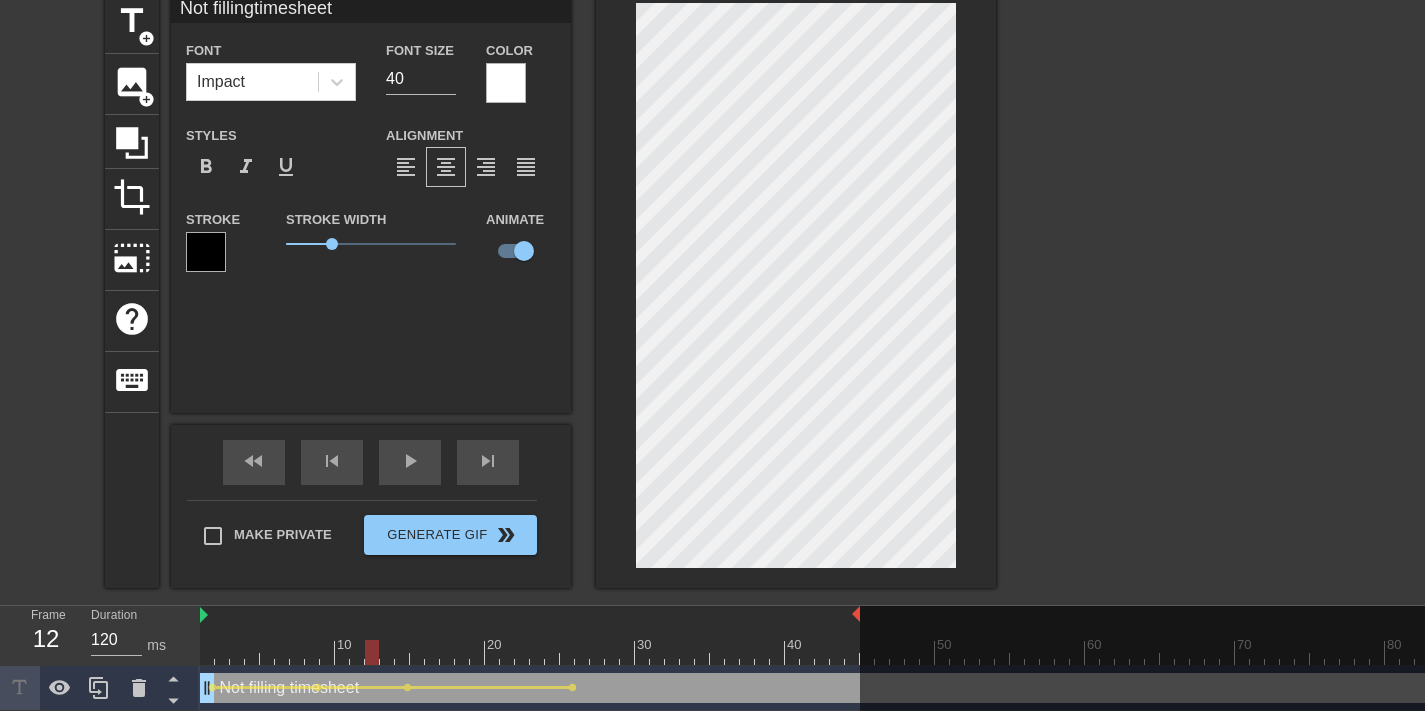 type on "130" 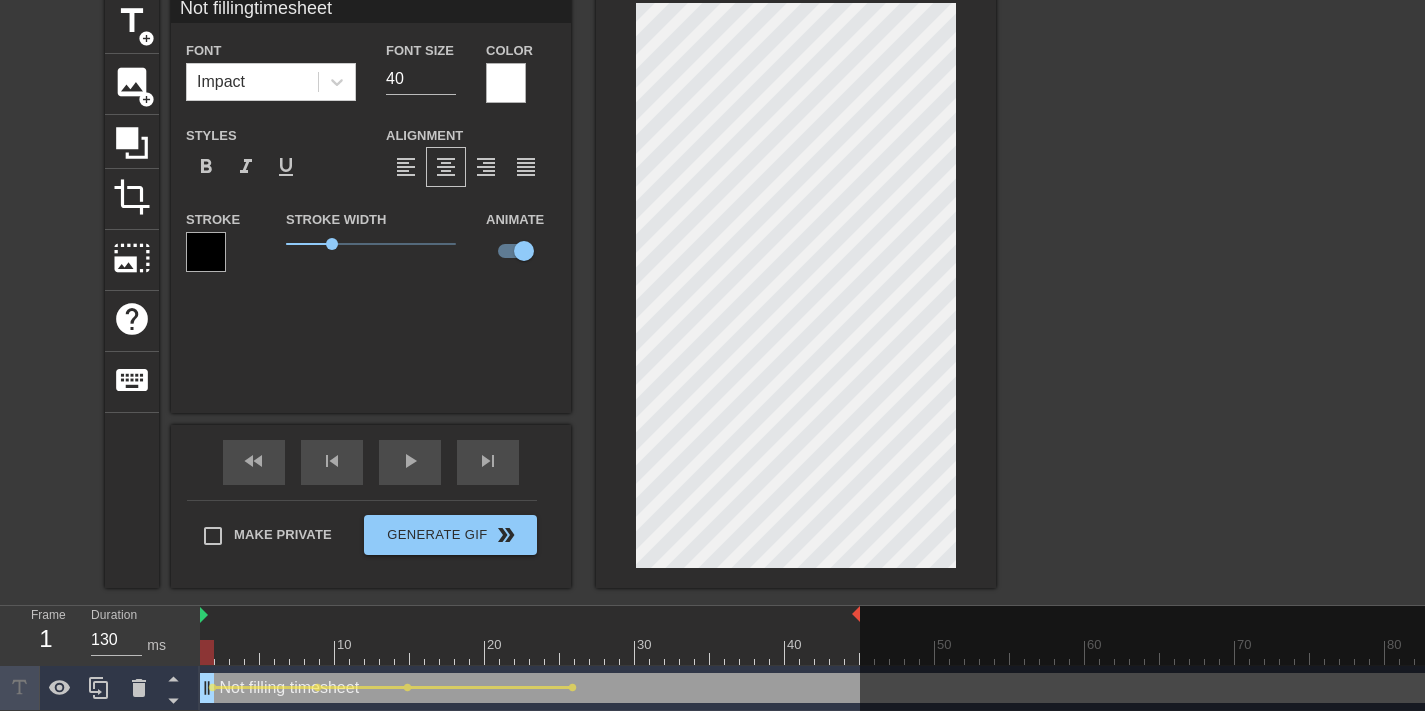 drag, startPoint x: 572, startPoint y: 653, endPoint x: 0, endPoint y: 578, distance: 576.896 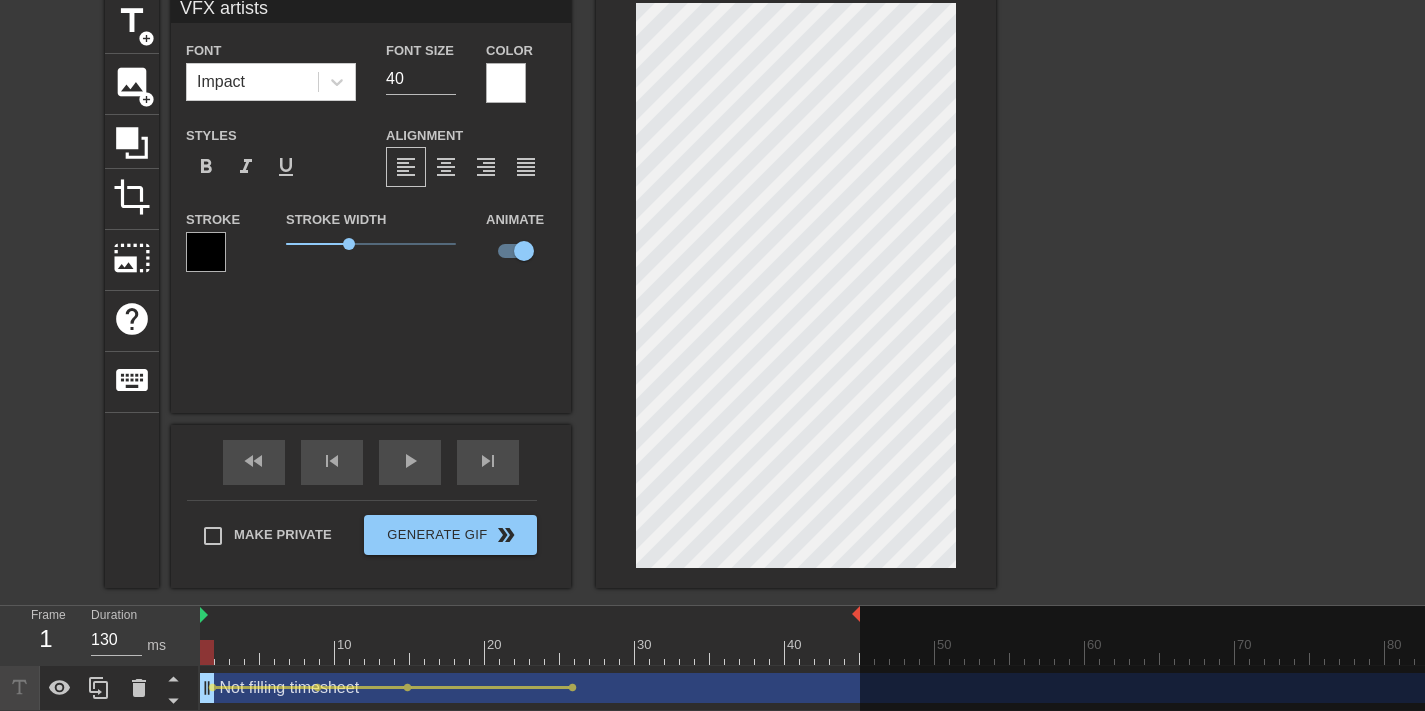 scroll, scrollTop: 3, scrollLeft: 2, axis: both 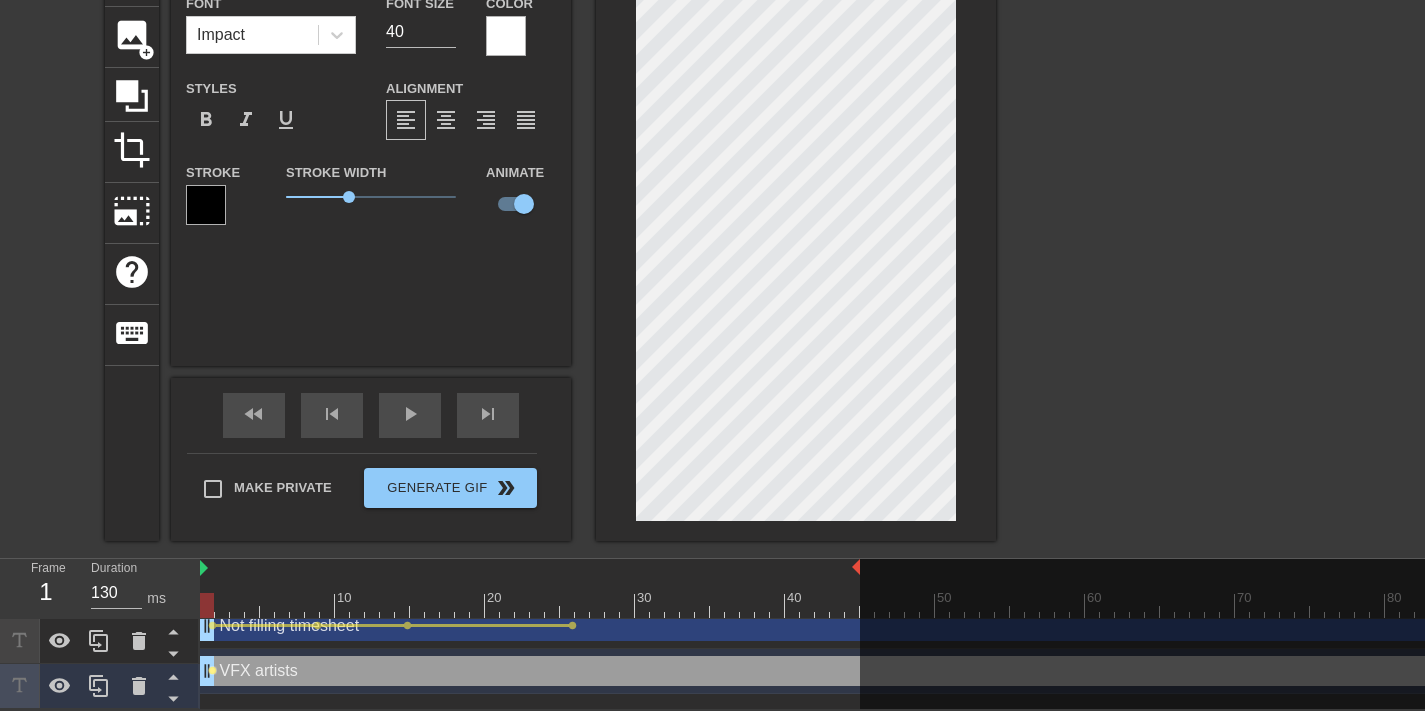 click on "lens" at bounding box center [212, 670] 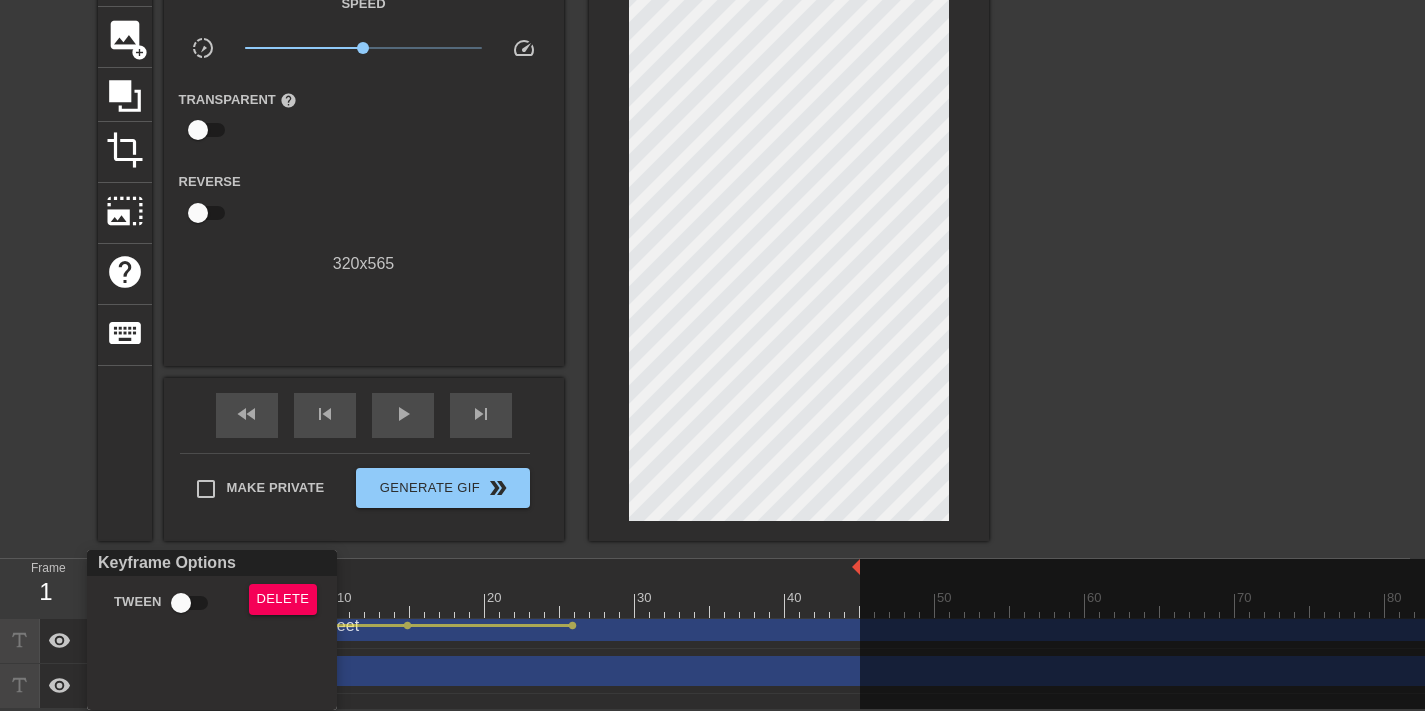 scroll, scrollTop: 131, scrollLeft: 0, axis: vertical 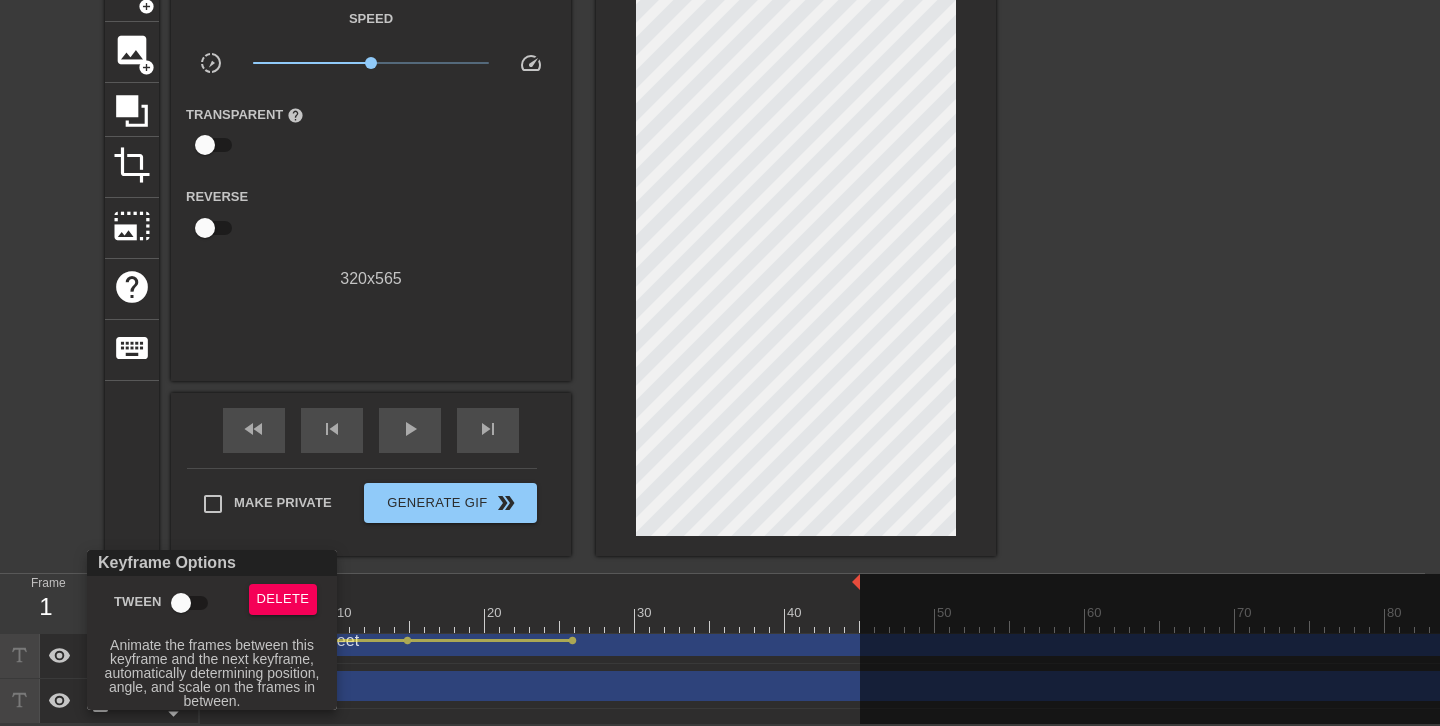 click on "Tween" at bounding box center [181, 603] 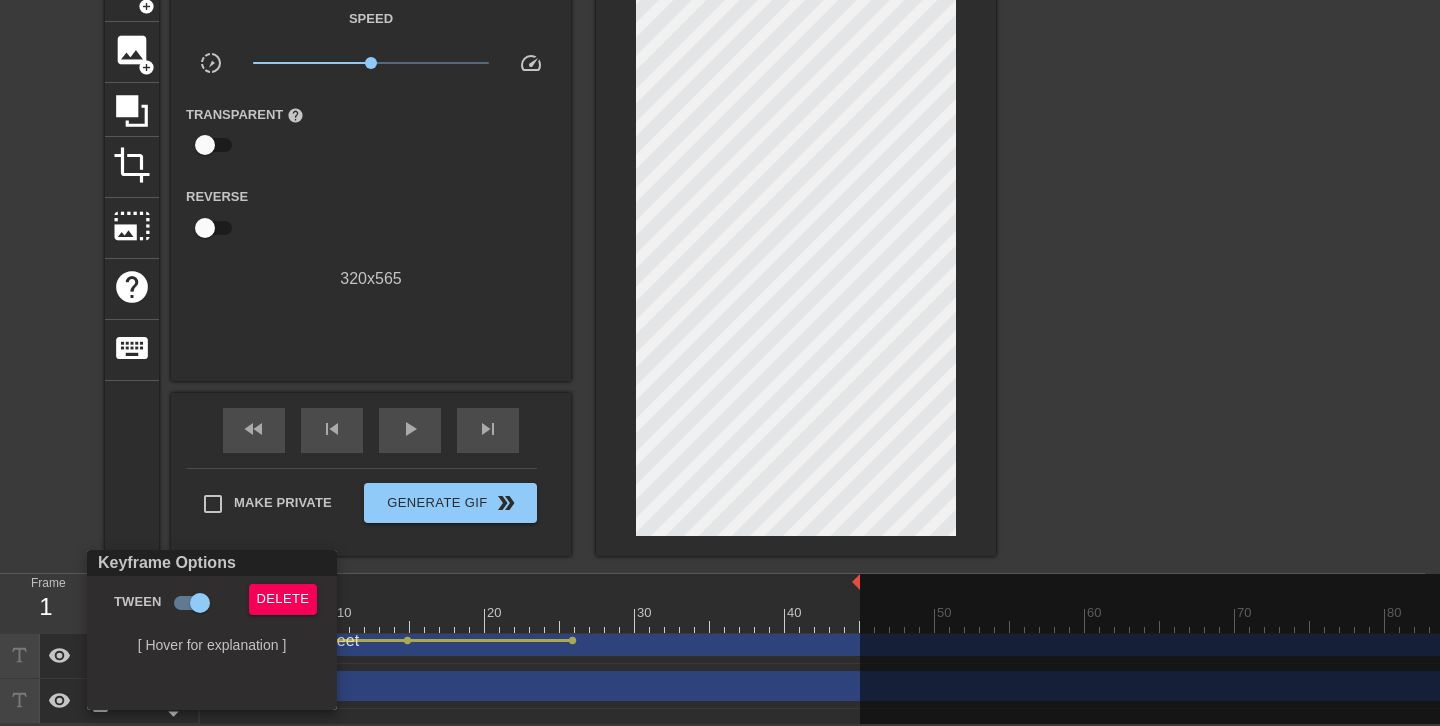click at bounding box center (720, 363) 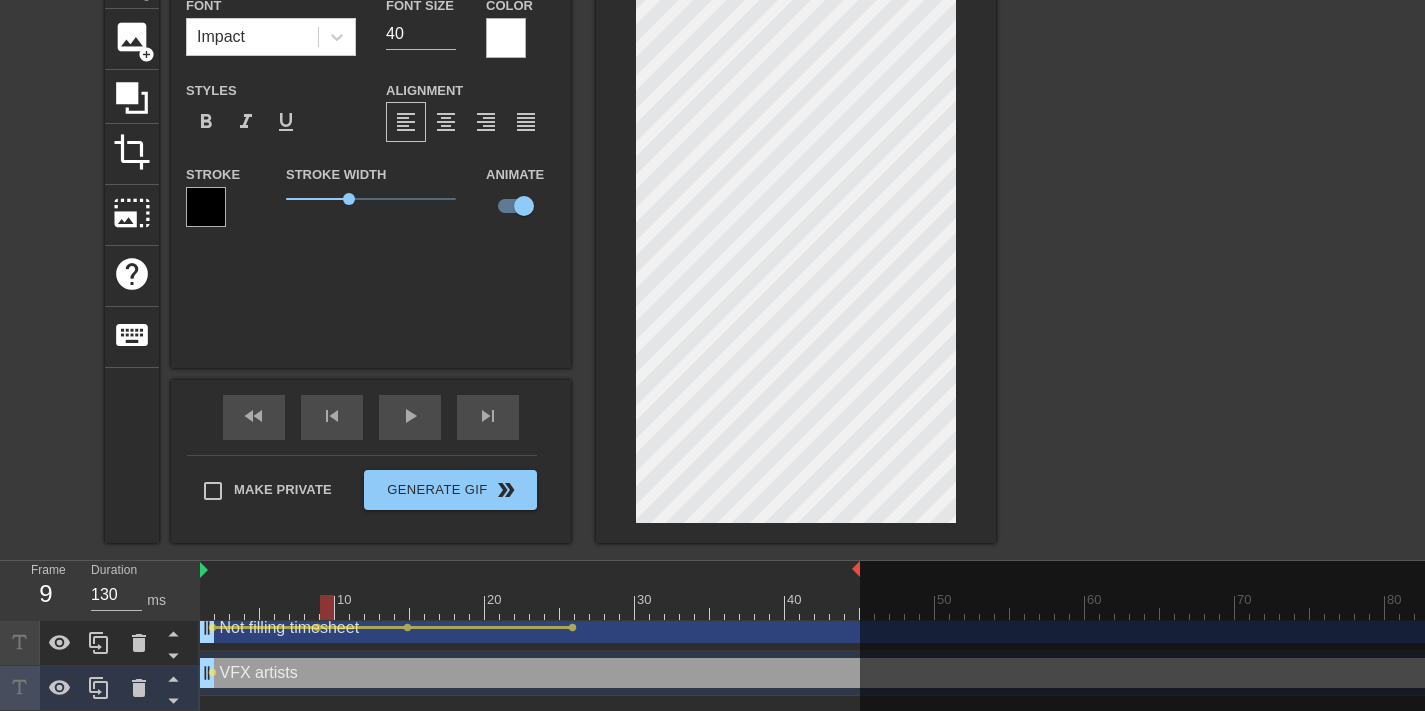 drag, startPoint x: 217, startPoint y: 603, endPoint x: 327, endPoint y: 600, distance: 110.0409 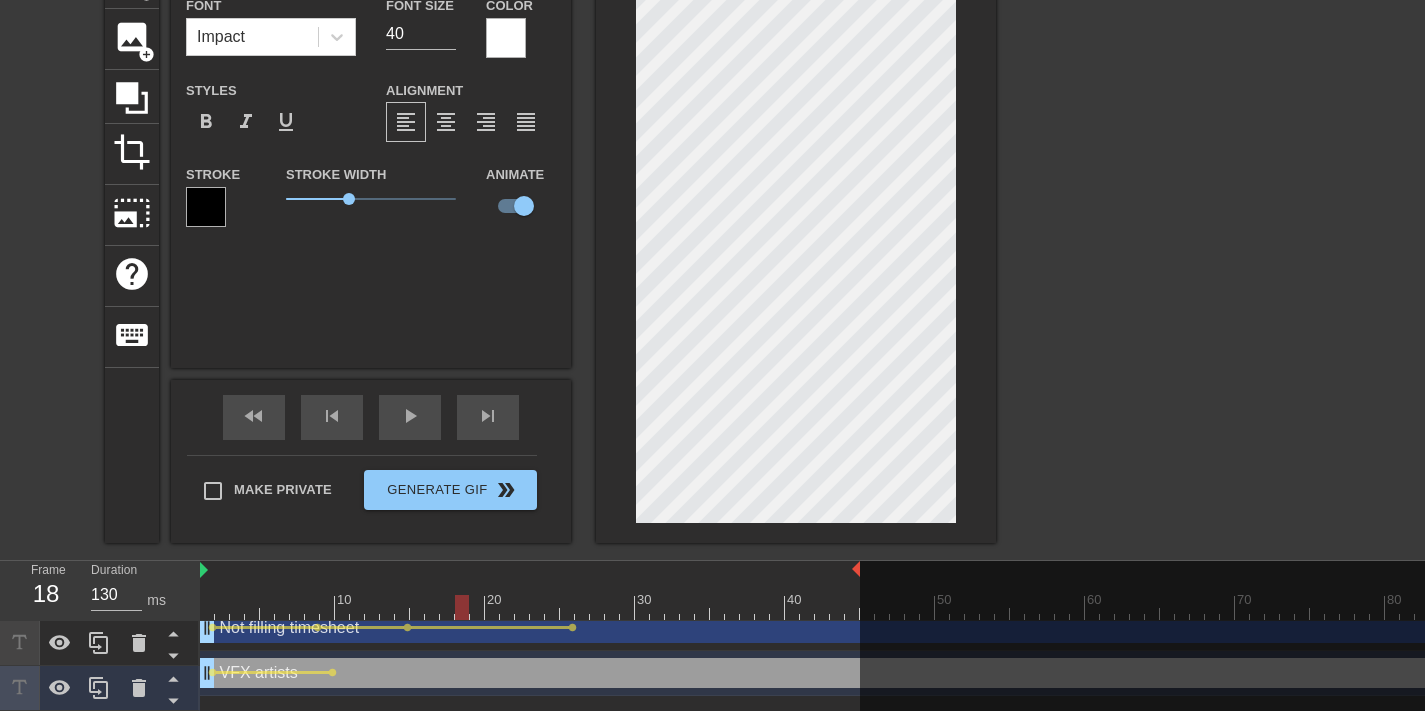 drag, startPoint x: 297, startPoint y: 600, endPoint x: 487, endPoint y: 553, distance: 195.72685 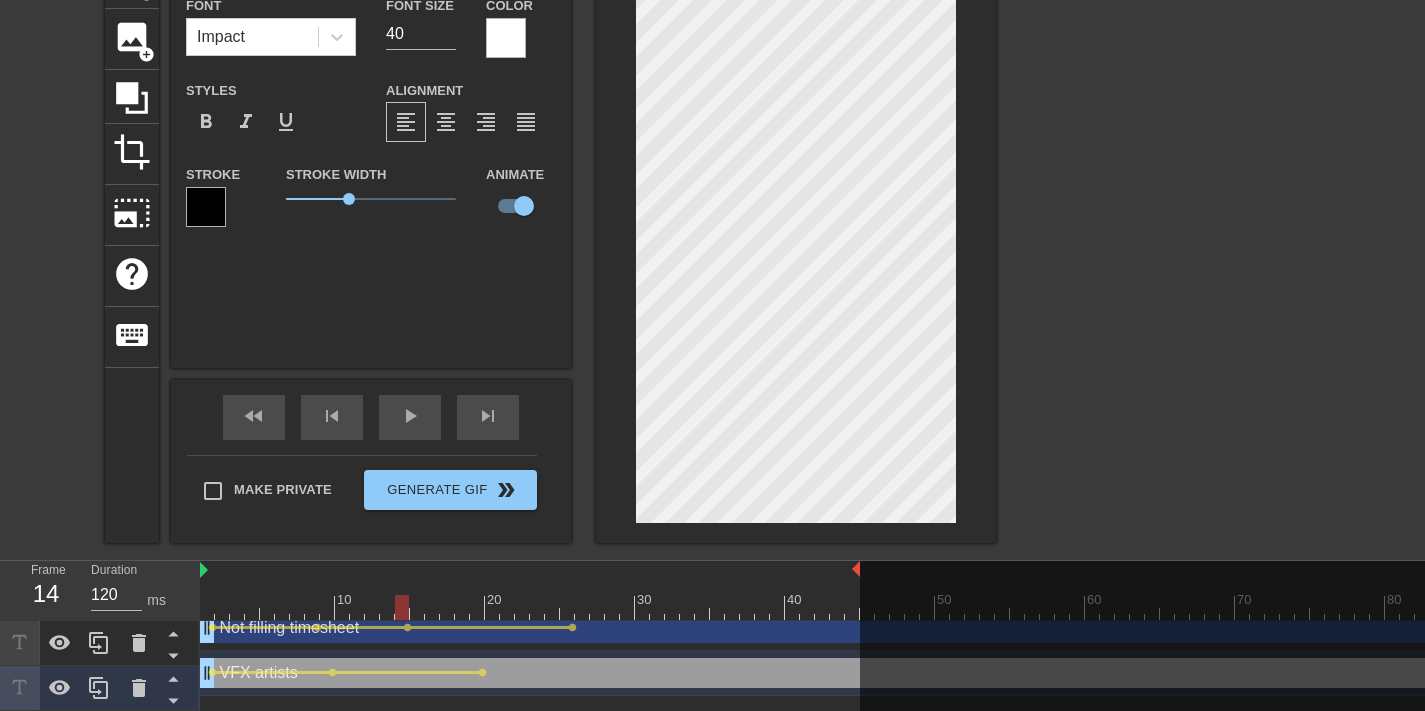 drag, startPoint x: 477, startPoint y: 603, endPoint x: 397, endPoint y: 588, distance: 81.394104 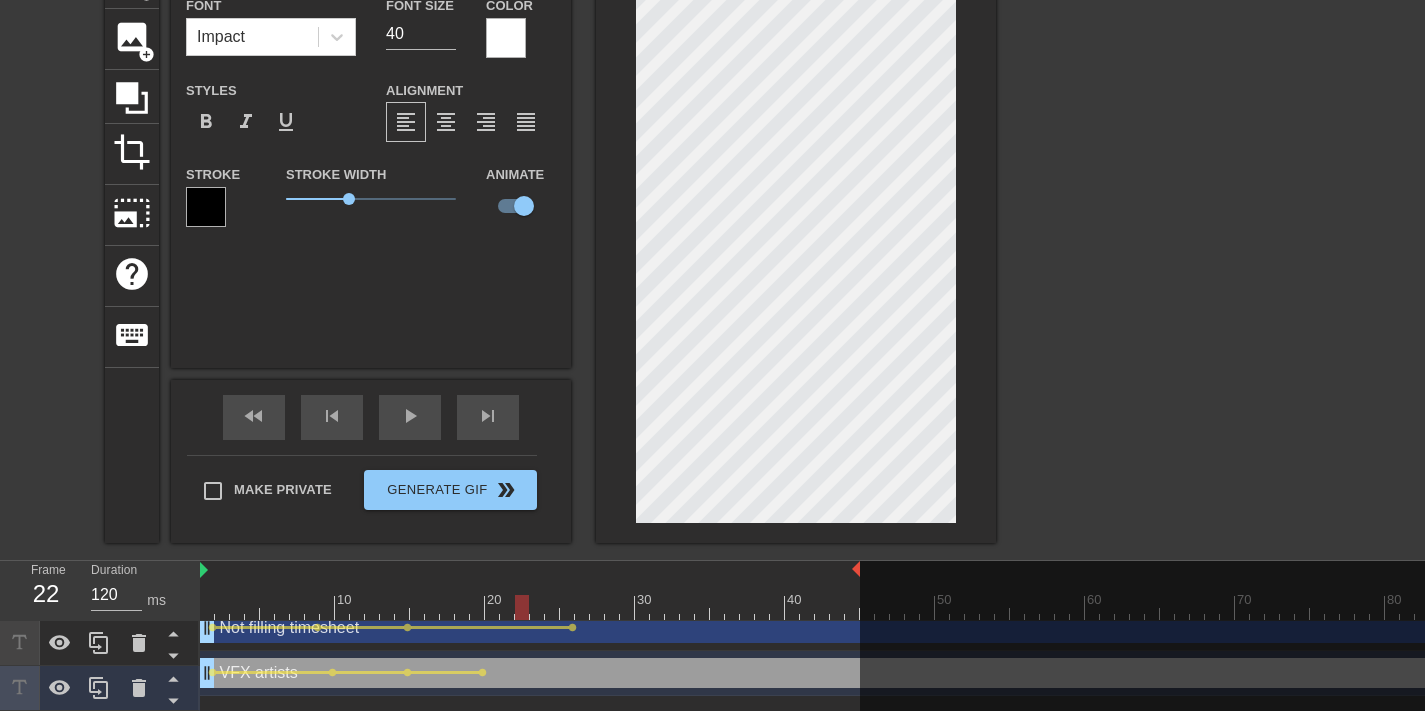drag, startPoint x: 395, startPoint y: 598, endPoint x: 520, endPoint y: 593, distance: 125.09996 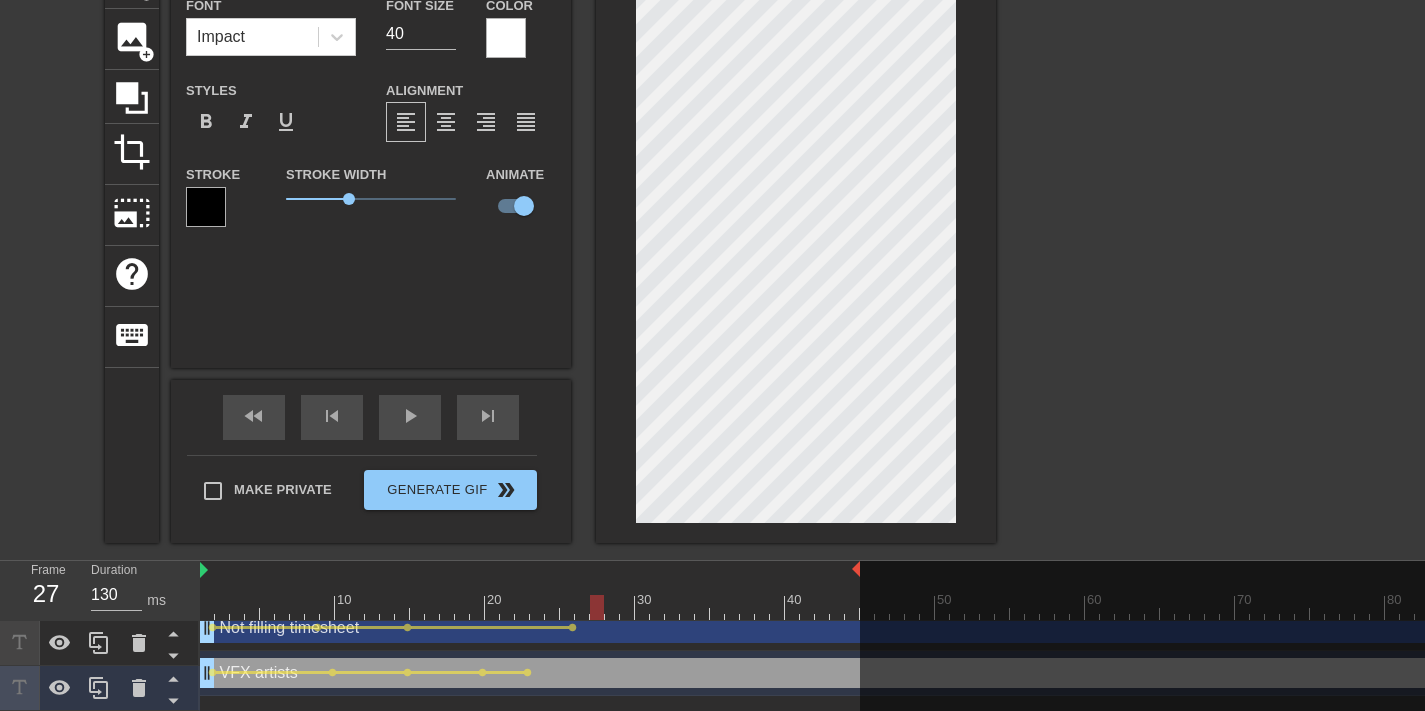 drag, startPoint x: 517, startPoint y: 605, endPoint x: 602, endPoint y: 600, distance: 85.146935 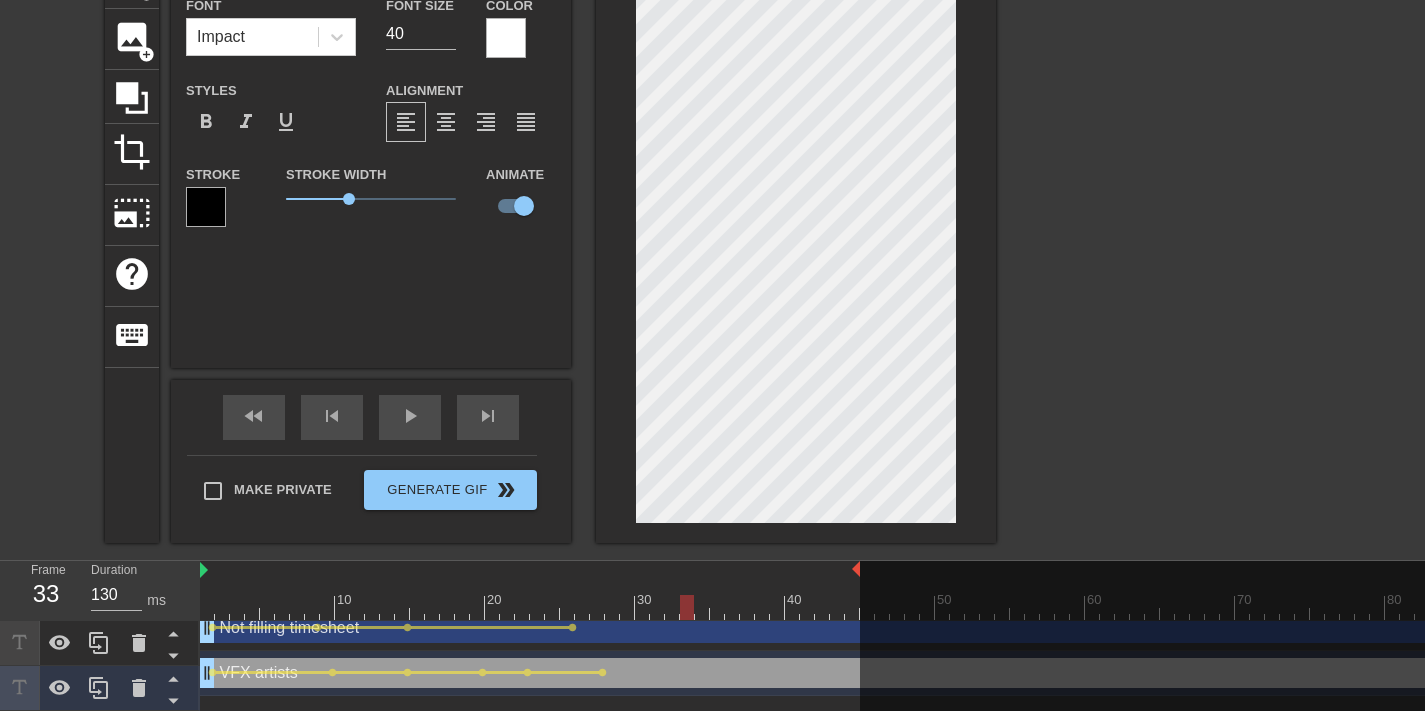 drag, startPoint x: 597, startPoint y: 605, endPoint x: 842, endPoint y: 525, distance: 257.73047 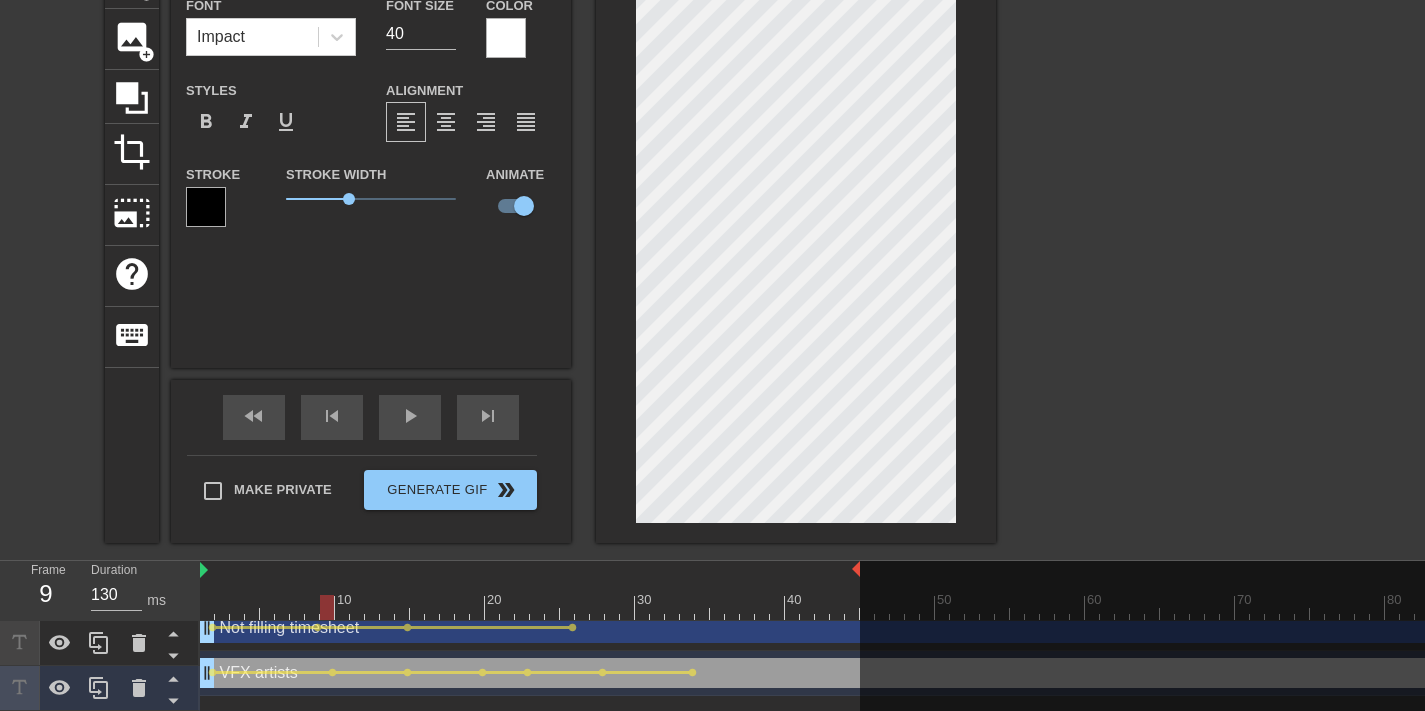 drag, startPoint x: 690, startPoint y: 603, endPoint x: 175, endPoint y: 530, distance: 520.1481 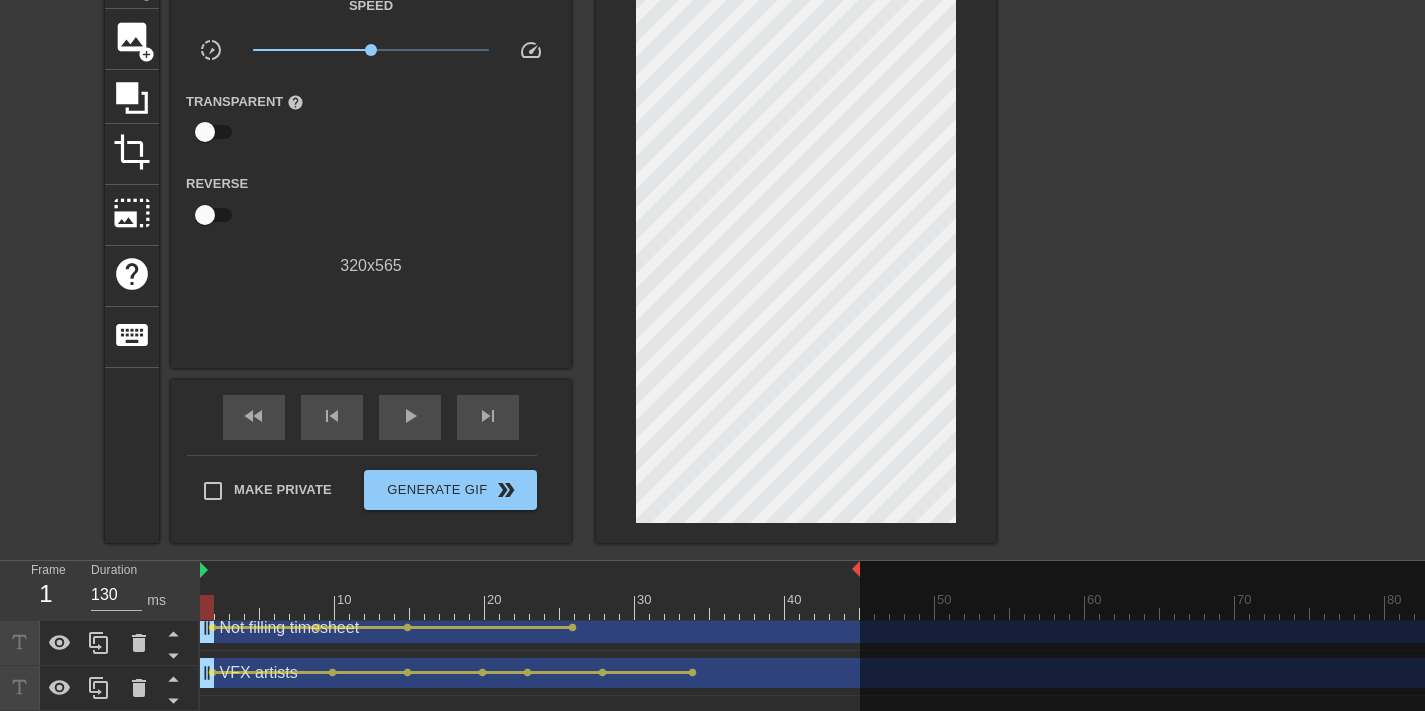 click at bounding box center (1170, 248) 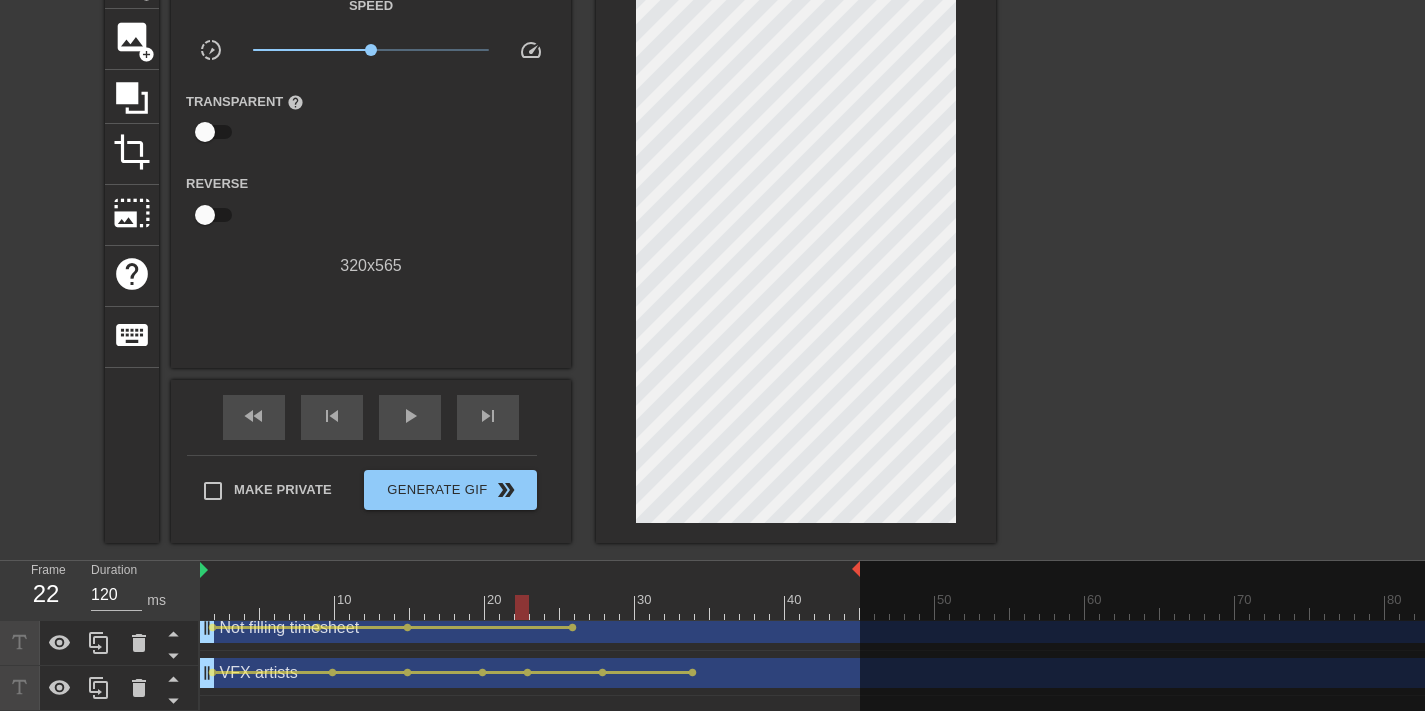drag, startPoint x: 475, startPoint y: 593, endPoint x: 522, endPoint y: 593, distance: 47 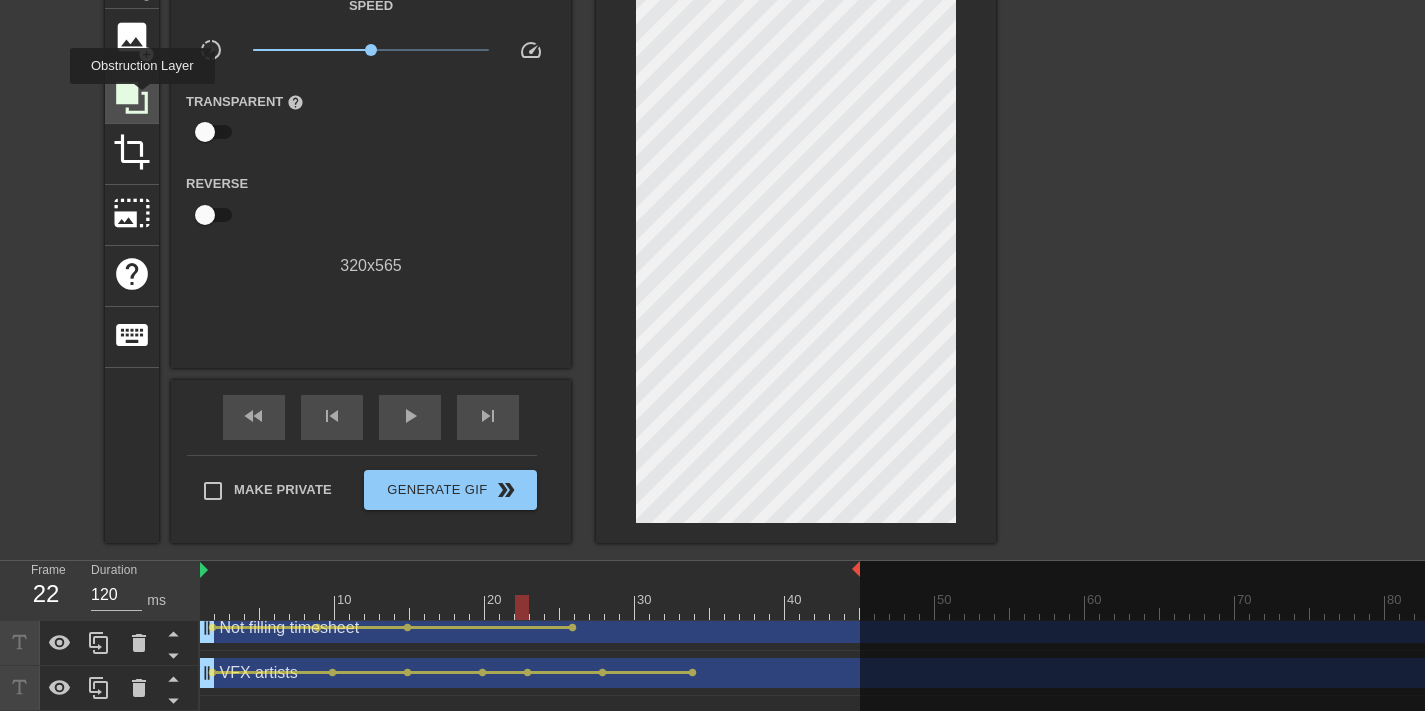 click 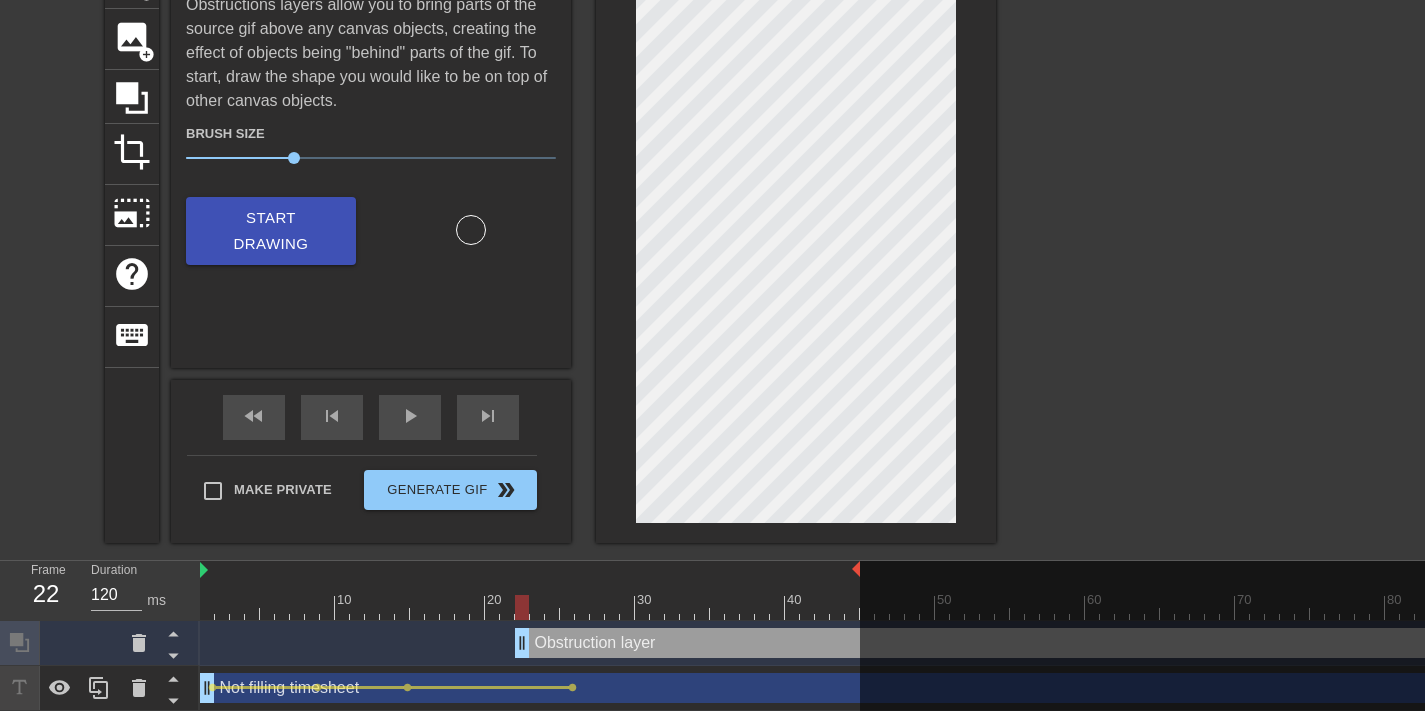 scroll, scrollTop: 0, scrollLeft: 0, axis: both 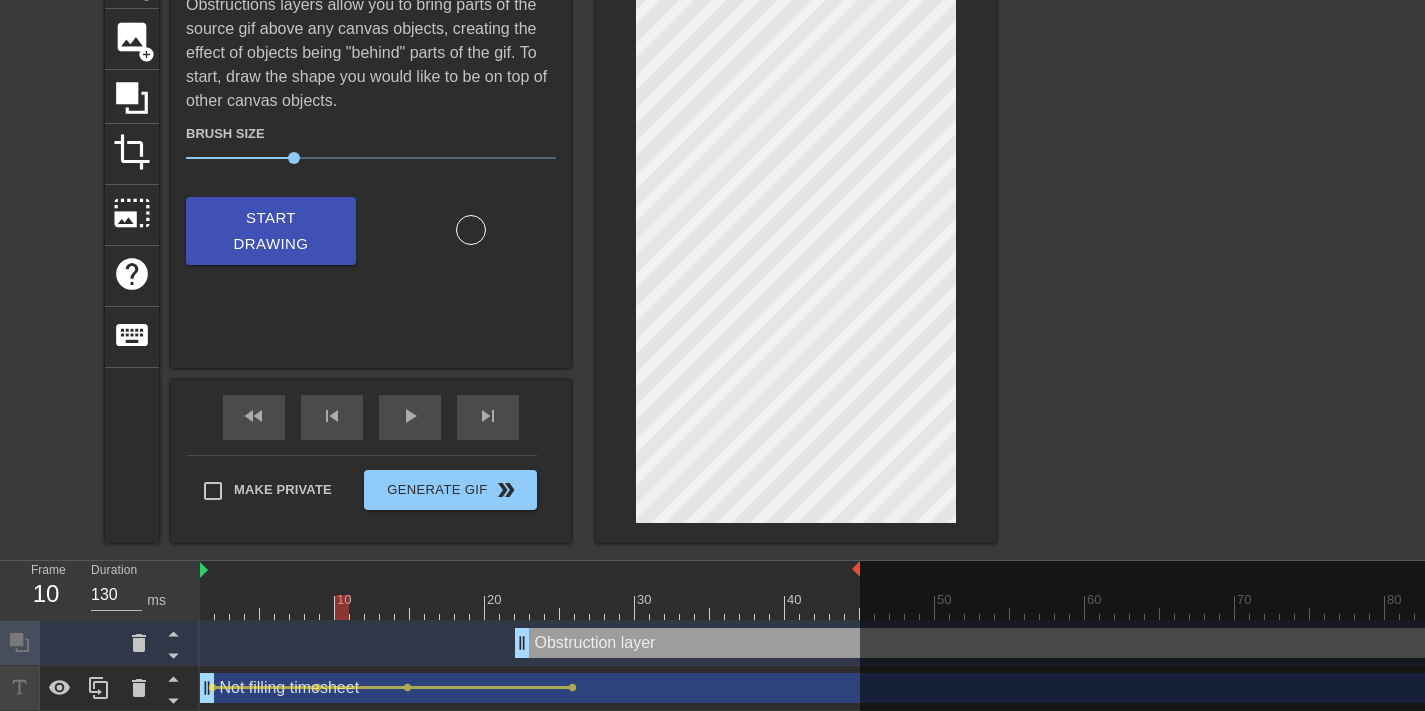 drag, startPoint x: 732, startPoint y: 583, endPoint x: 0, endPoint y: 613, distance: 732.6145 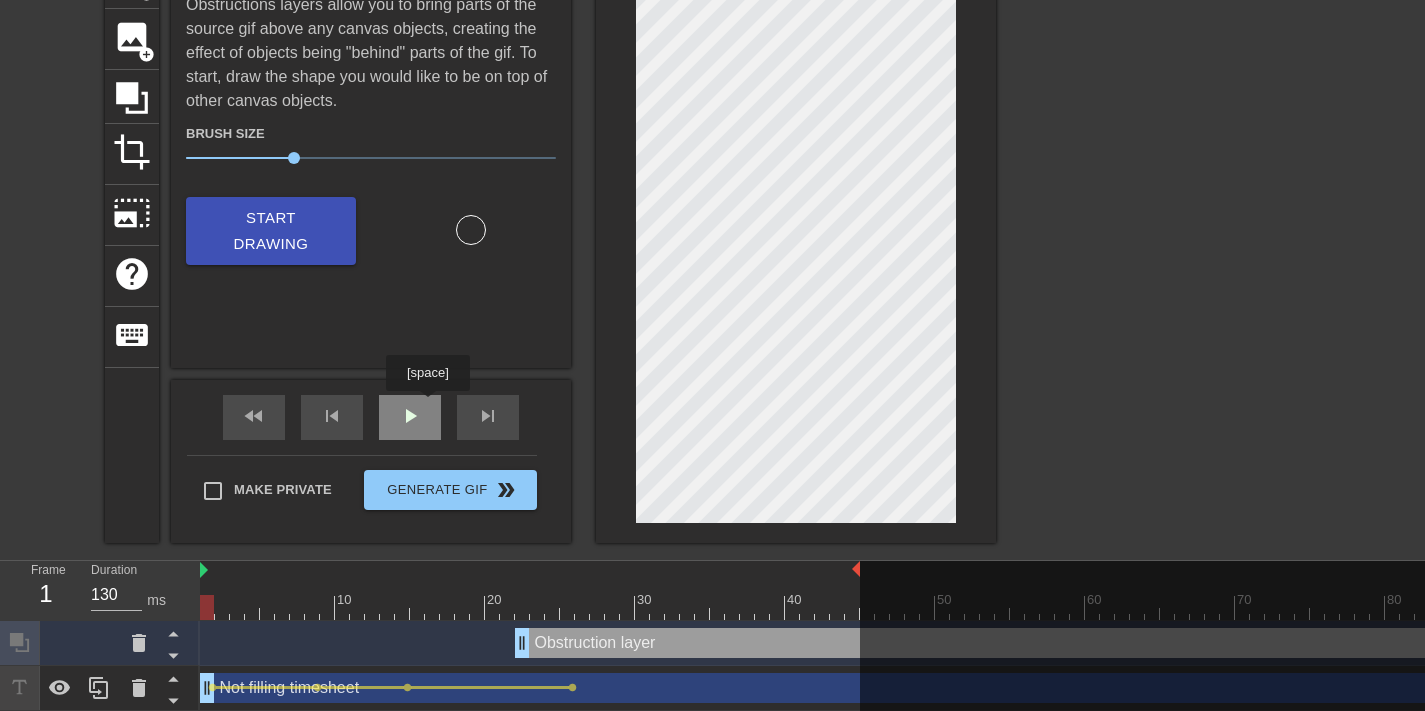 click on "play_arrow" at bounding box center (410, 417) 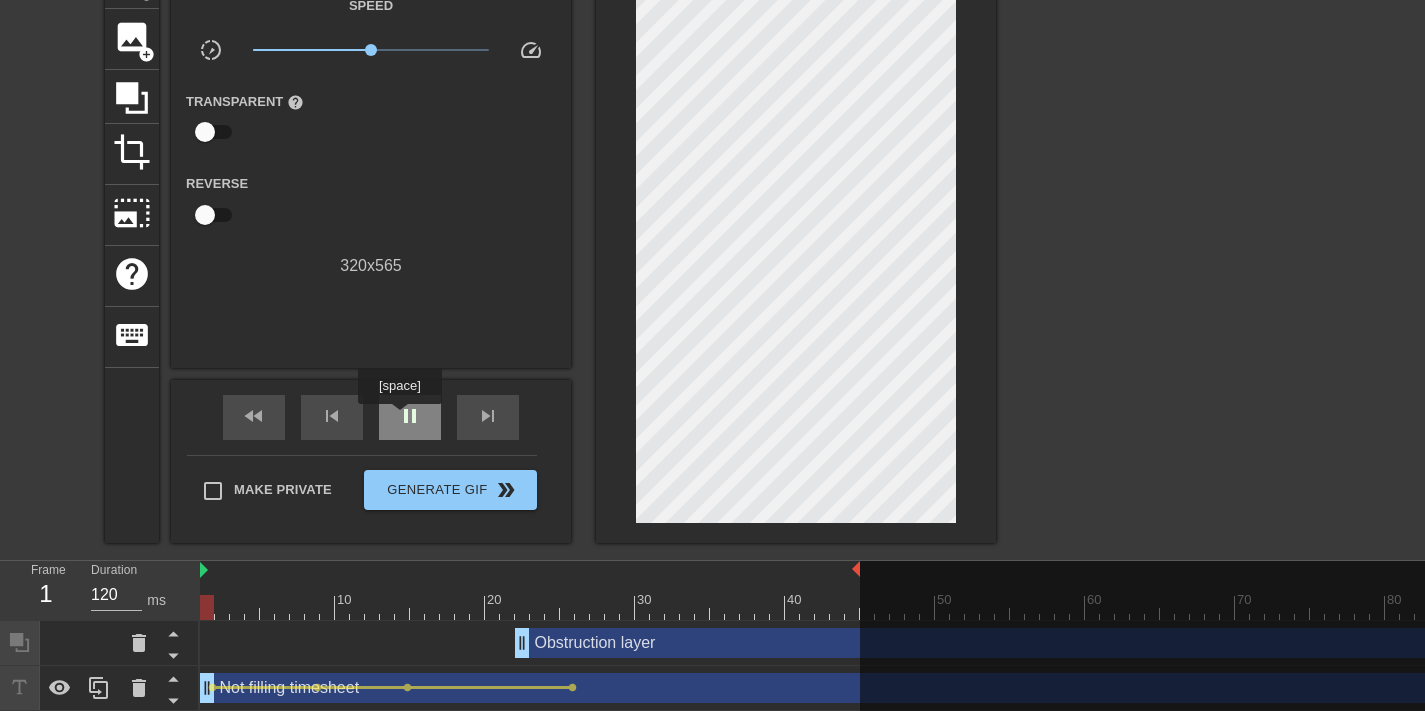 click on "pause" at bounding box center [410, 416] 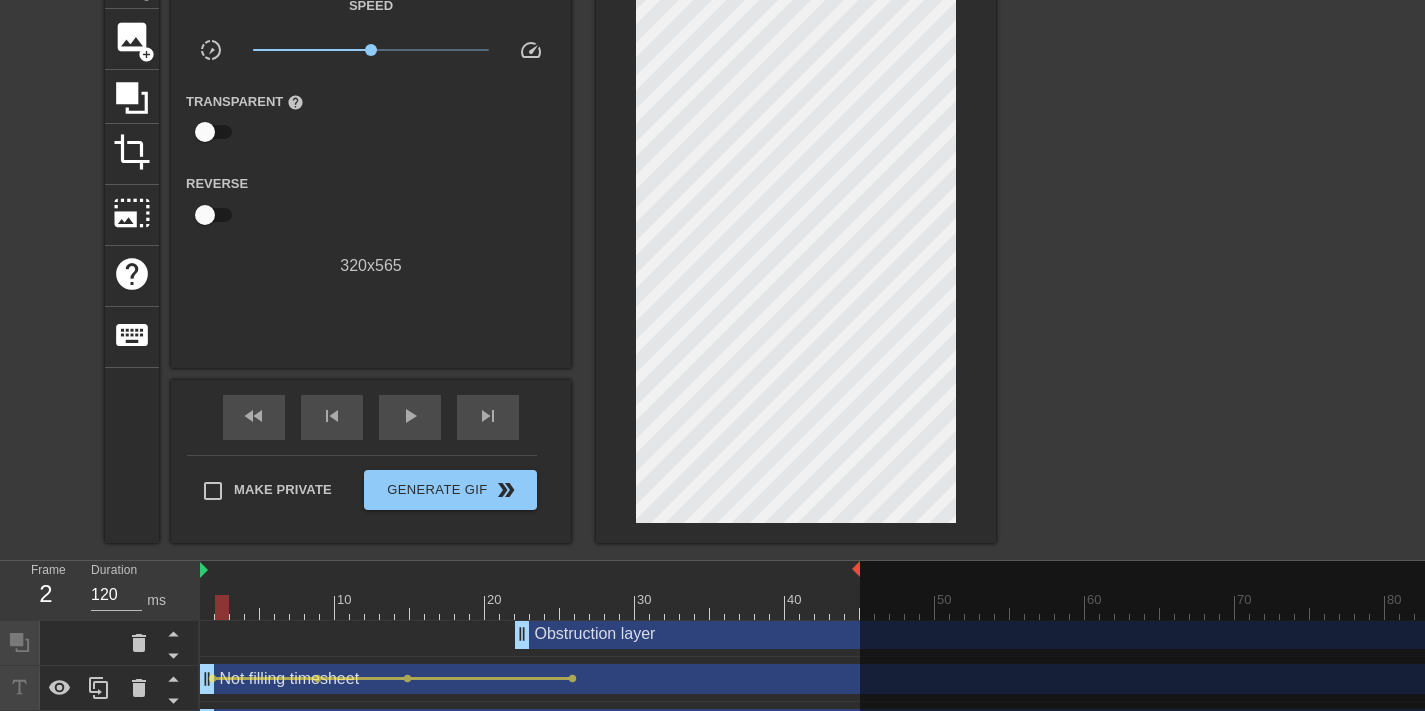 scroll, scrollTop: 15, scrollLeft: 0, axis: vertical 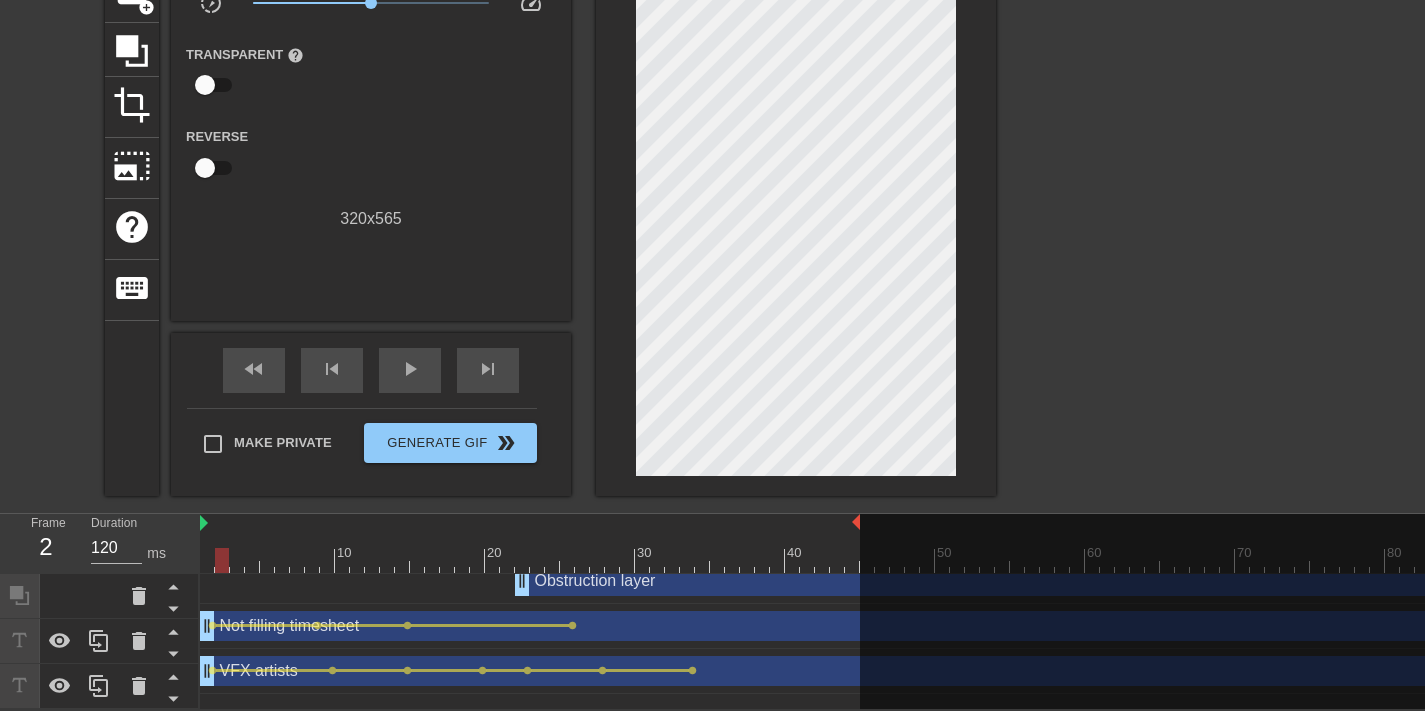 click on "VFX artists drag_handle drag_handle" at bounding box center (1017, 671) 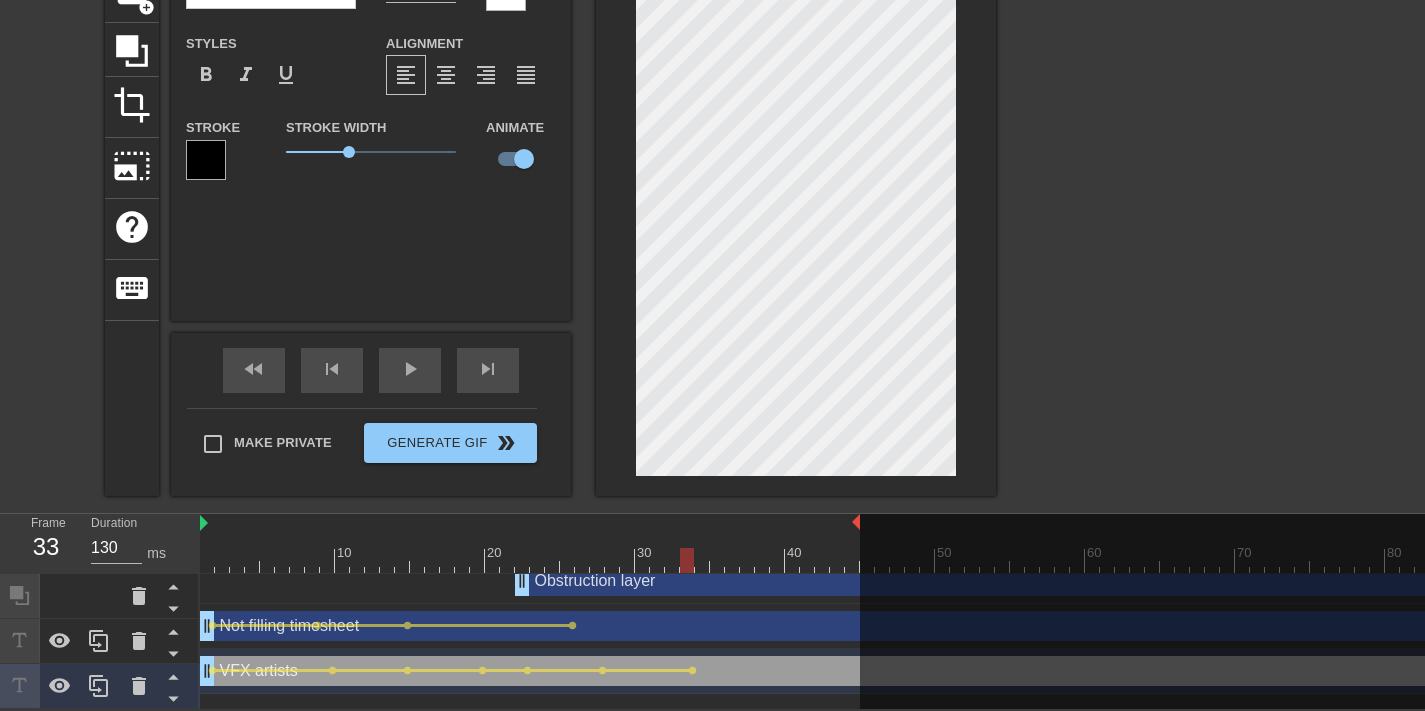 drag, startPoint x: 687, startPoint y: 535, endPoint x: 687, endPoint y: 548, distance: 13 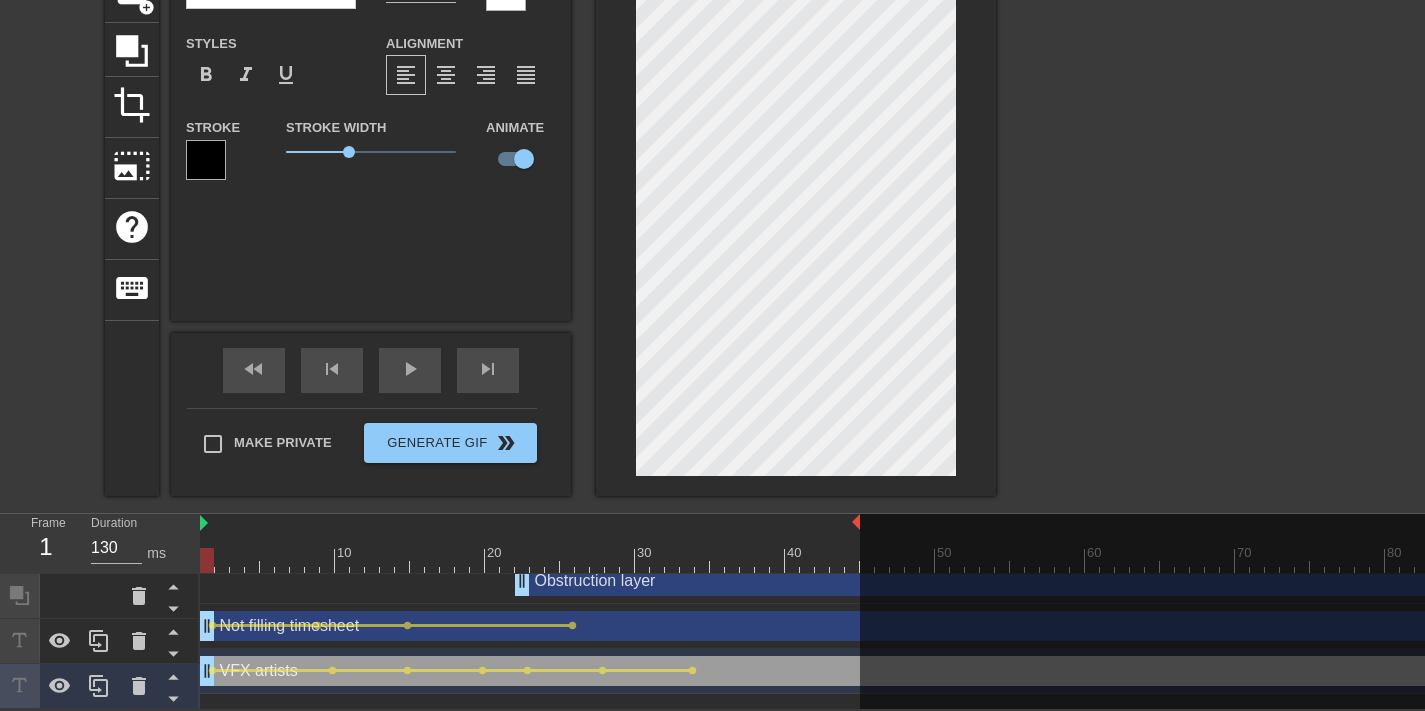 drag, startPoint x: 682, startPoint y: 550, endPoint x: 0, endPoint y: 543, distance: 682.03595 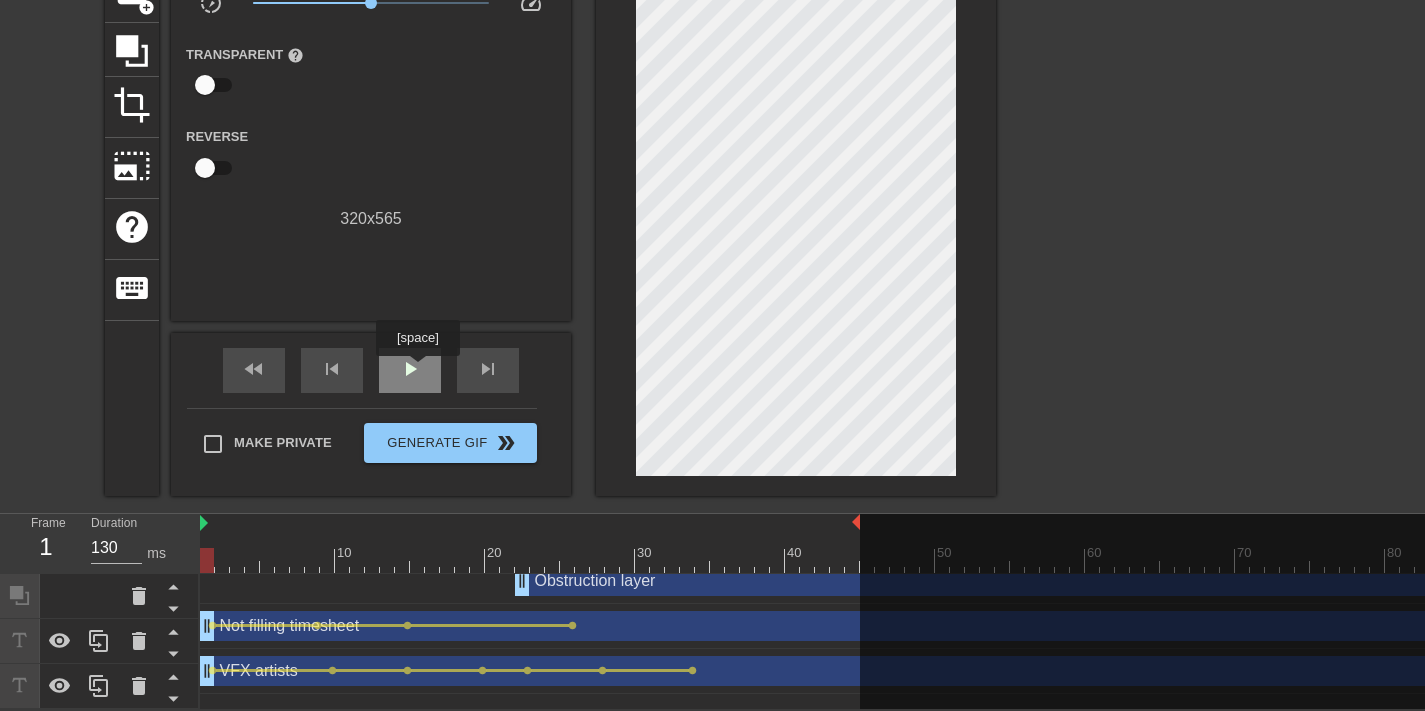click on "play_arrow" at bounding box center (410, 370) 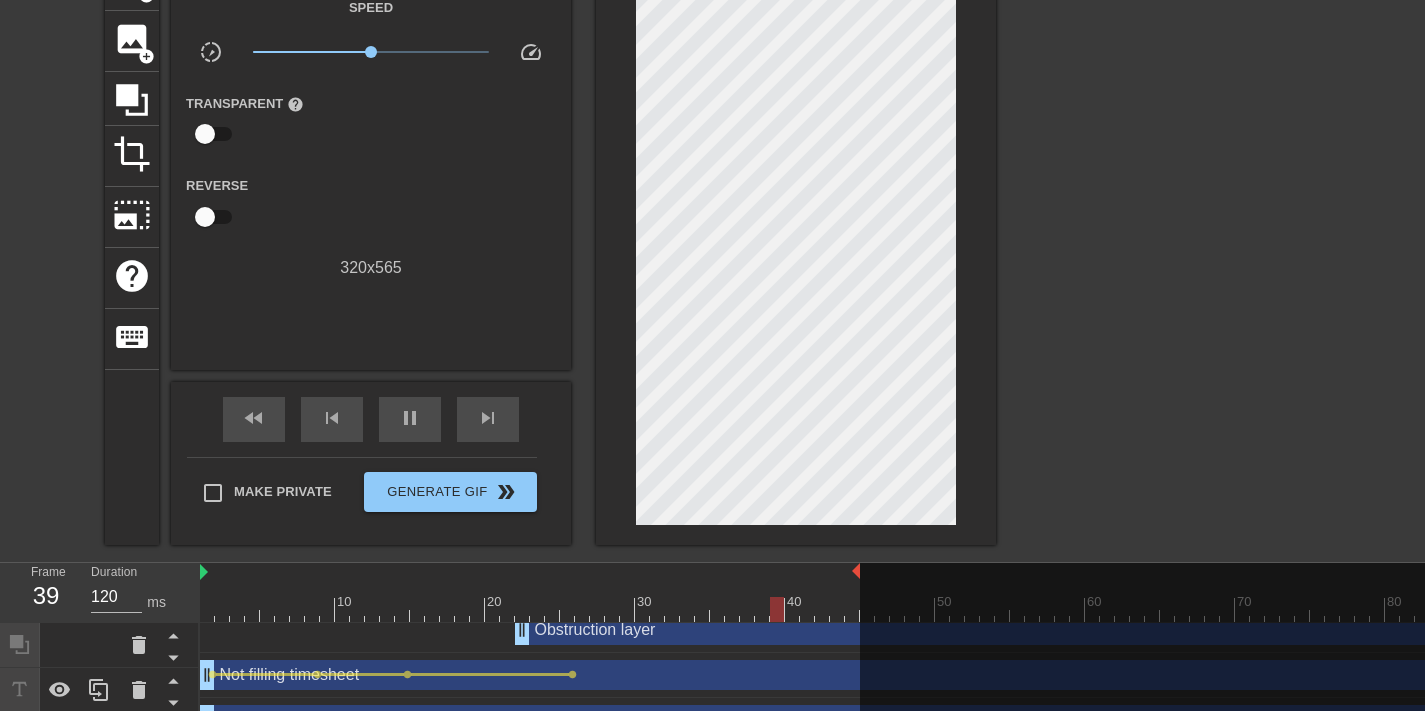 scroll, scrollTop: 129, scrollLeft: 0, axis: vertical 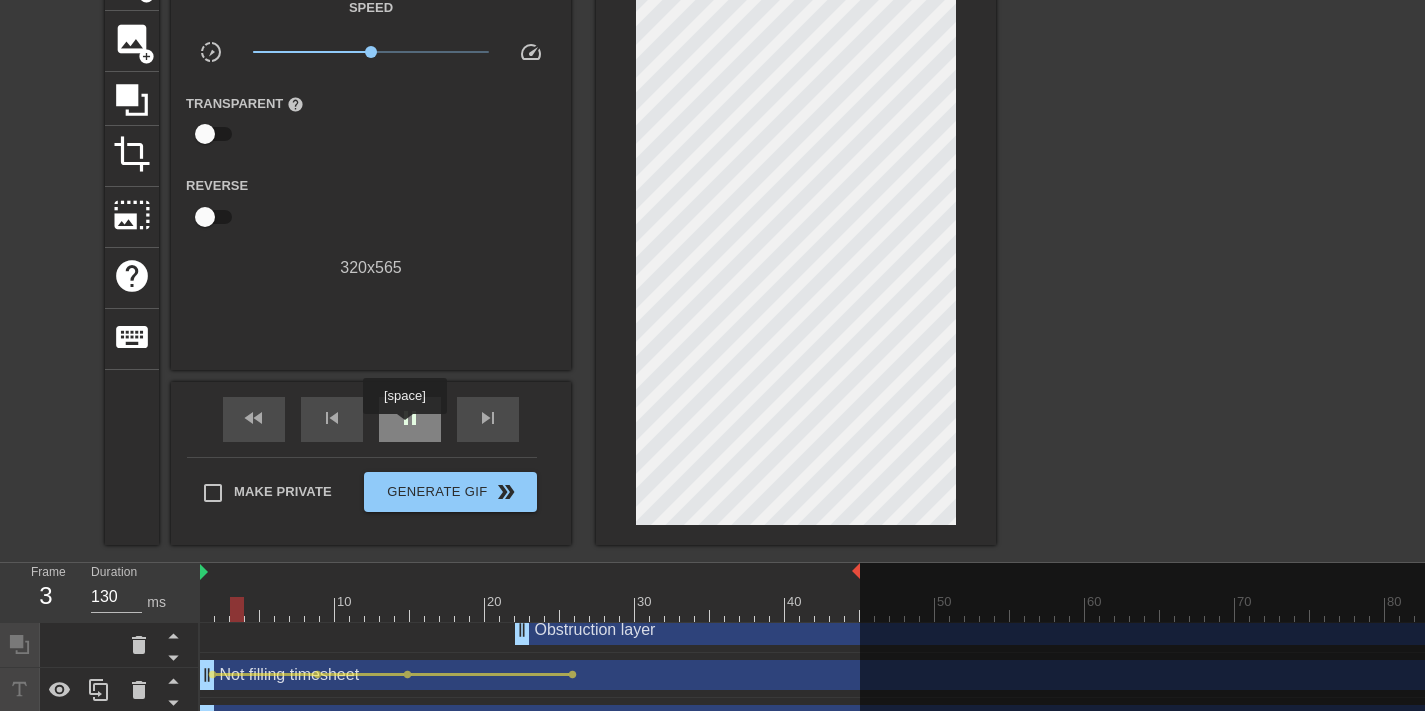 click on "pause" at bounding box center [410, 418] 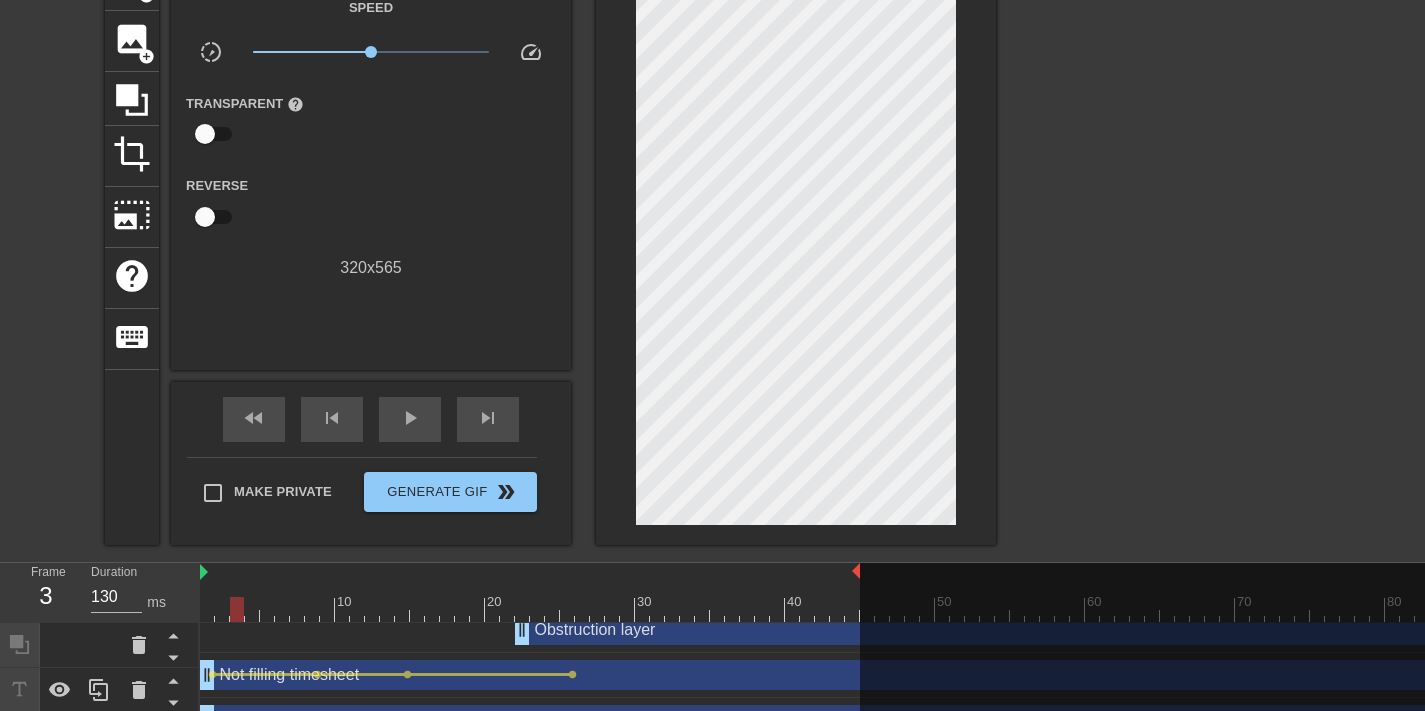 click at bounding box center (1170, 250) 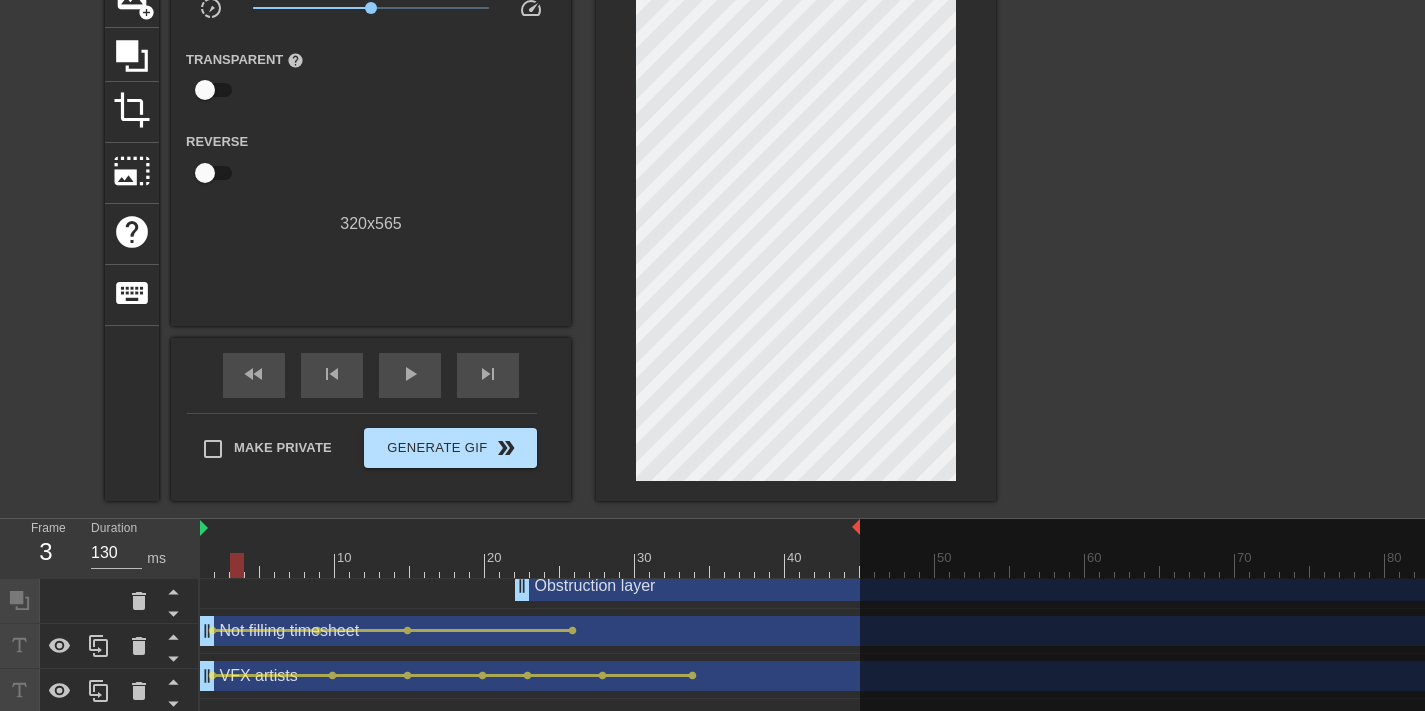 scroll, scrollTop: 191, scrollLeft: 0, axis: vertical 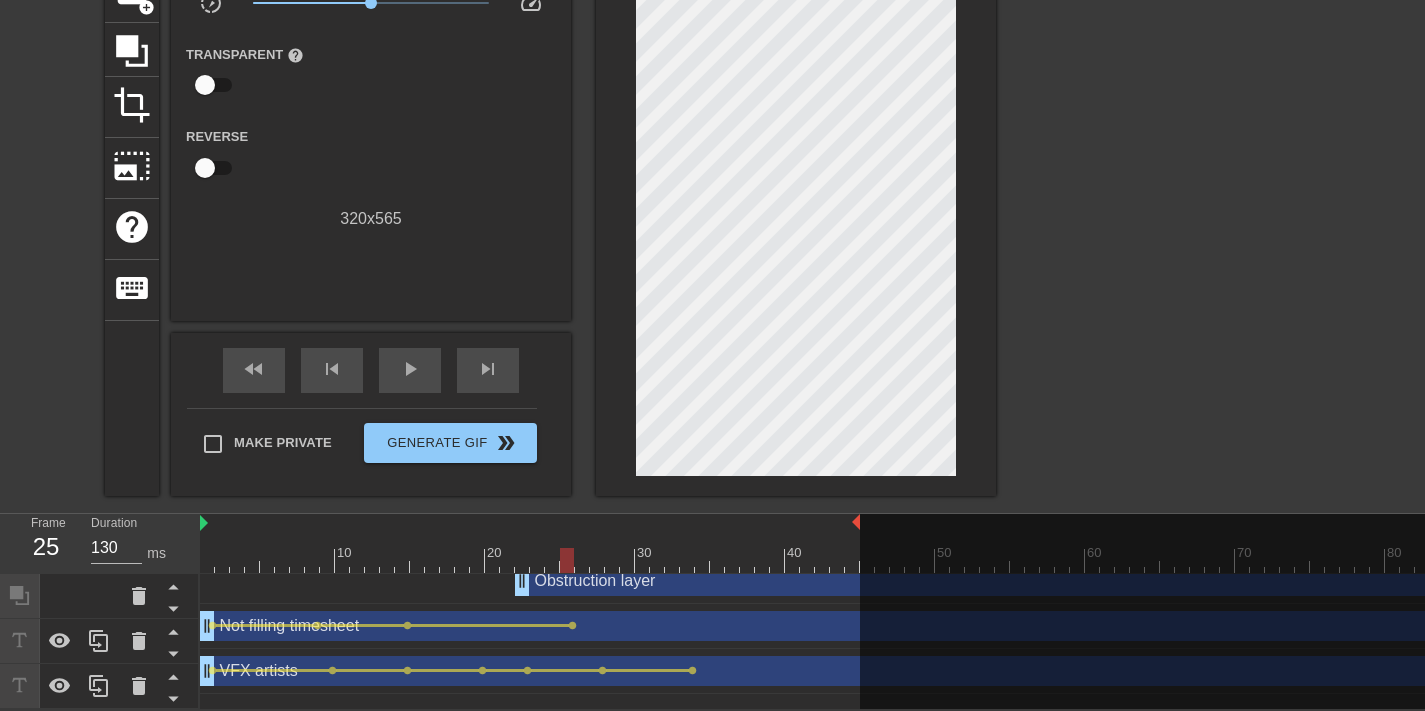 type on "120" 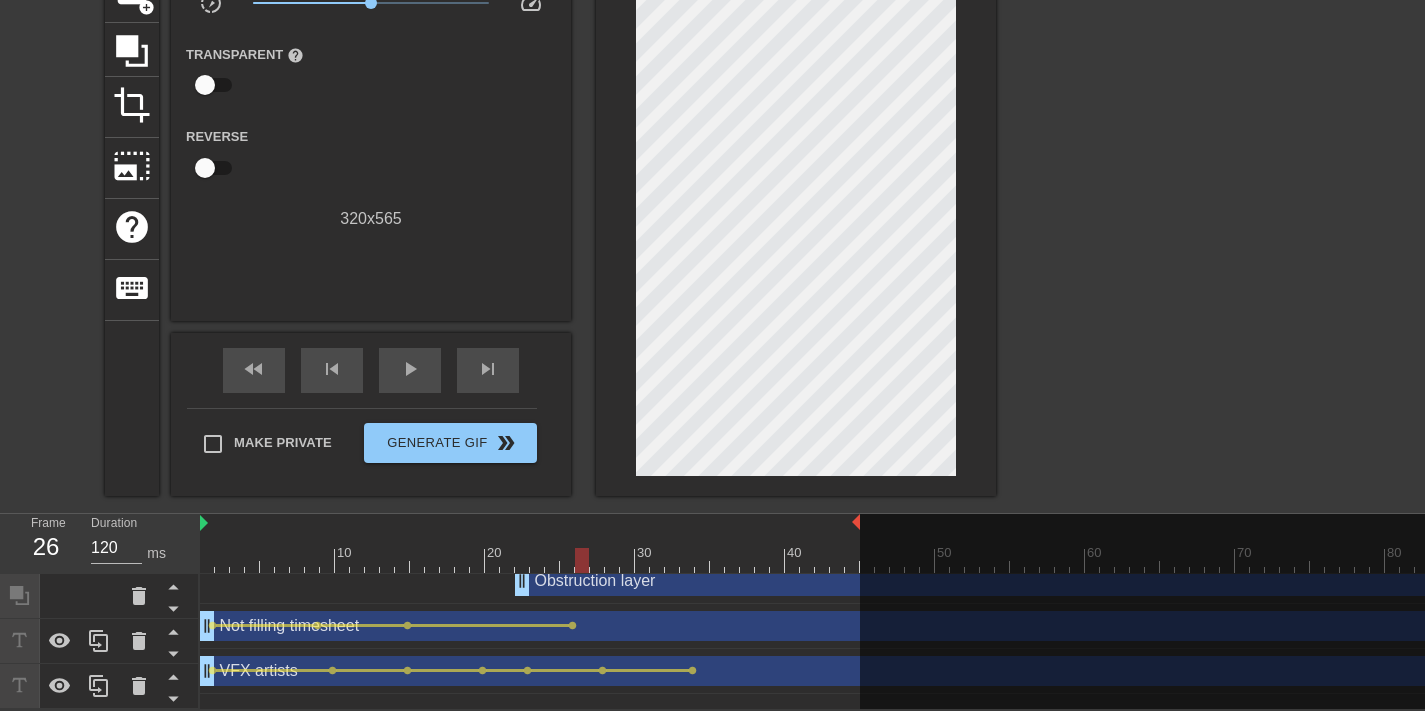 drag, startPoint x: 337, startPoint y: 538, endPoint x: 577, endPoint y: 548, distance: 240.20824 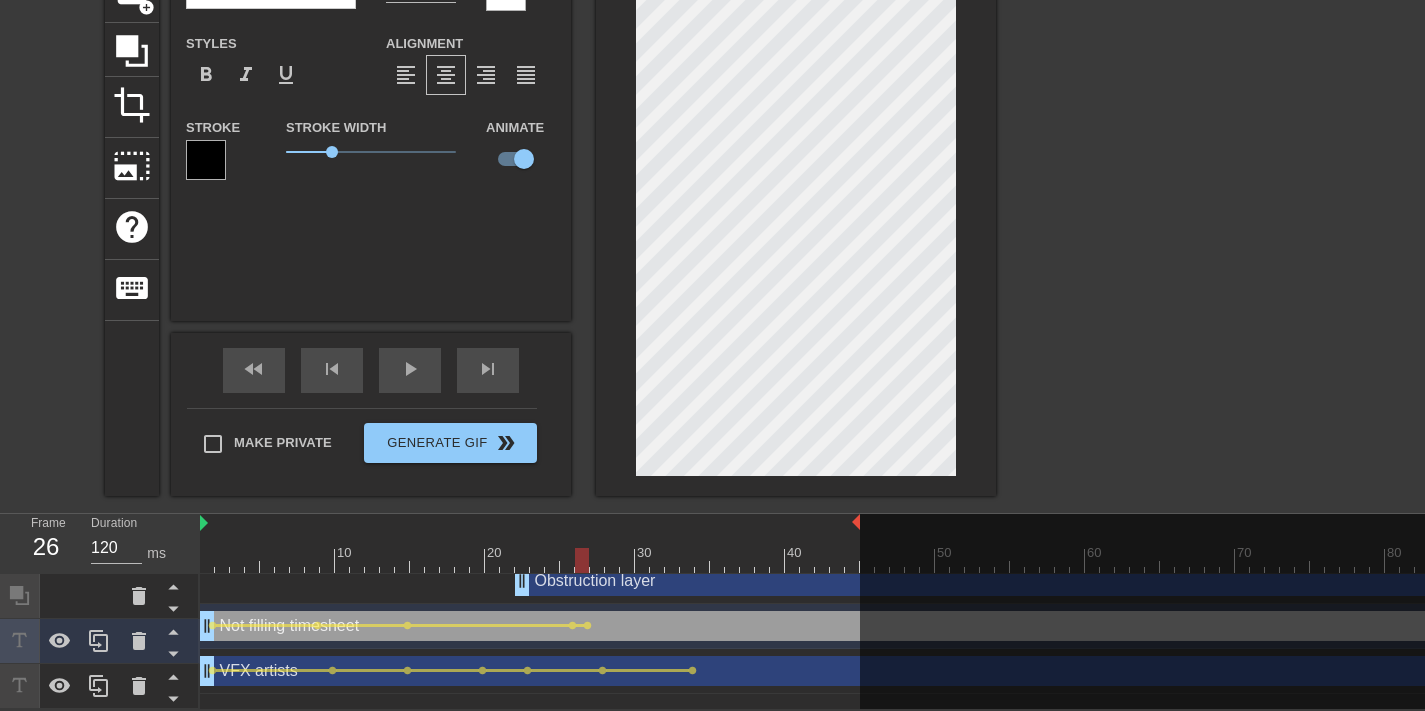 click on "title add_circle image add_circle crop photo_size_select_large help keyboard Not fillingtimesheet Font Impact Font Size 40 Color Styles format_bold format_italic format_underline Alignment format_align_left format_align_center format_align_right format_align_justify Stroke Stroke Width 1.35 Animate fast_rewind skip_previous play_arrow skip_next Make Private Generate Gif double_arrow" at bounding box center (550, 198) 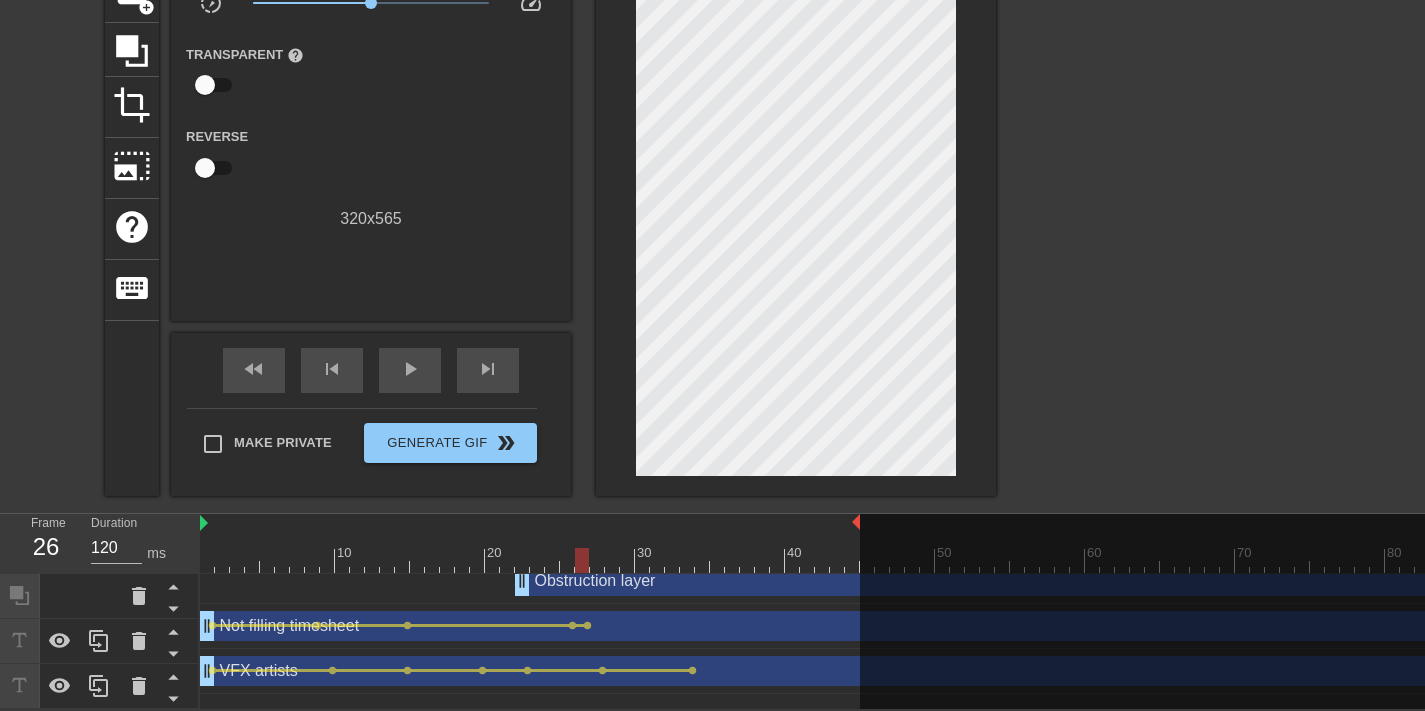 click at bounding box center [1170, 201] 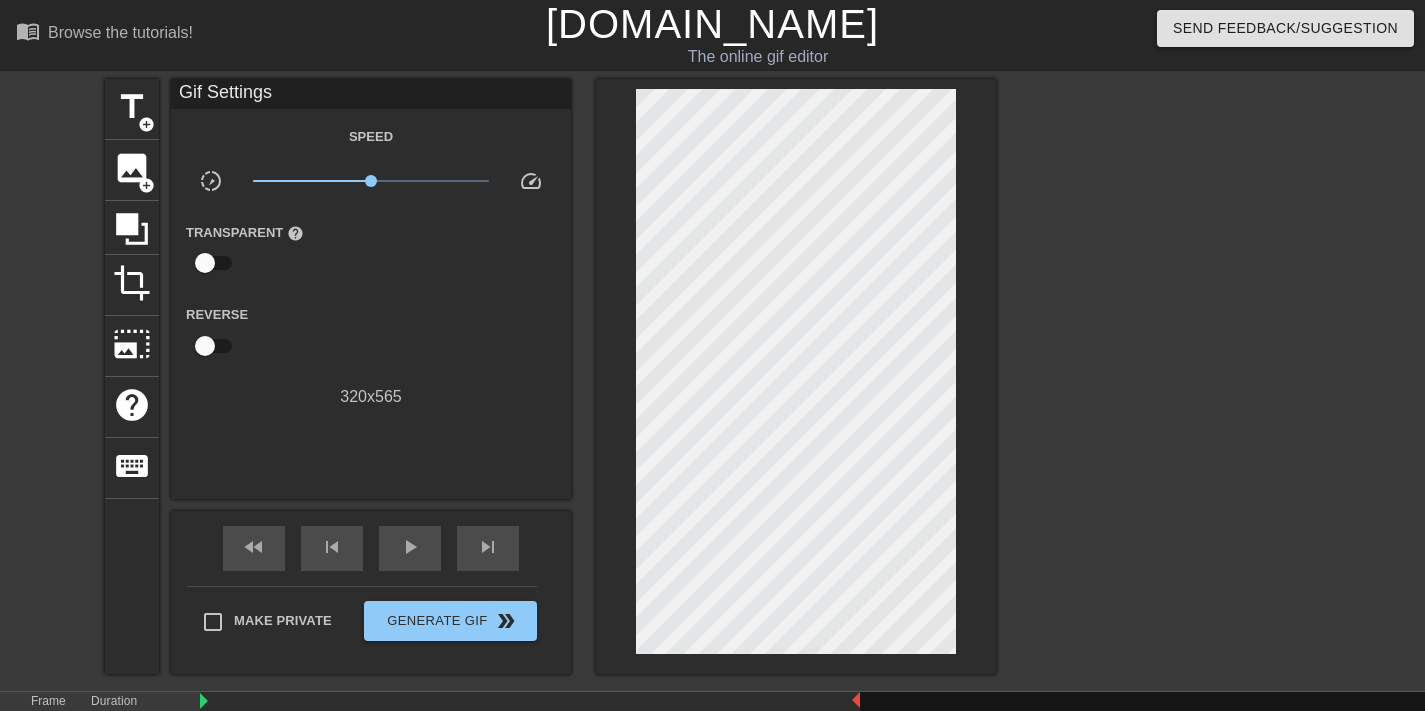 scroll, scrollTop: 0, scrollLeft: 0, axis: both 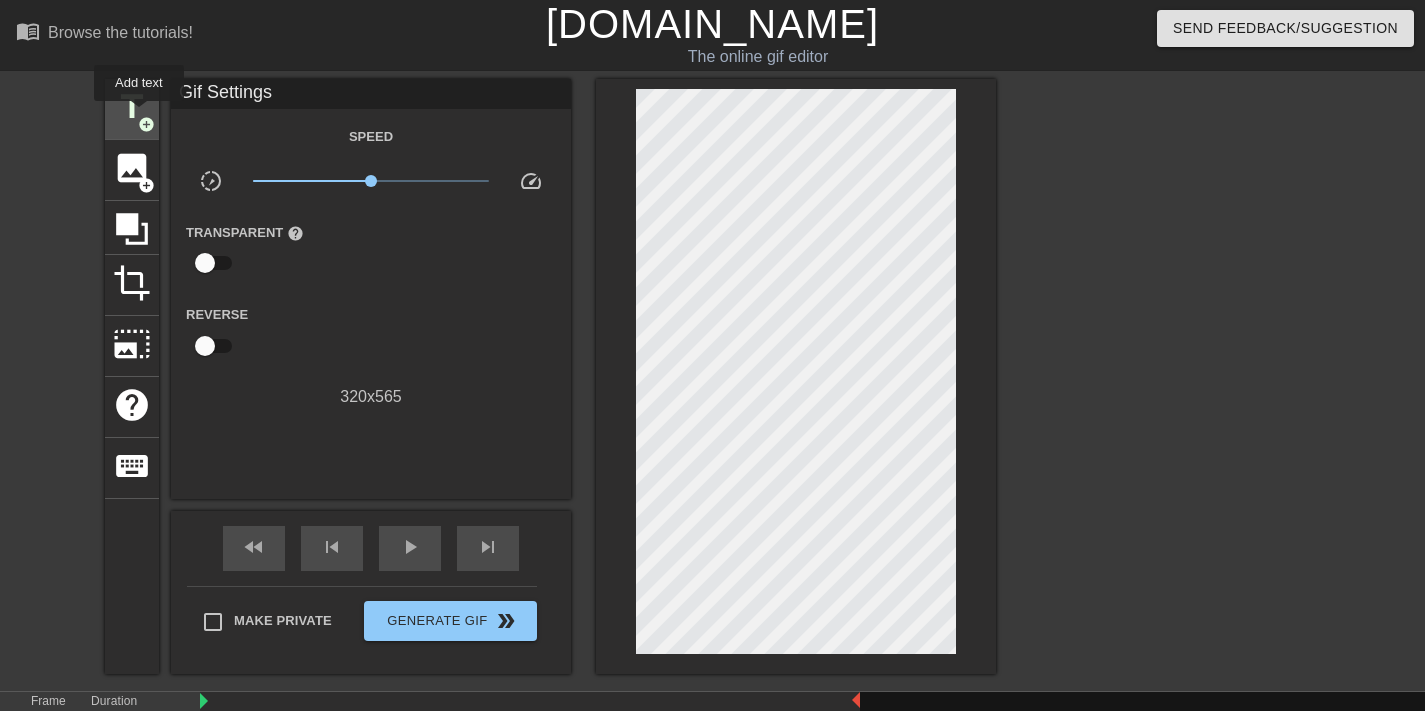 click on "add_circle" at bounding box center (146, 124) 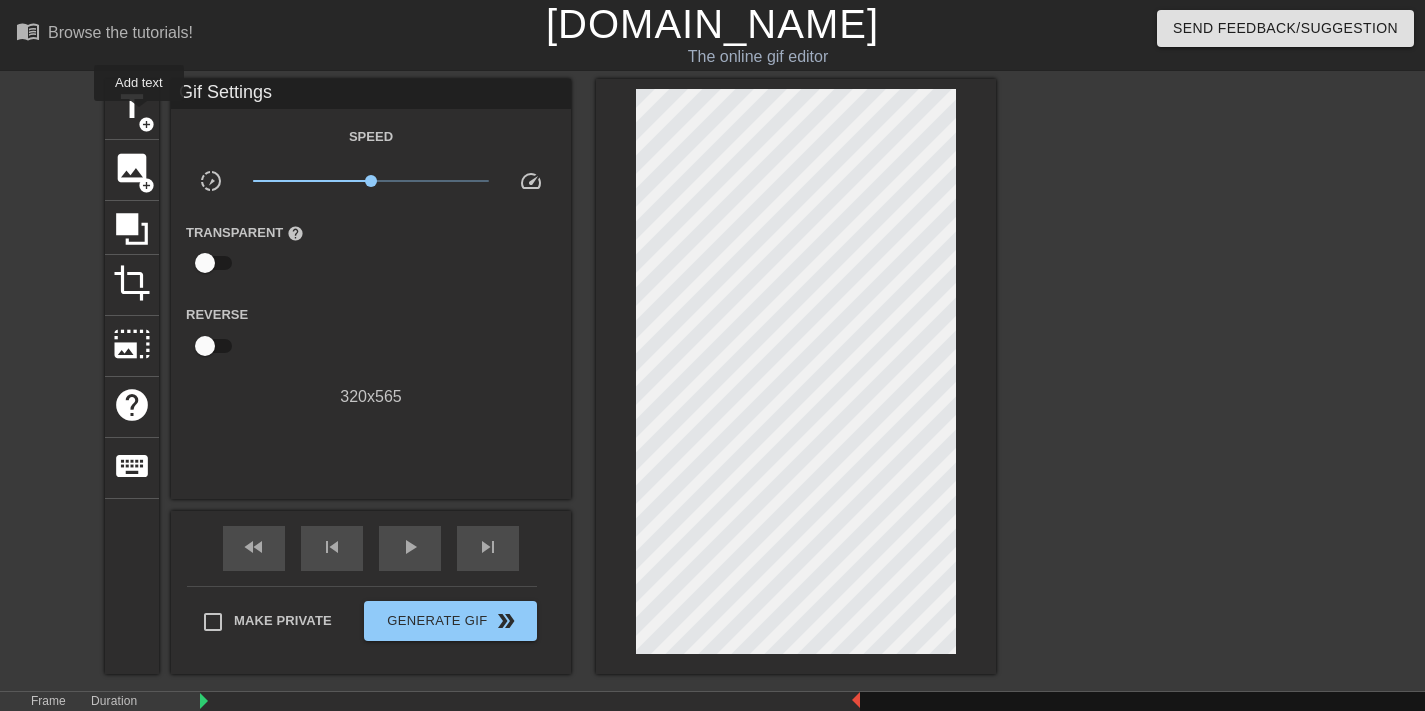 scroll, scrollTop: 0, scrollLeft: 0, axis: both 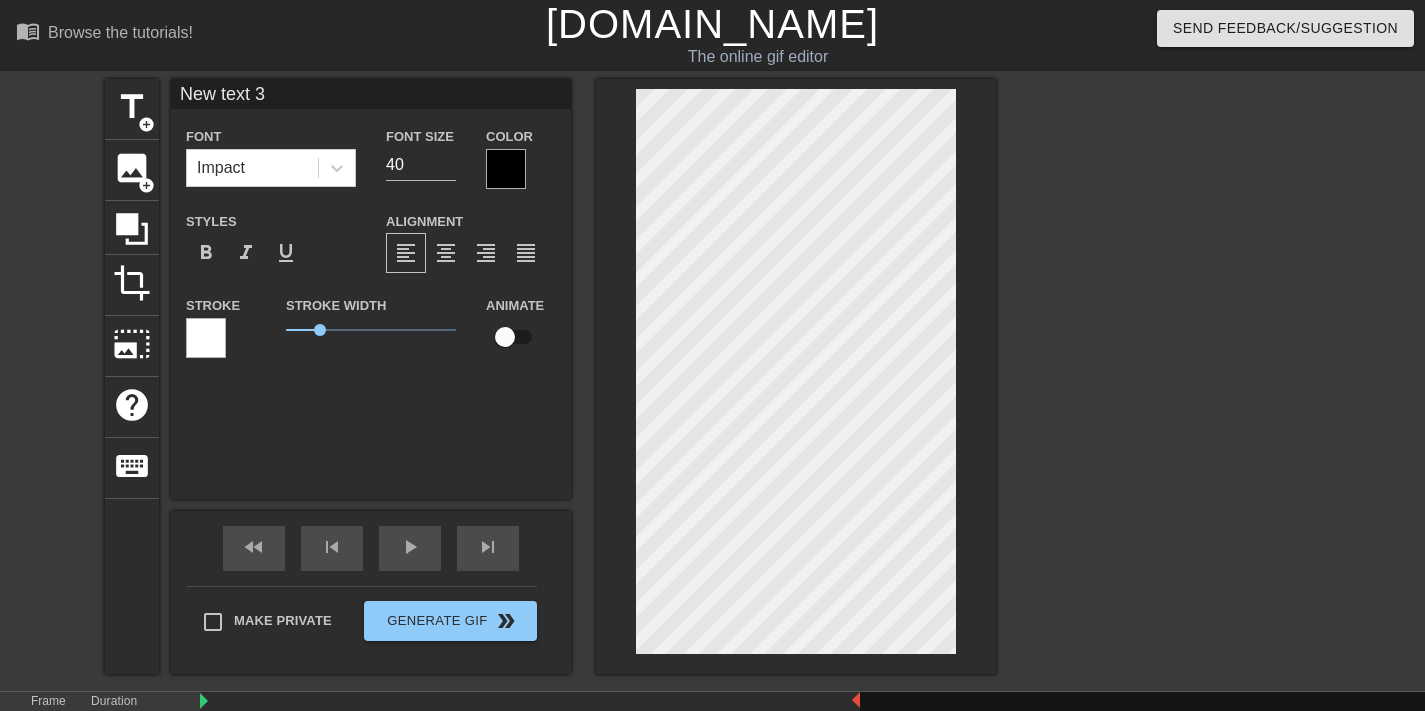 type on "🙈" 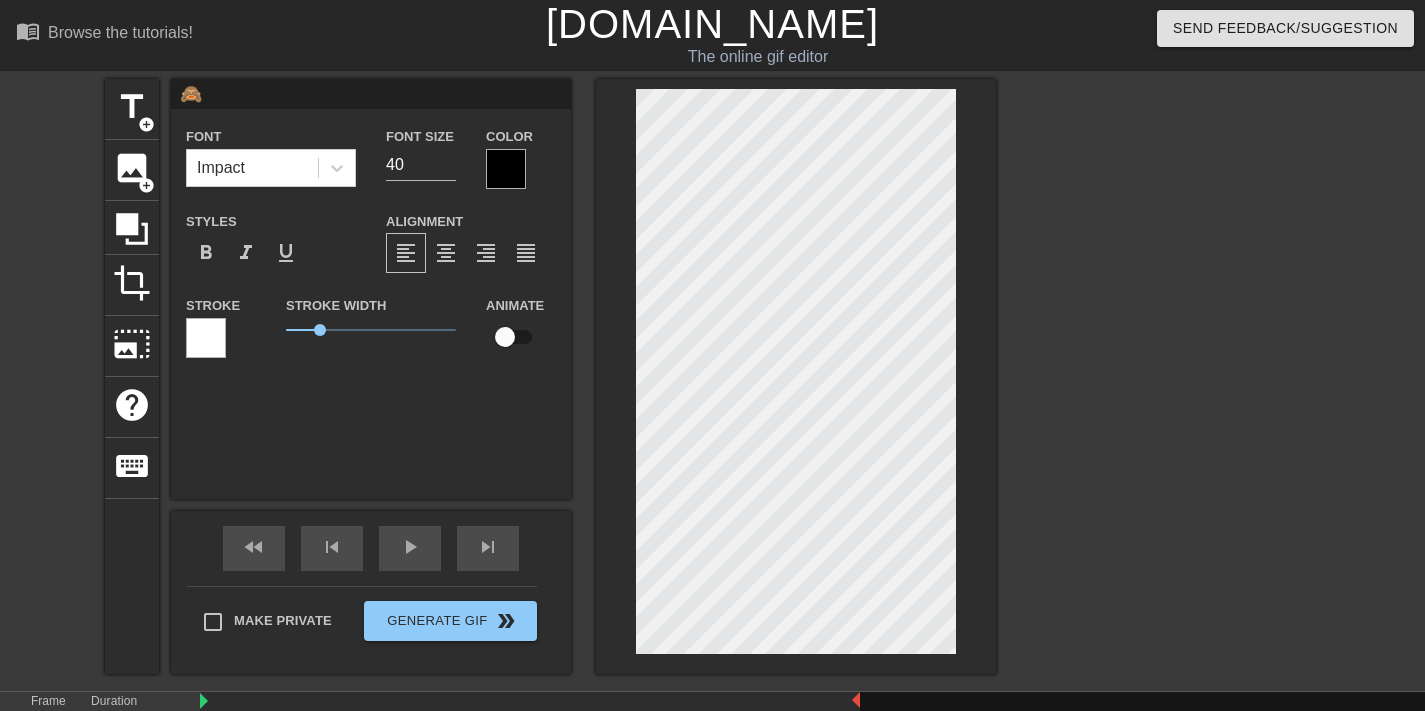 scroll, scrollTop: 3, scrollLeft: 4, axis: both 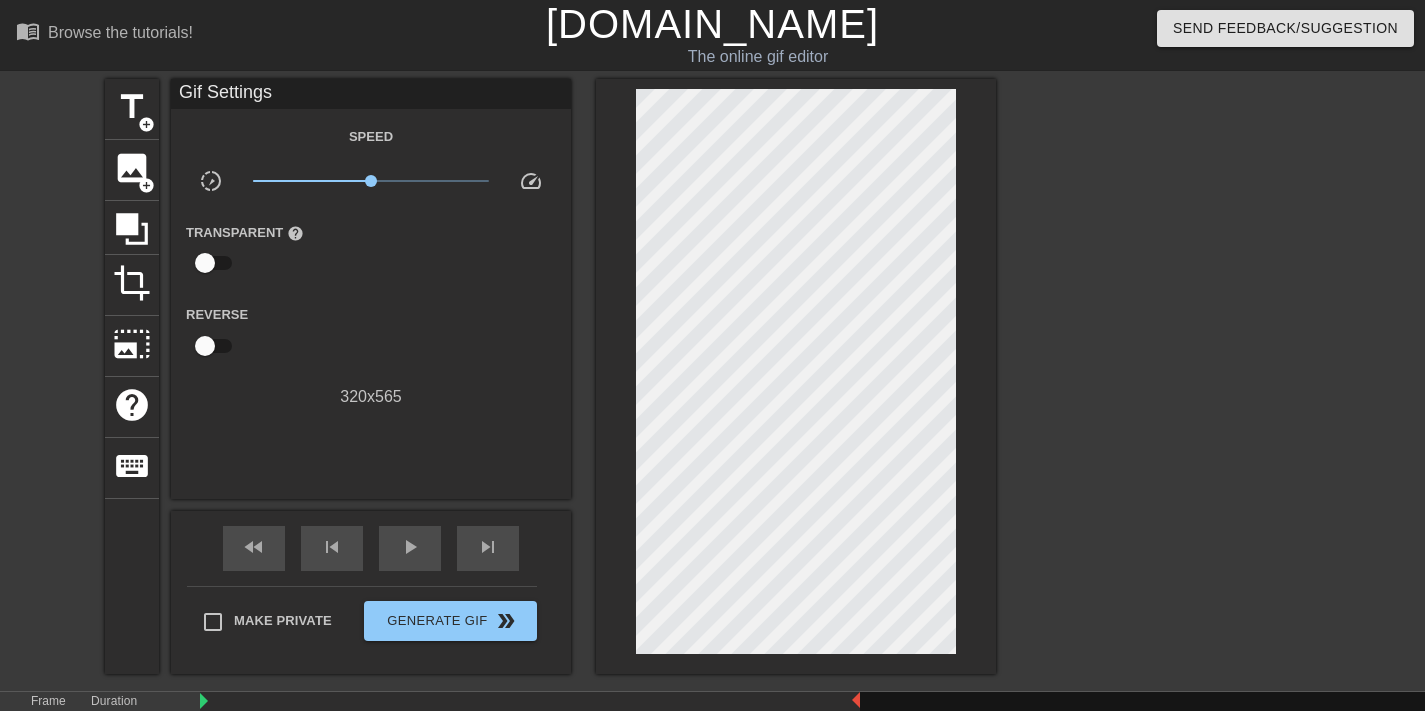 click at bounding box center (1170, 379) 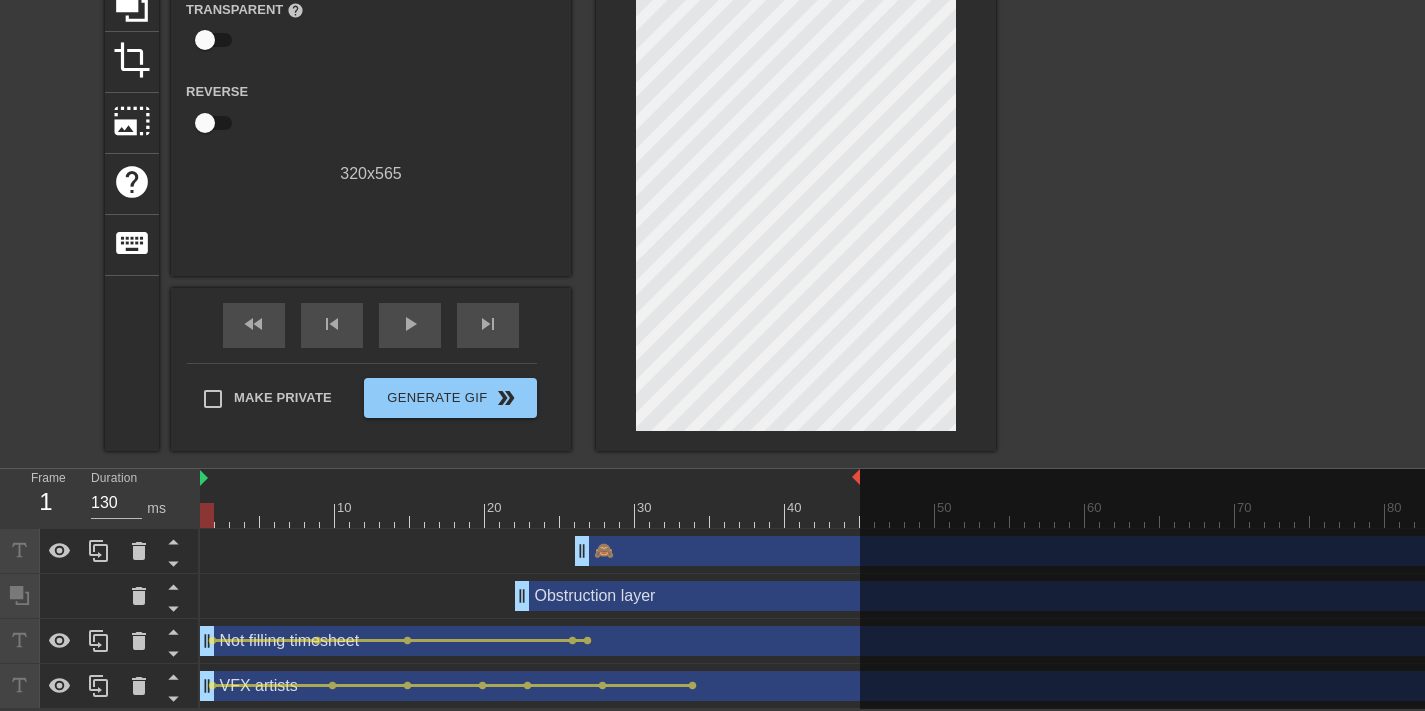 drag, startPoint x: 547, startPoint y: 500, endPoint x: 19, endPoint y: 513, distance: 528.16003 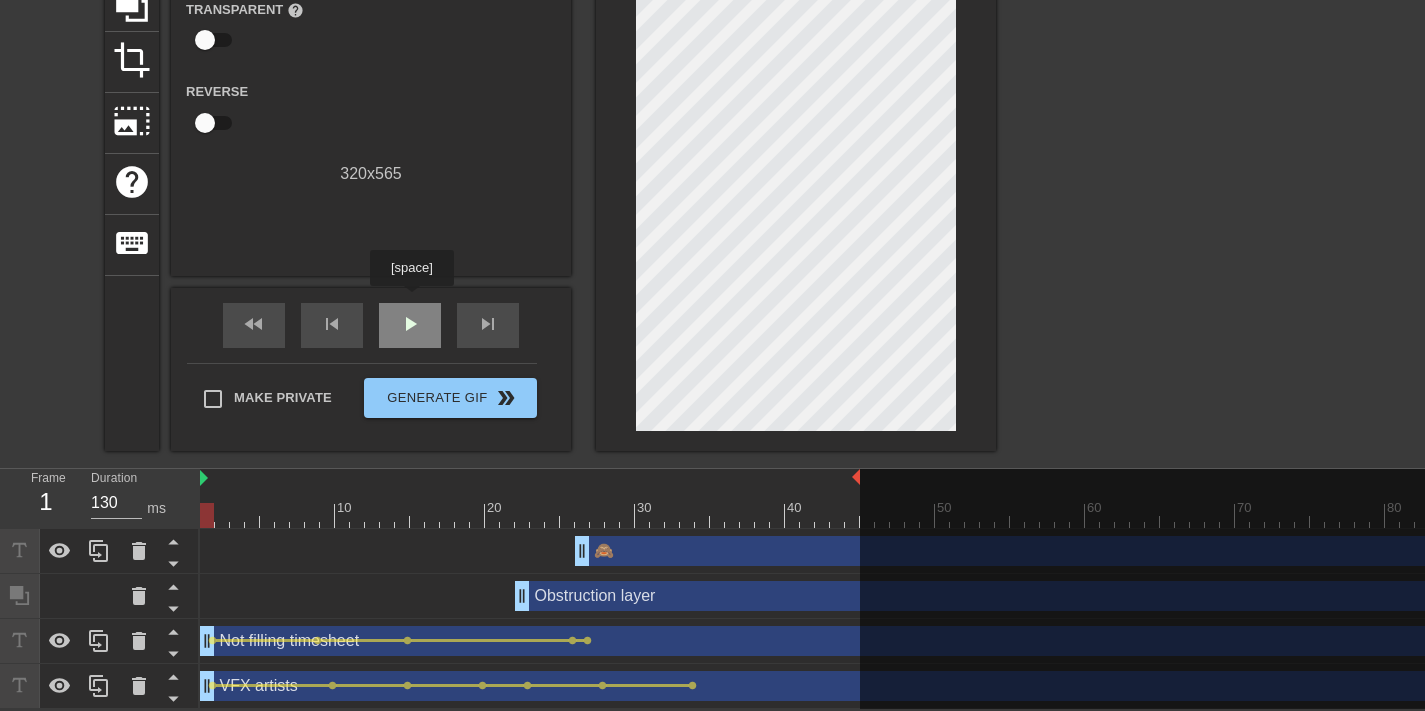click on "play_arrow" at bounding box center [410, 324] 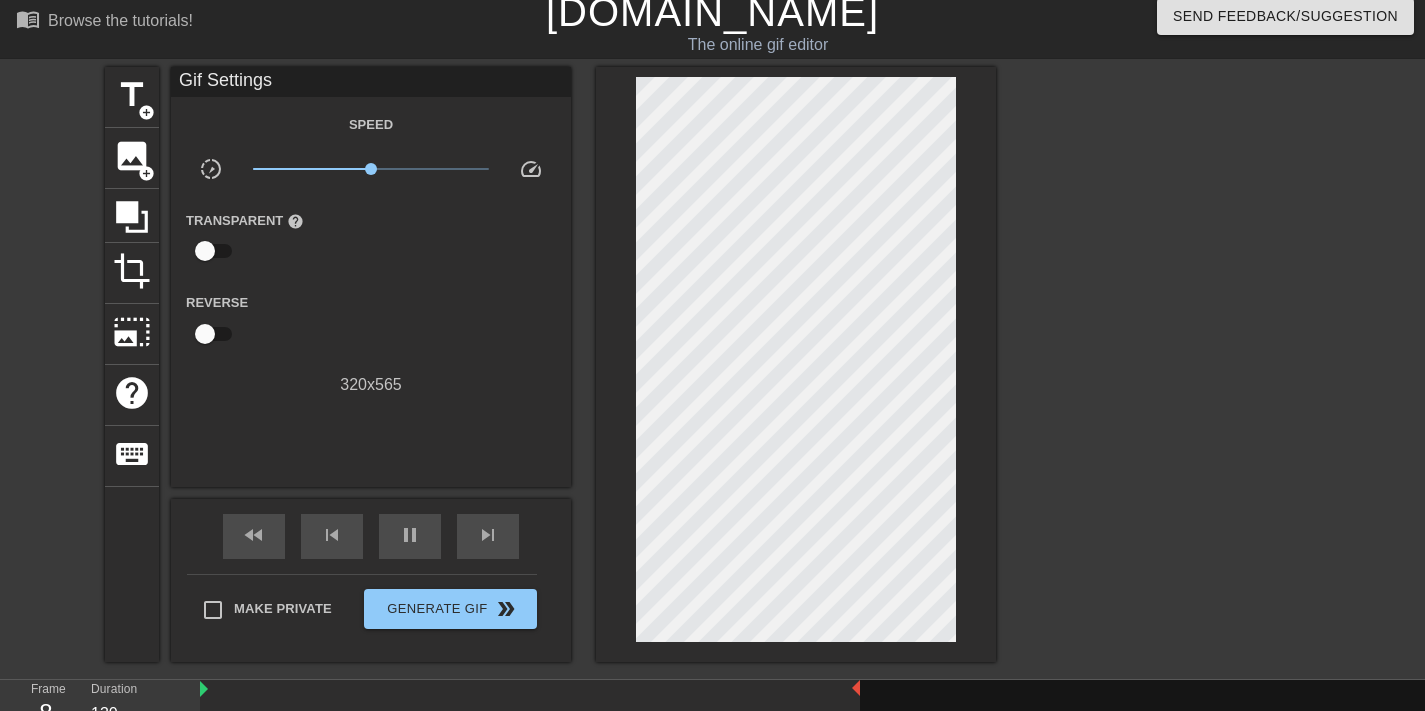 scroll, scrollTop: 42, scrollLeft: 0, axis: vertical 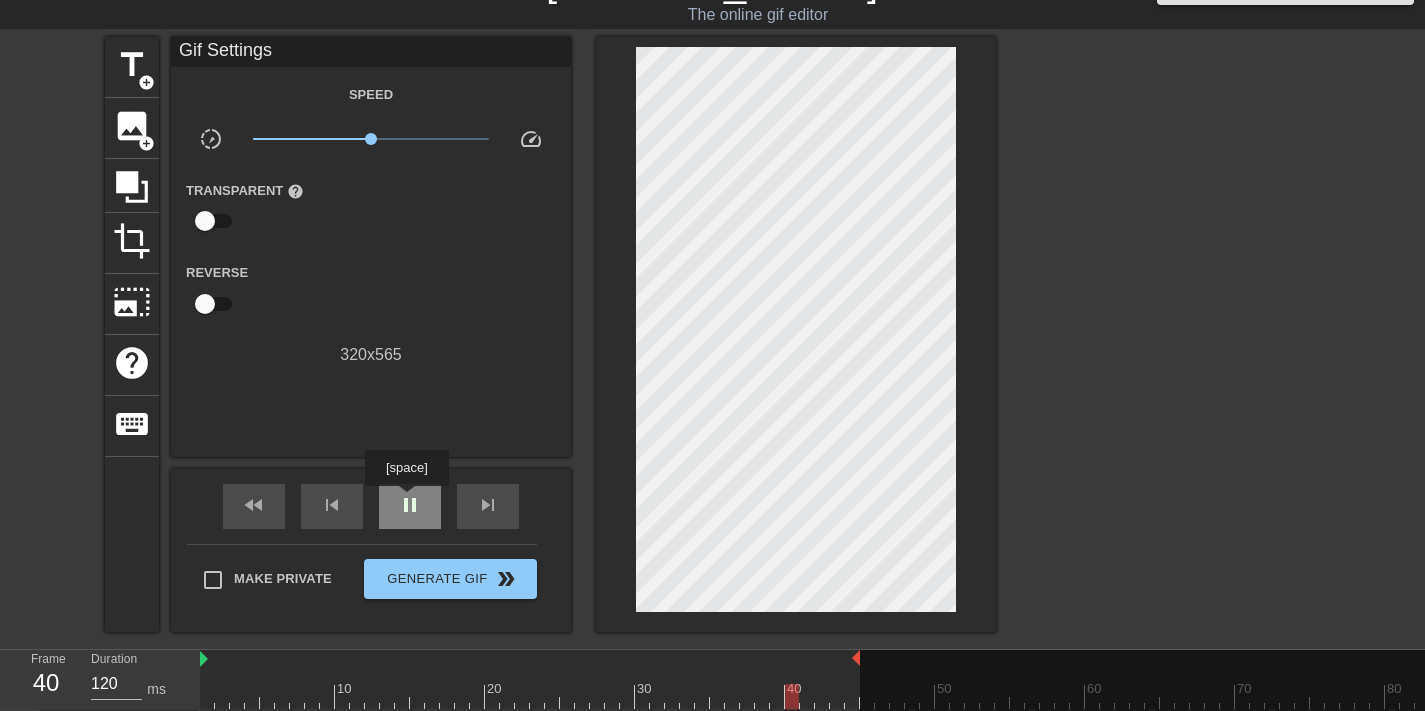 click on "pause" at bounding box center (410, 505) 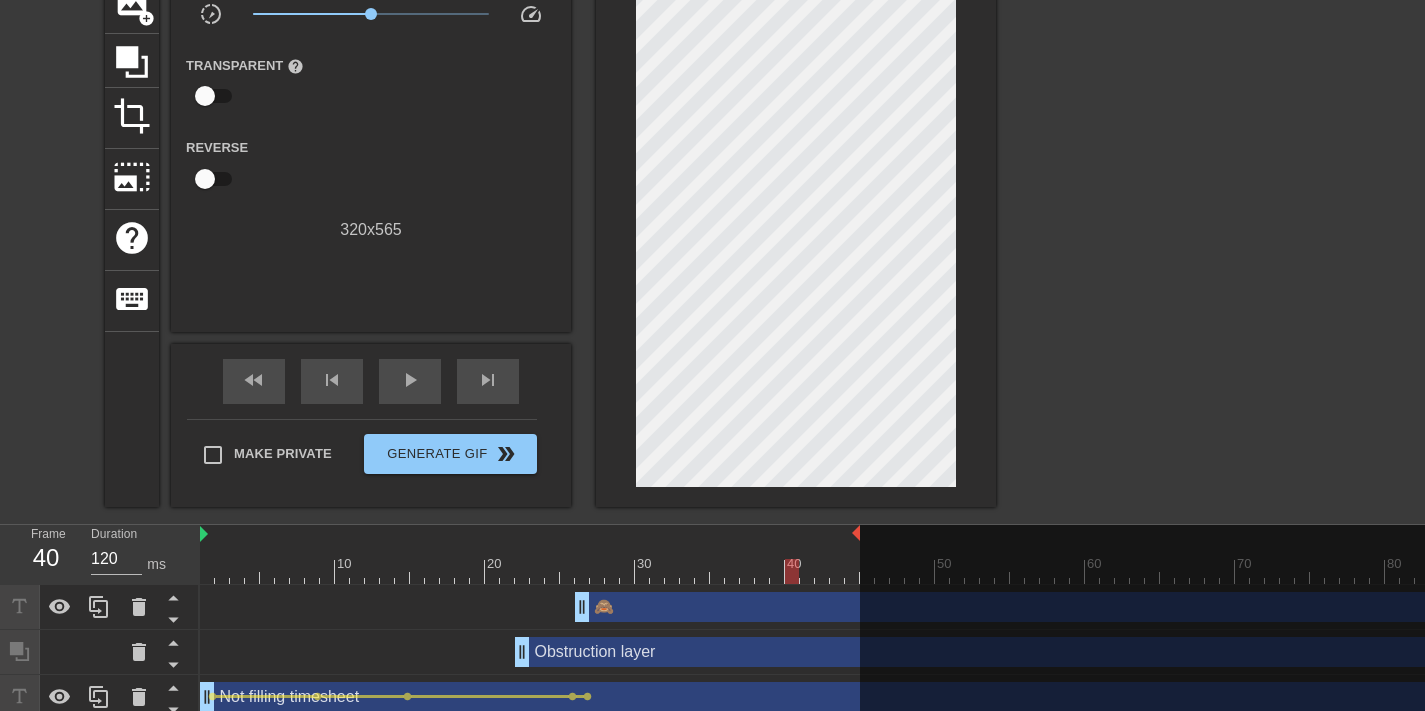 scroll, scrollTop: 236, scrollLeft: 0, axis: vertical 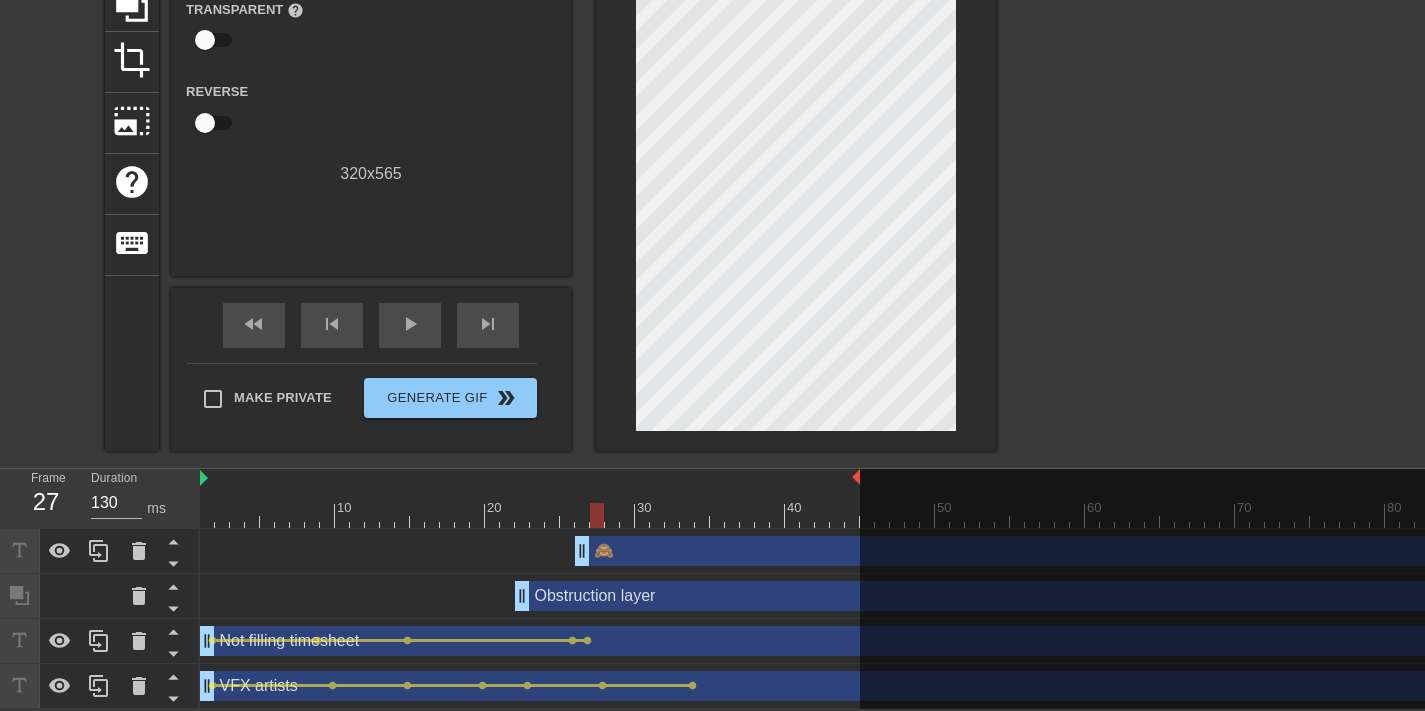 drag, startPoint x: 789, startPoint y: 498, endPoint x: 594, endPoint y: 490, distance: 195.16403 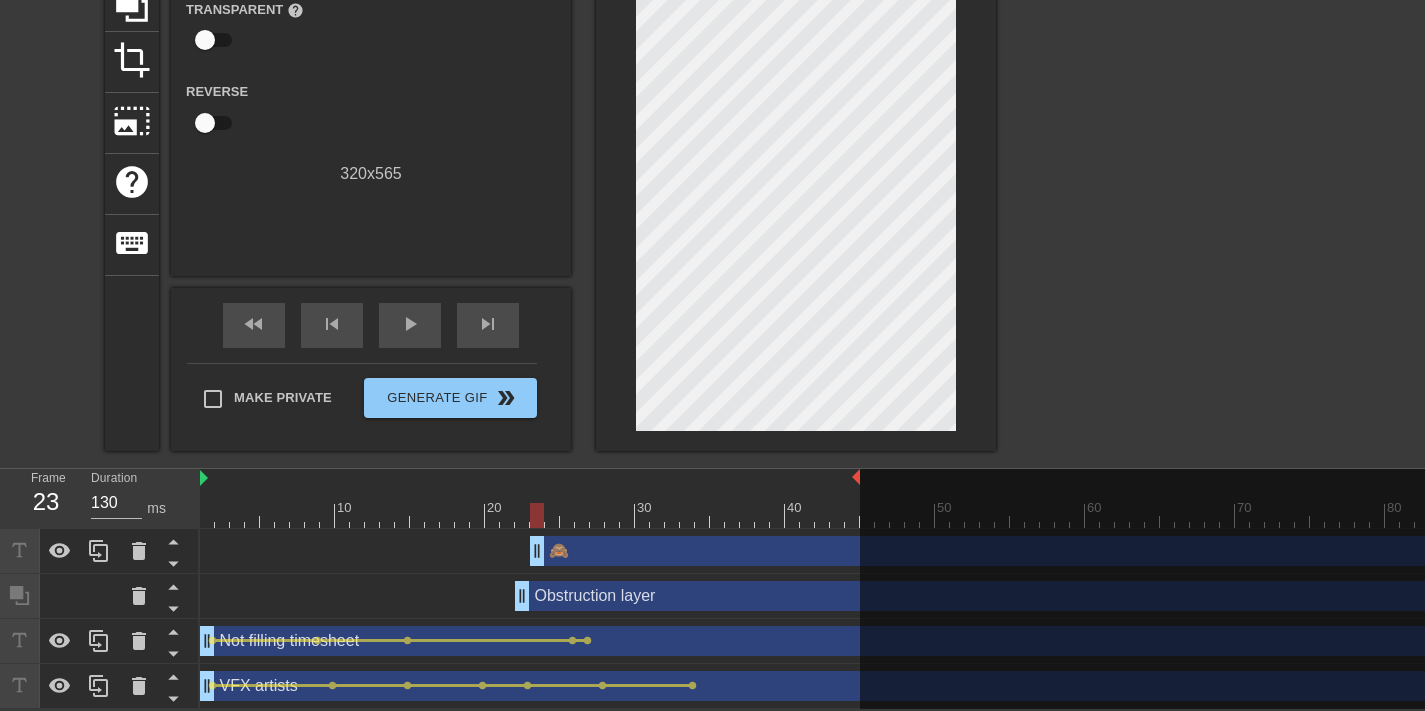 drag, startPoint x: 579, startPoint y: 535, endPoint x: 527, endPoint y: 530, distance: 52.23983 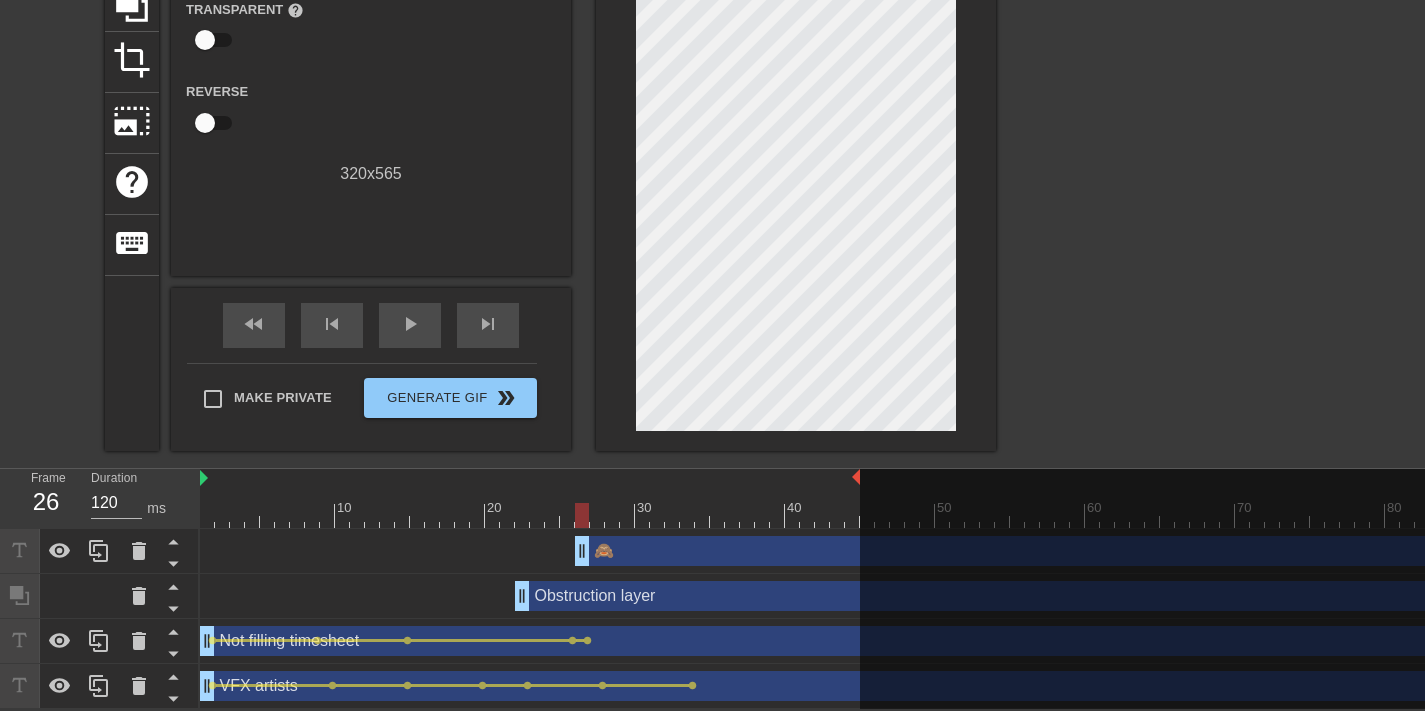 drag, startPoint x: 534, startPoint y: 530, endPoint x: 574, endPoint y: 525, distance: 40.311287 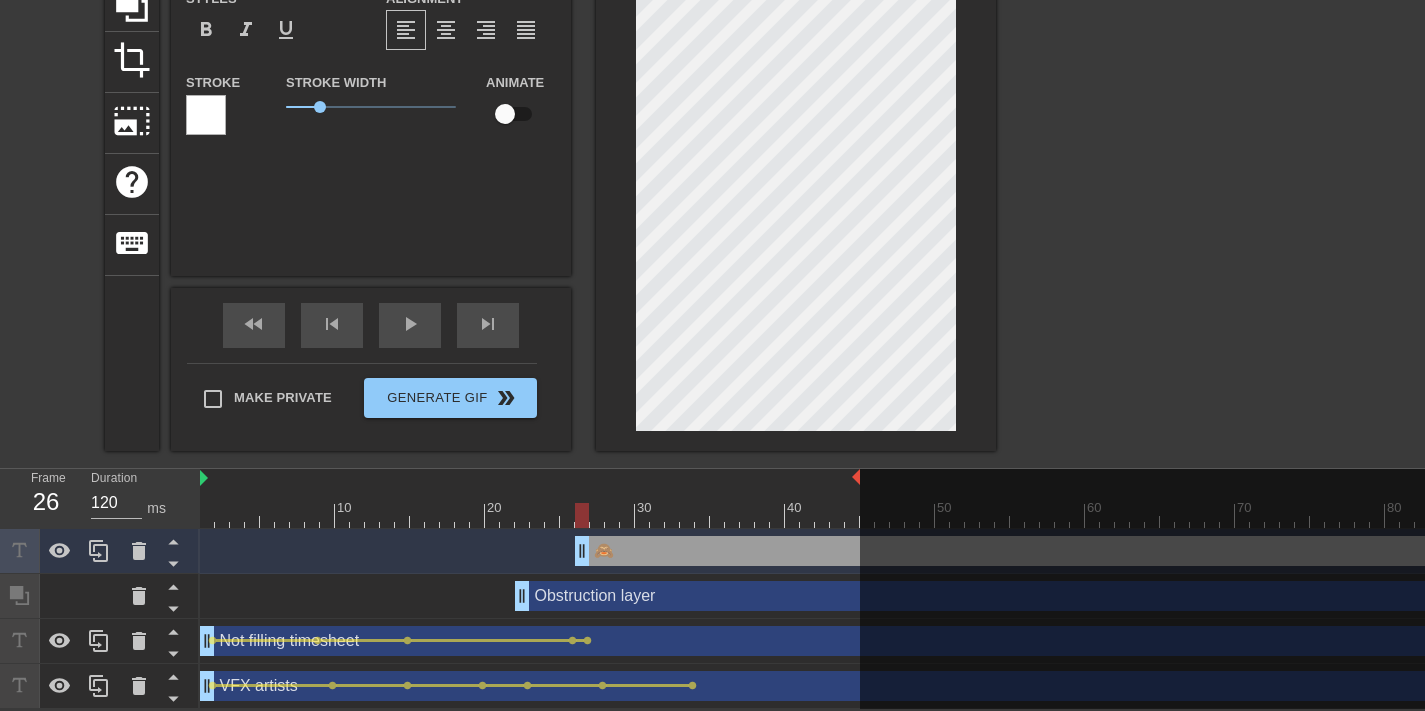 click at bounding box center [1170, 156] 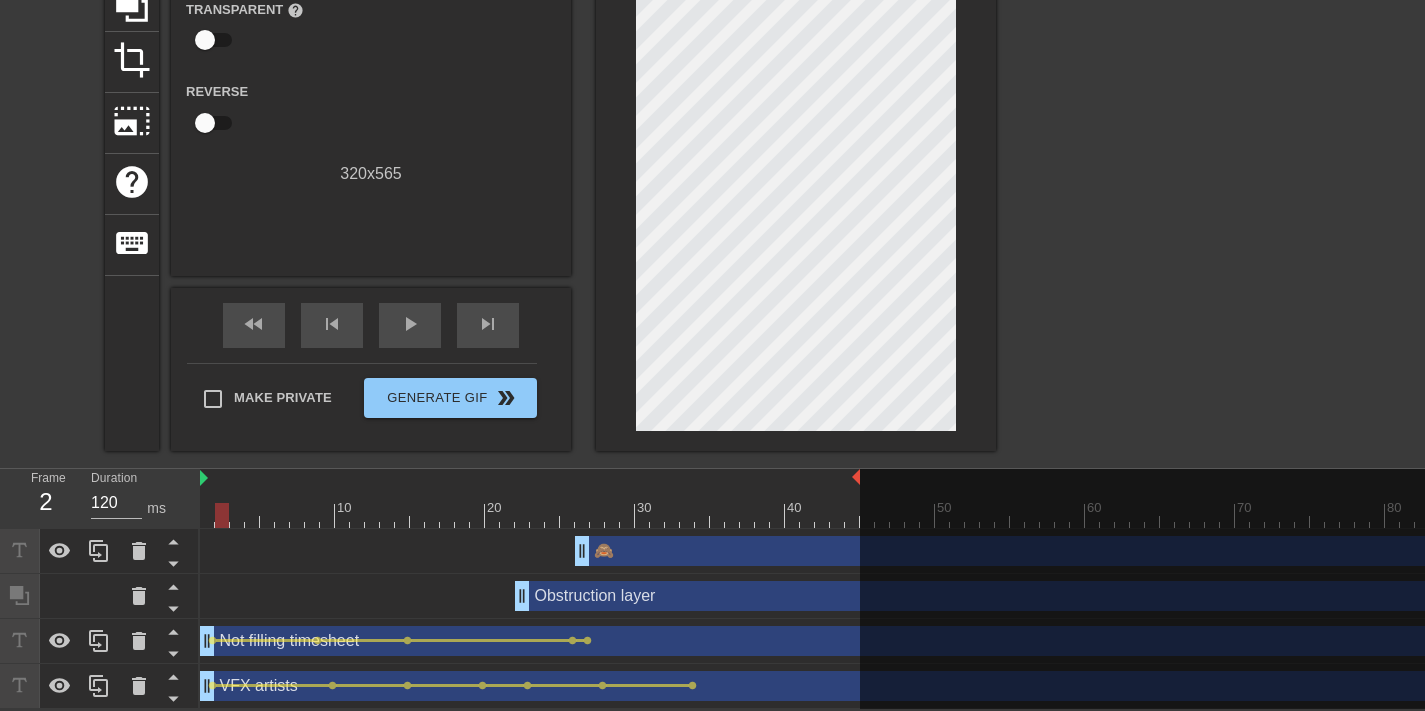 type on "130" 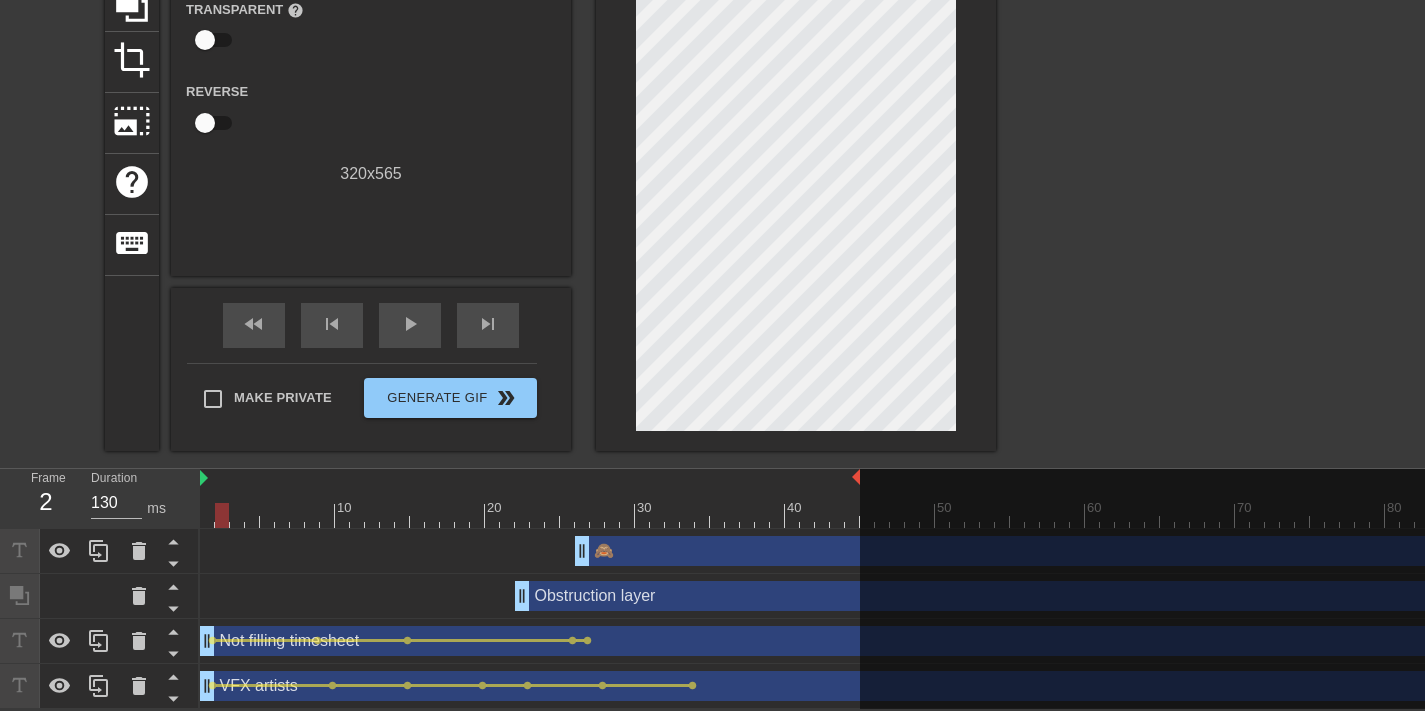 drag, startPoint x: 579, startPoint y: 503, endPoint x: 82, endPoint y: 510, distance: 497.0493 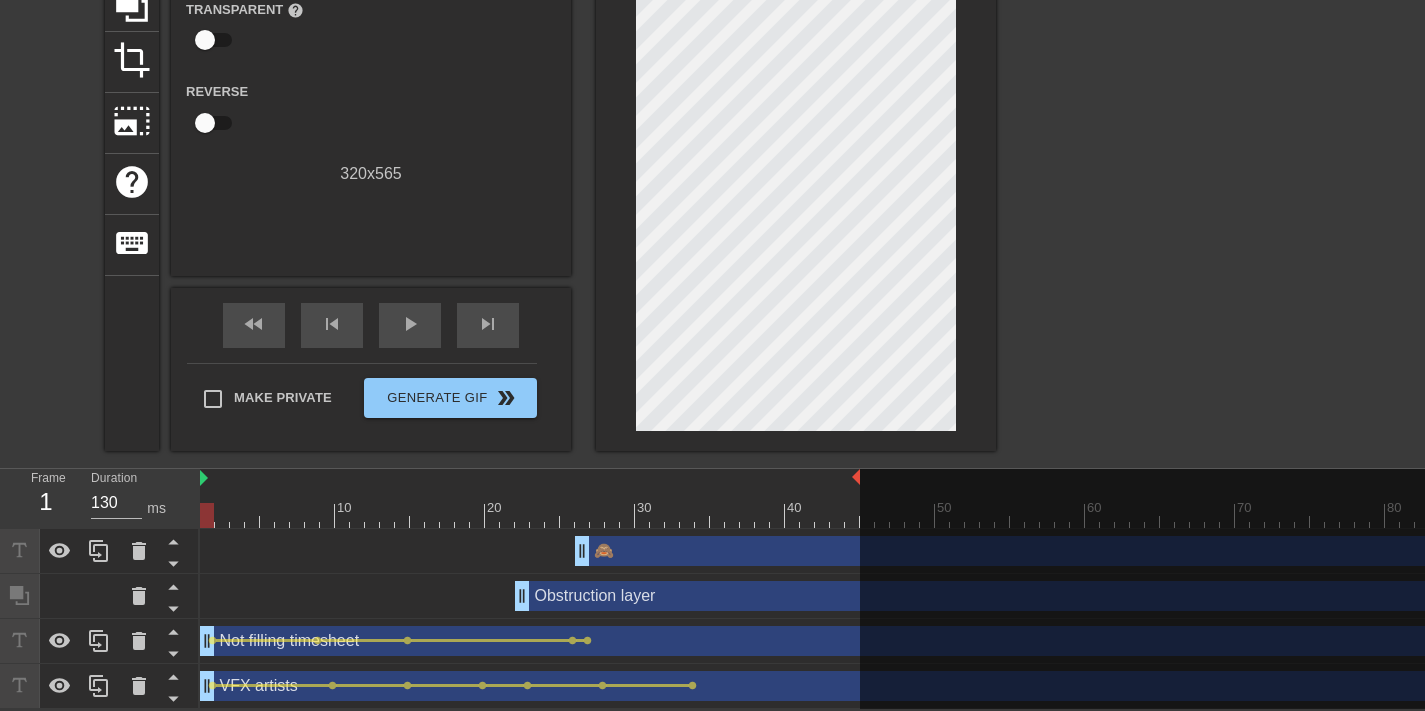 click at bounding box center [1170, 156] 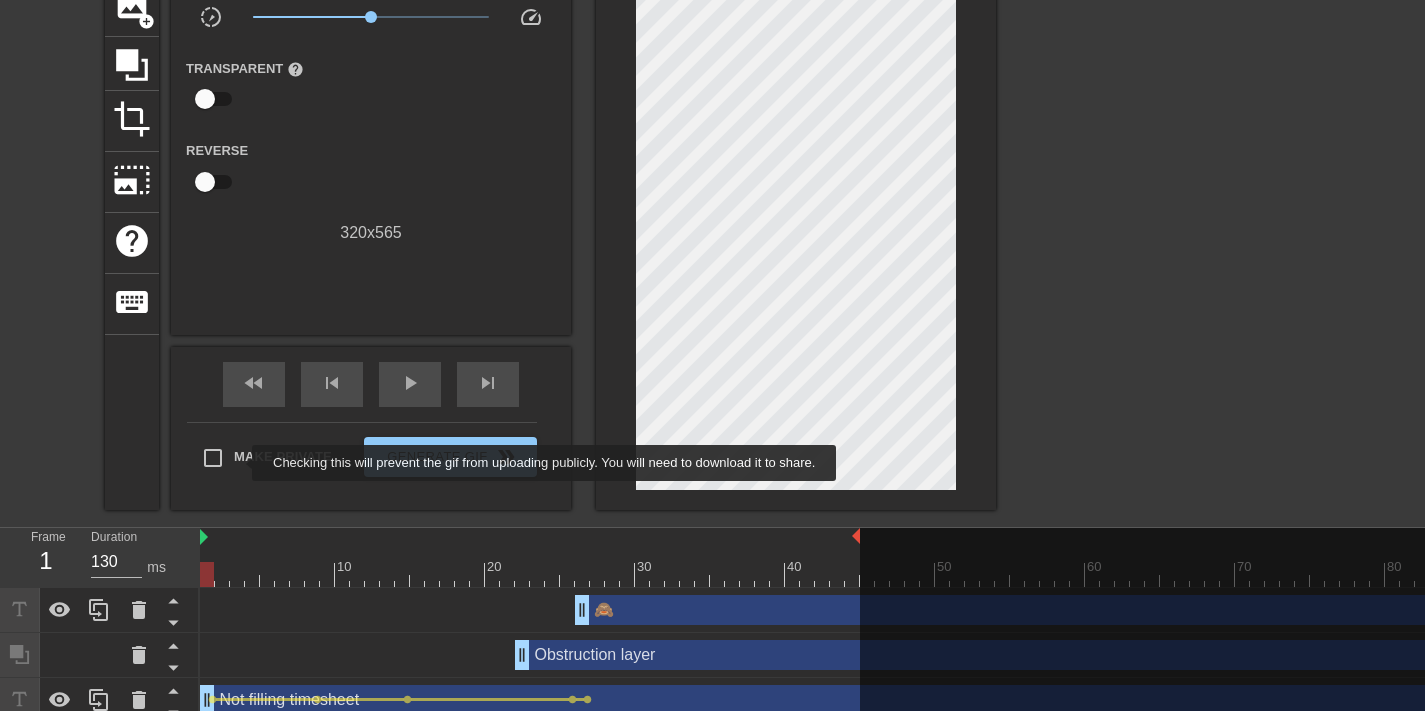 click on "Make Private" at bounding box center [283, 457] 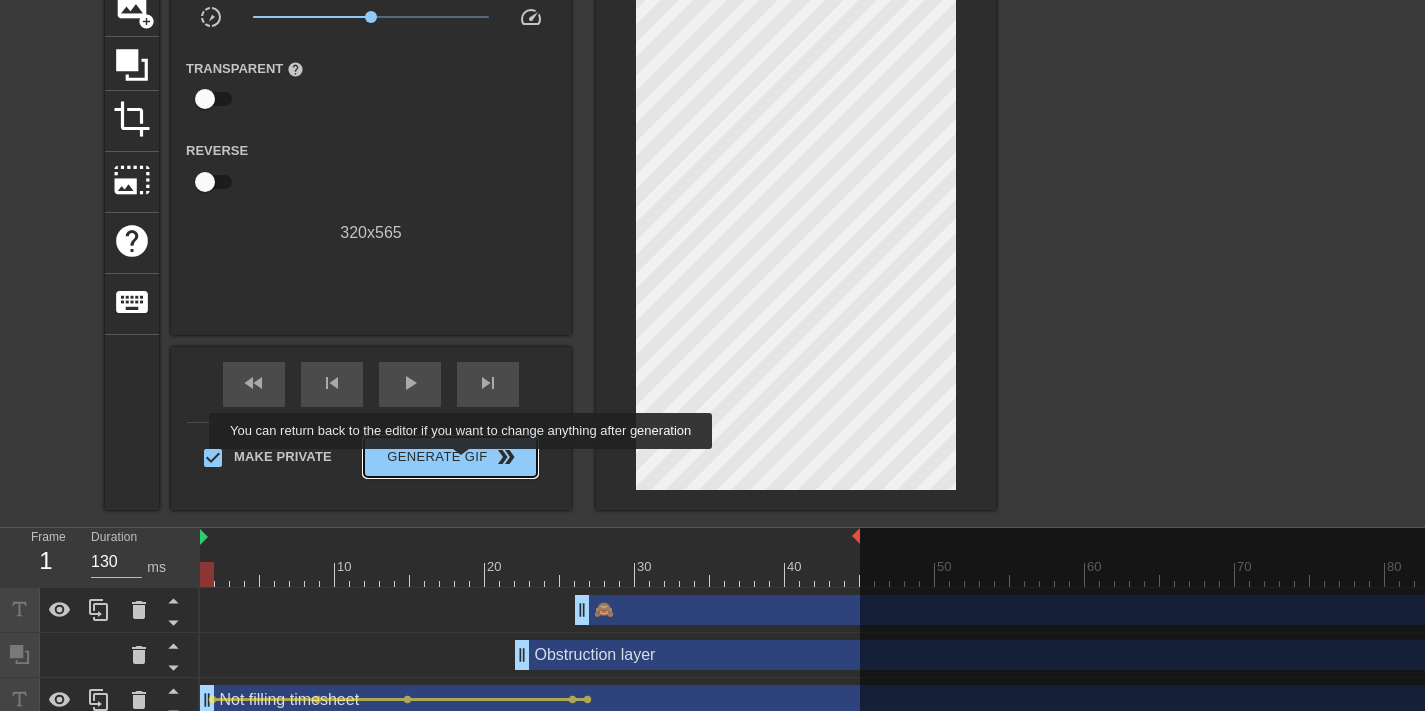 scroll, scrollTop: 161, scrollLeft: 0, axis: vertical 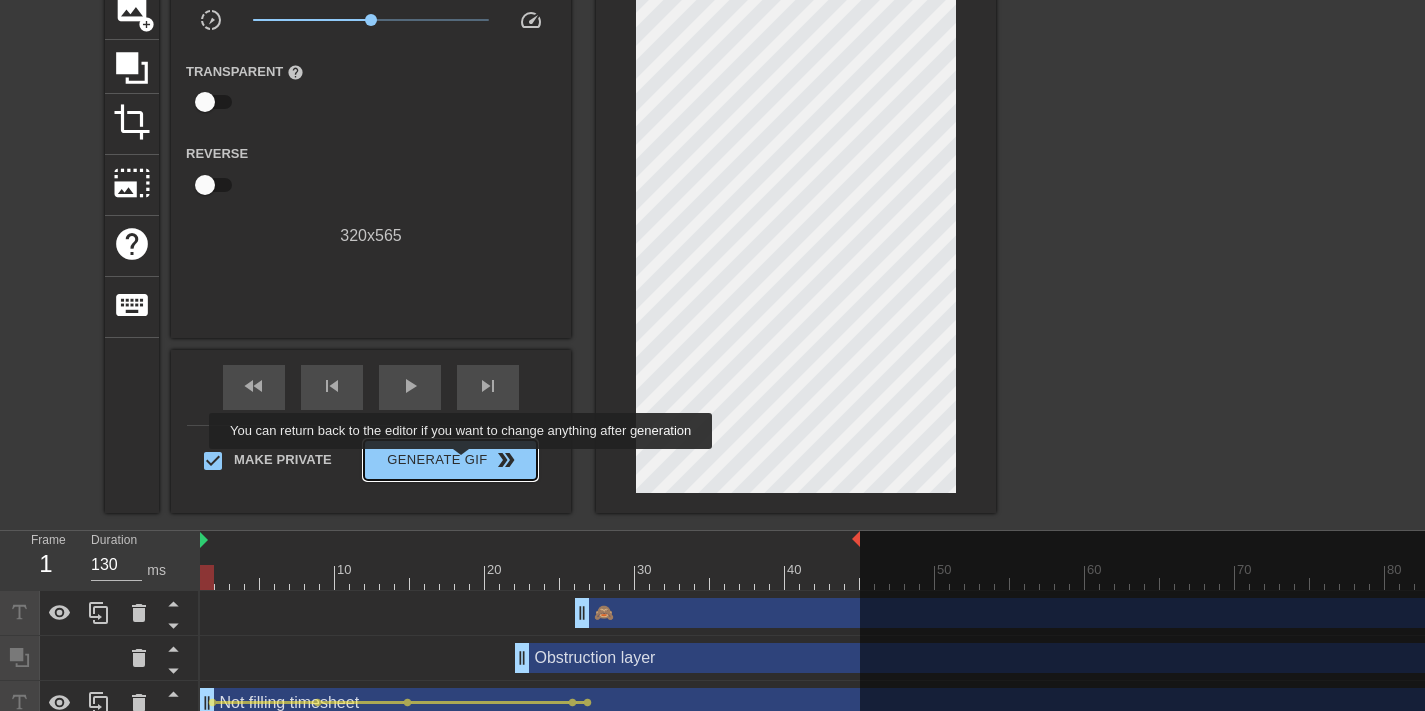 click on "Generate Gif double_arrow" at bounding box center [450, 460] 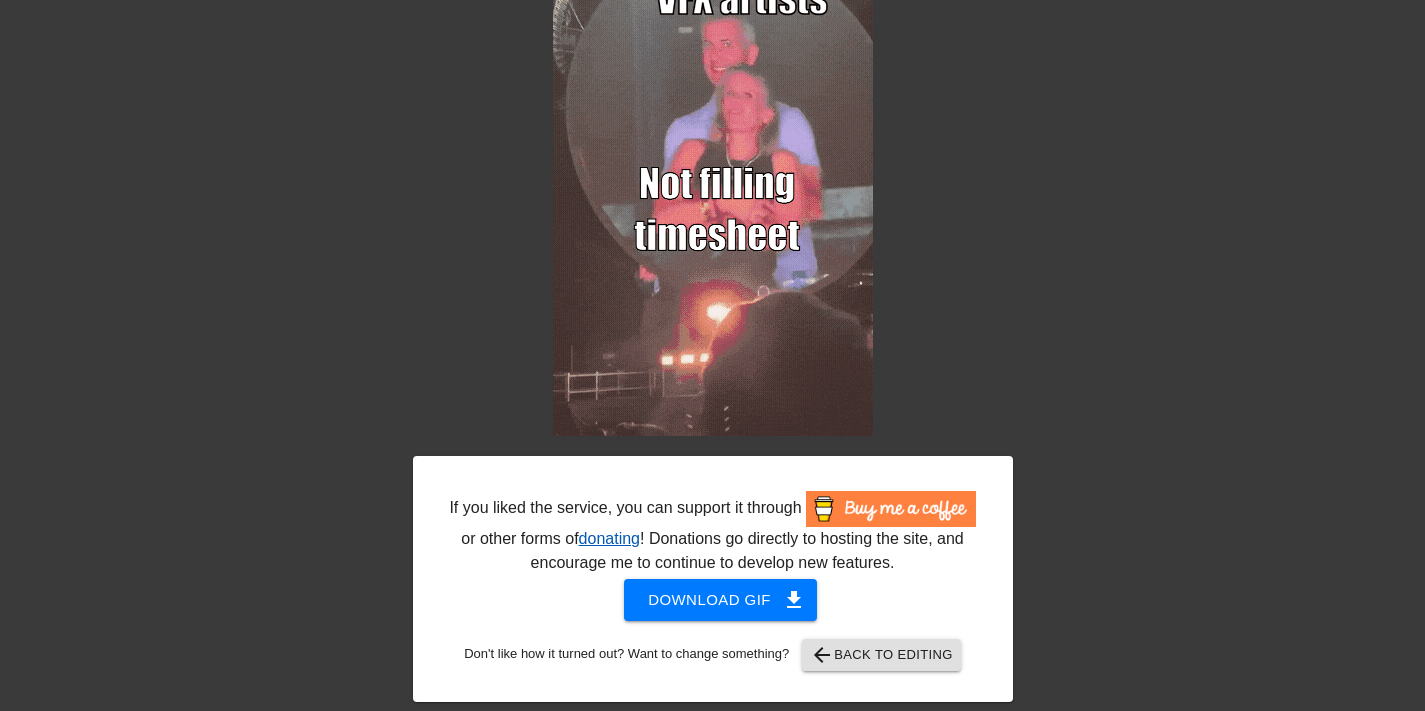 scroll, scrollTop: 217, scrollLeft: 0, axis: vertical 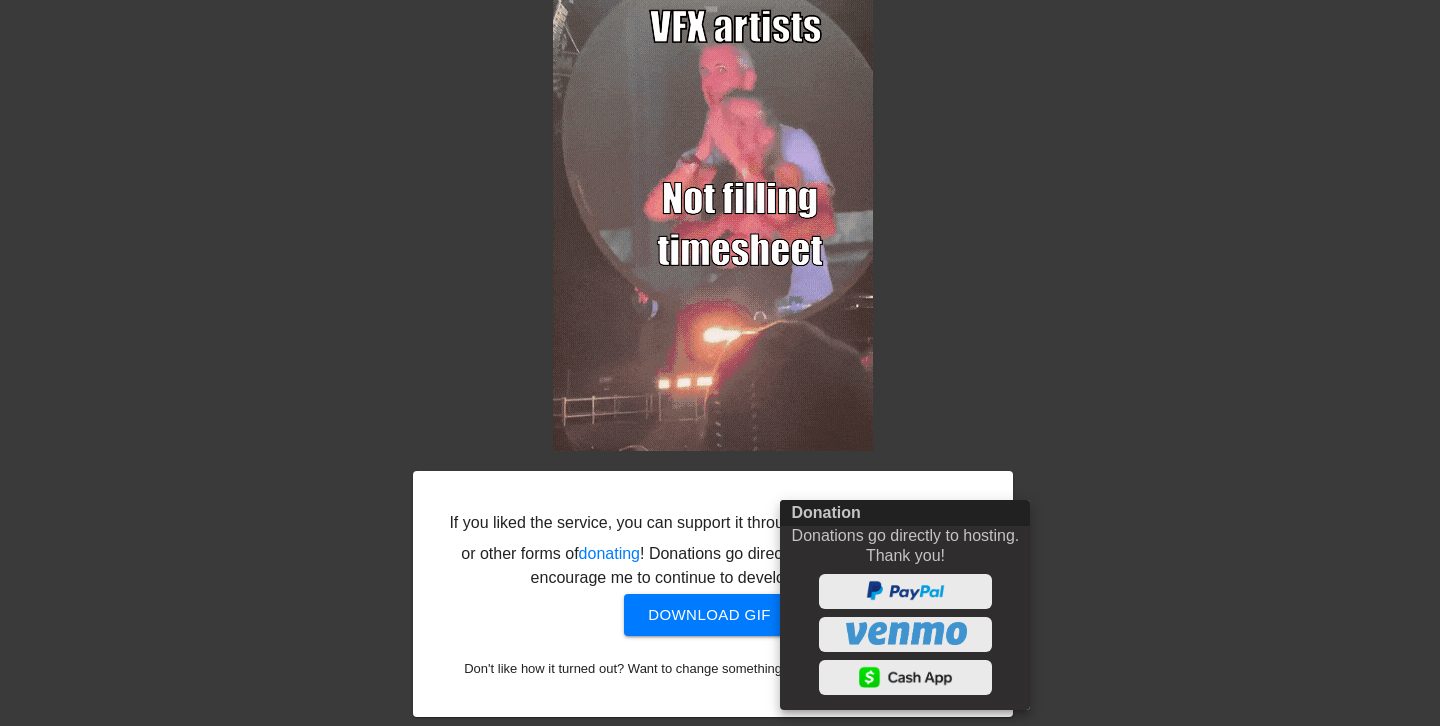 click at bounding box center [720, 363] 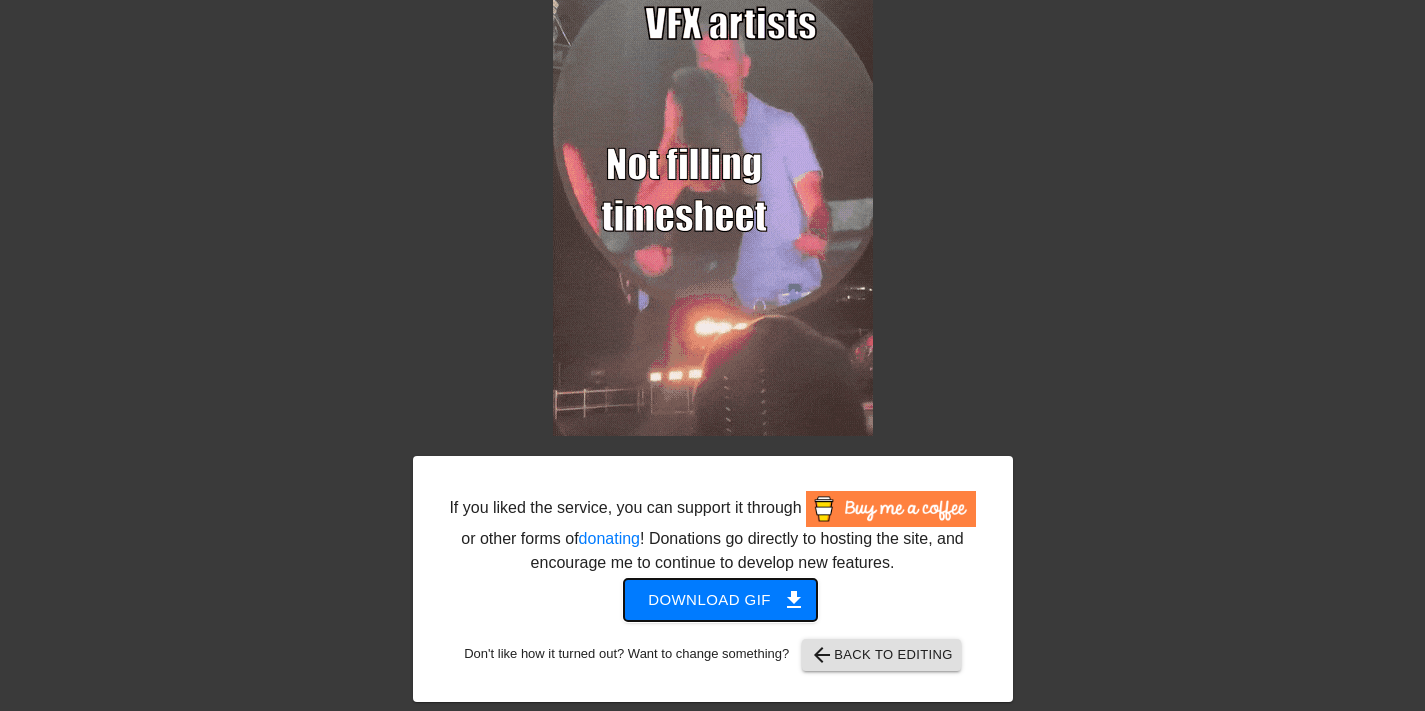 click on "Download gif get_app" at bounding box center [720, 600] 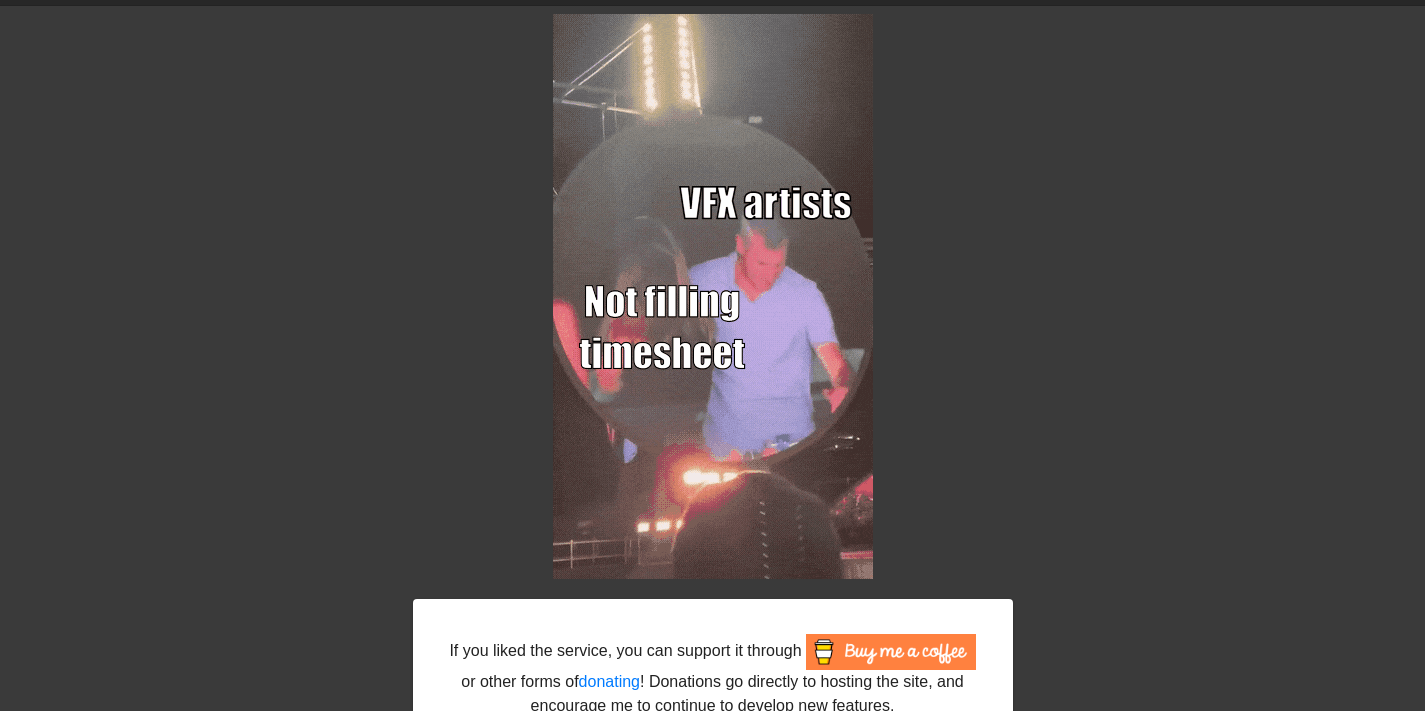 scroll, scrollTop: 0, scrollLeft: 0, axis: both 